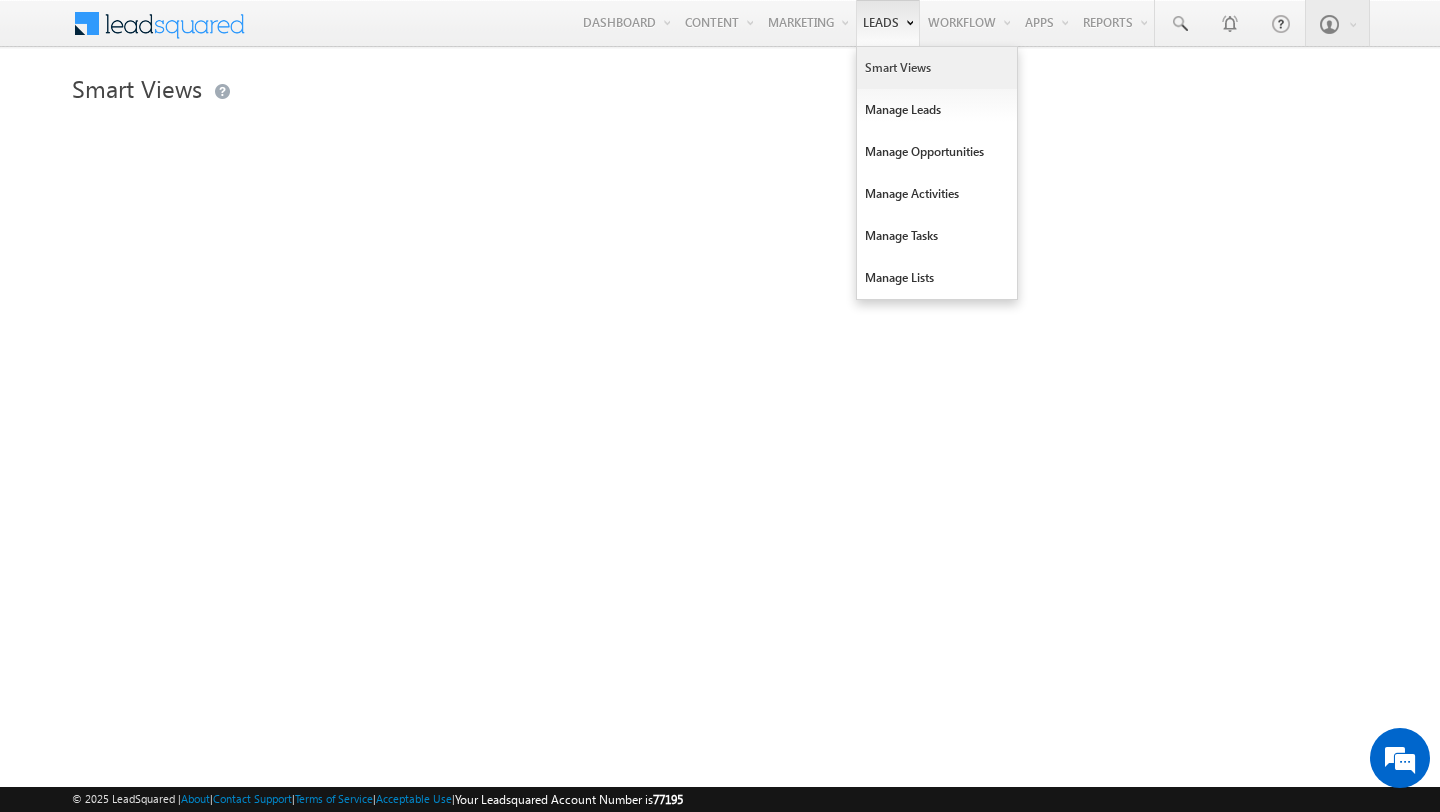 scroll, scrollTop: 0, scrollLeft: 0, axis: both 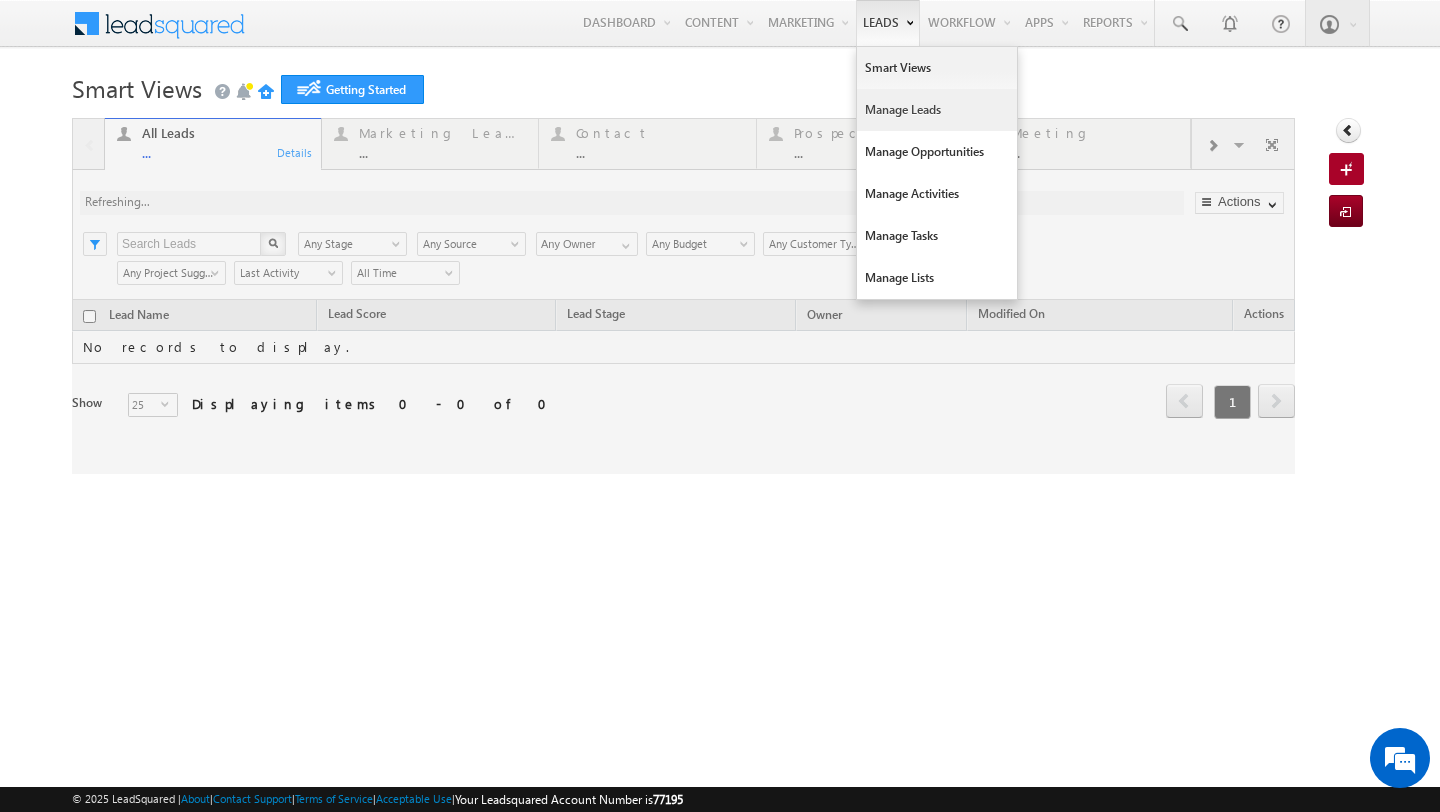click on "Manage Leads" at bounding box center (937, 110) 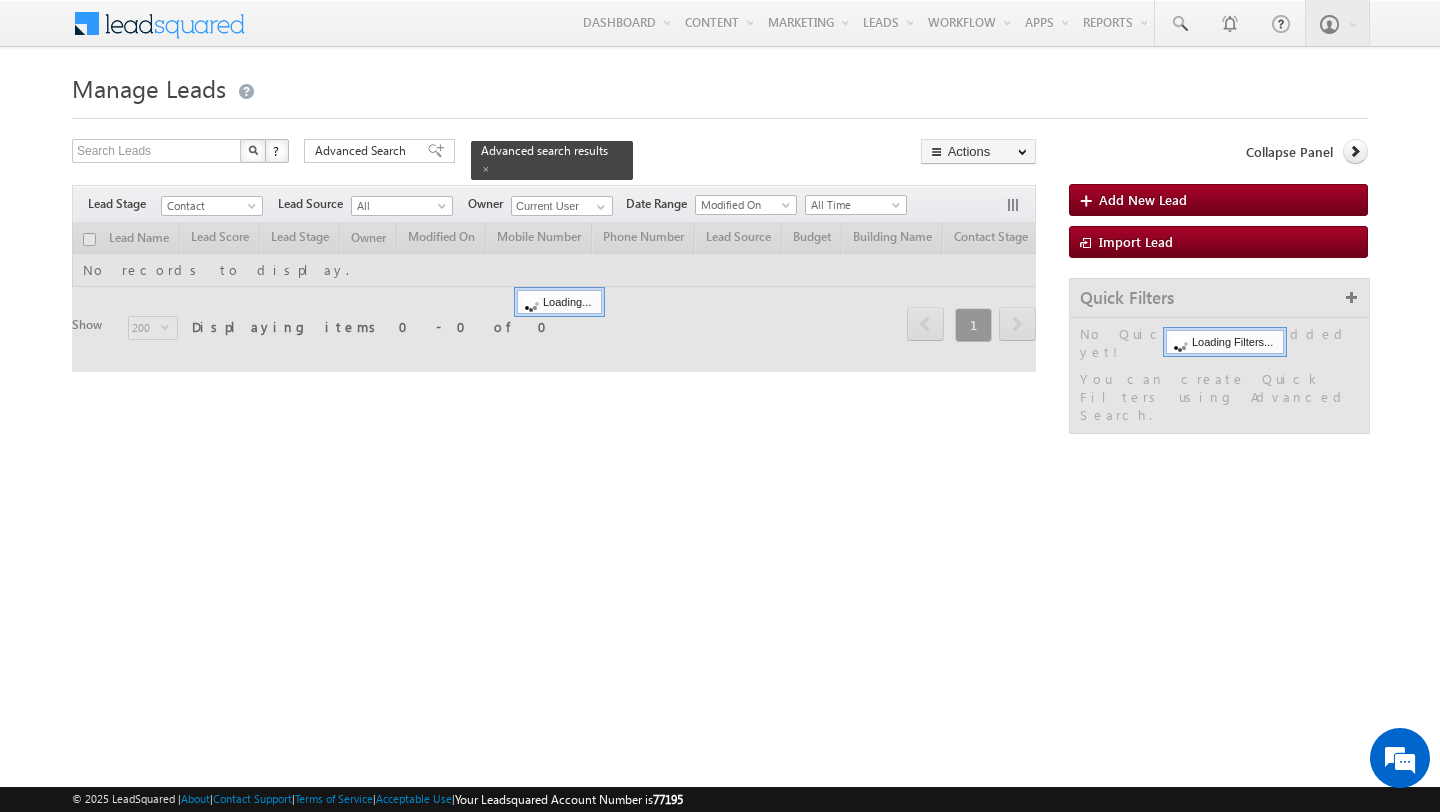 scroll, scrollTop: 0, scrollLeft: 0, axis: both 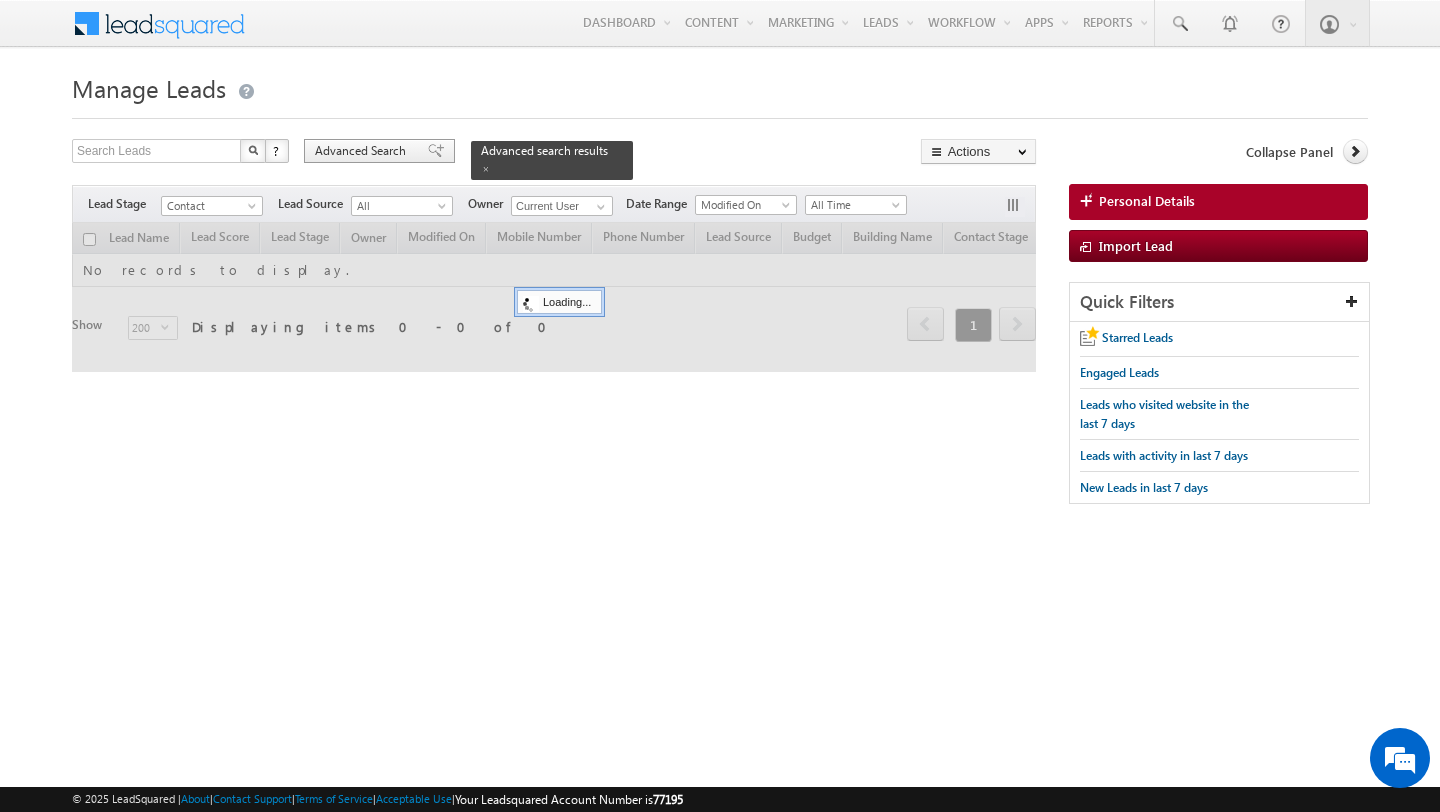 click on "Advanced Search" at bounding box center [363, 151] 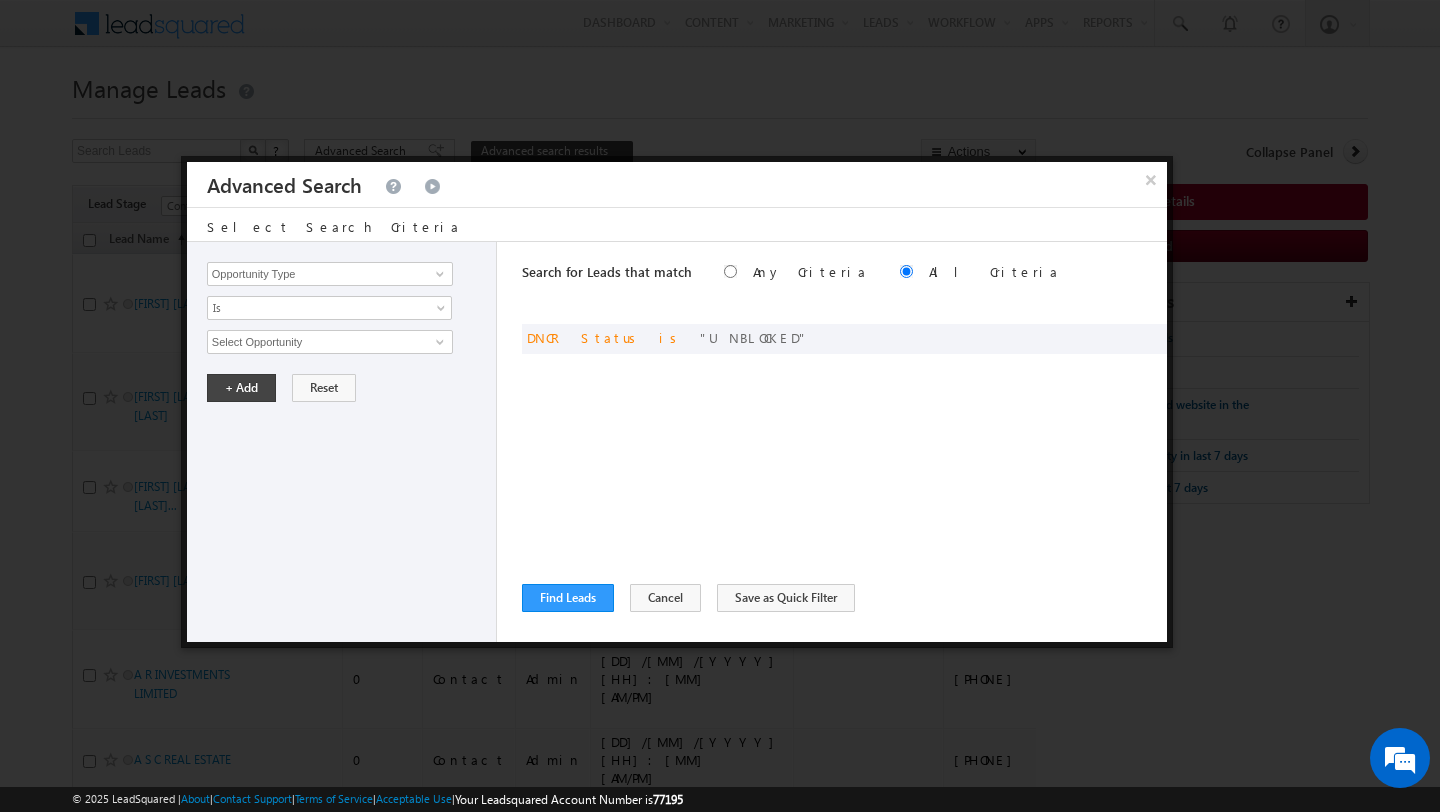 click on "Search for Leads that match
Any Criteria
All Criteria
Note that the current triggering entity  is not considered  in the condition
If more than one opportunities are returned, the opportunity which is  most recently created  will be considered.
Descending
Ascending
and  DNCR Status   is   UNBLOCKED" at bounding box center (844, 442) 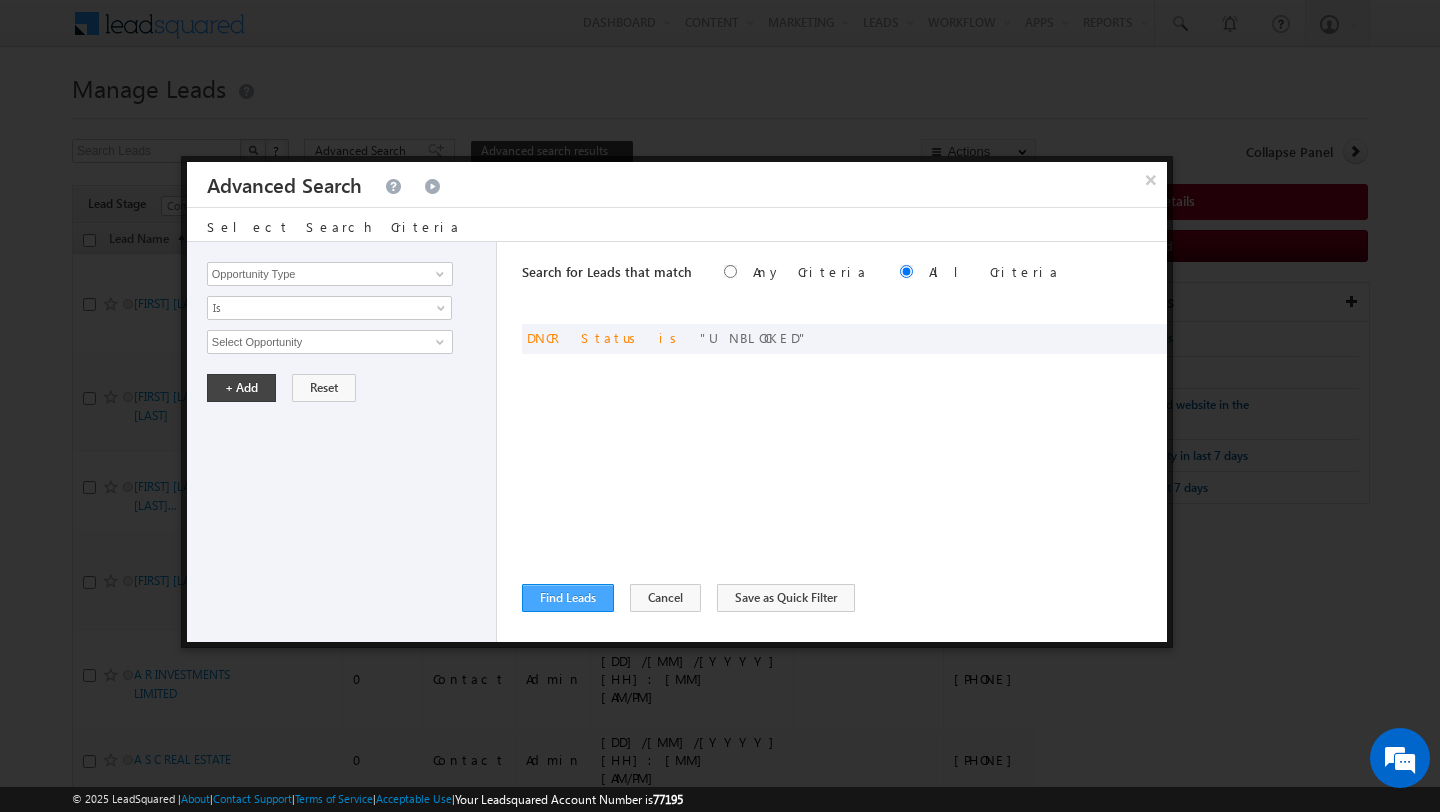 scroll, scrollTop: 0, scrollLeft: 0, axis: both 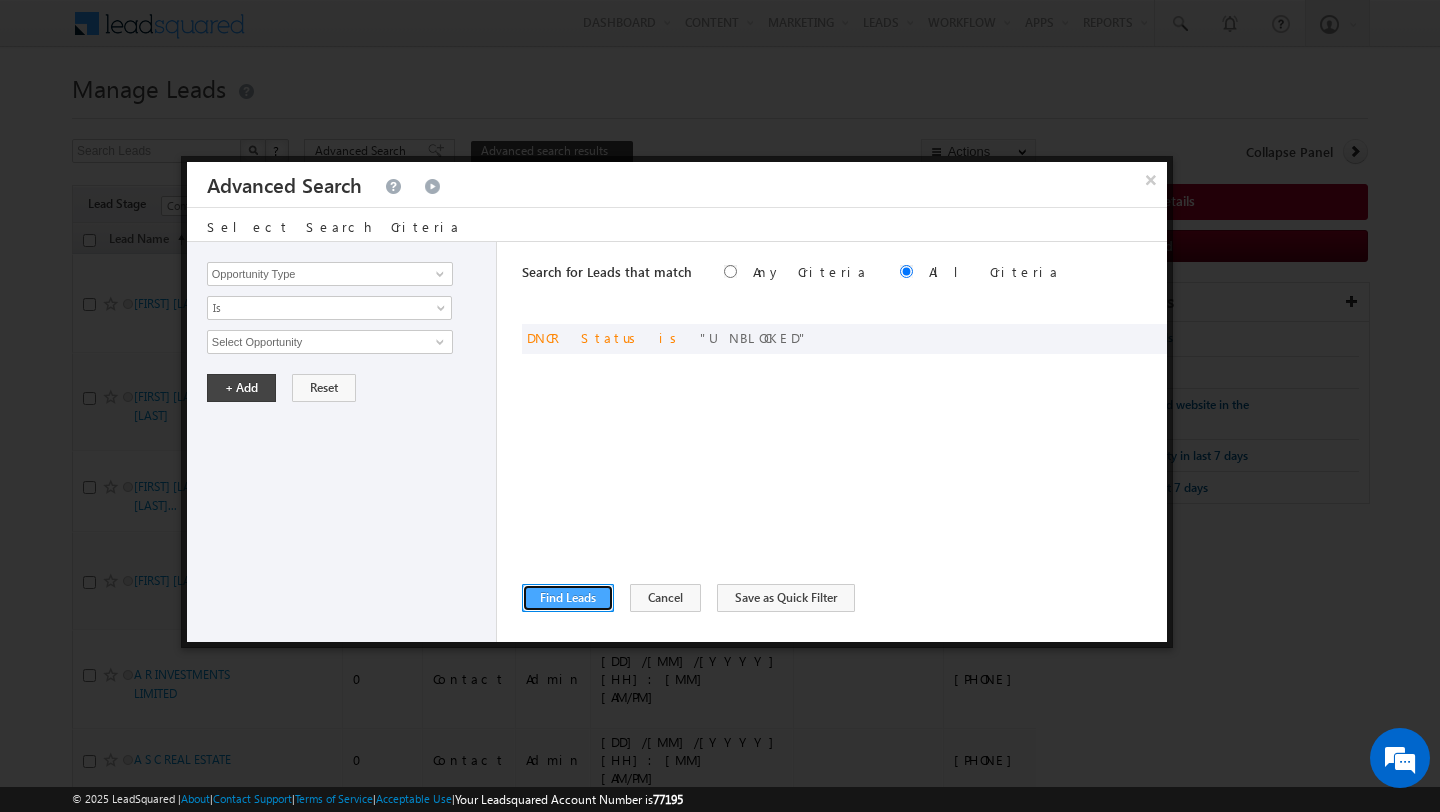 click on "Find Leads" at bounding box center (568, 598) 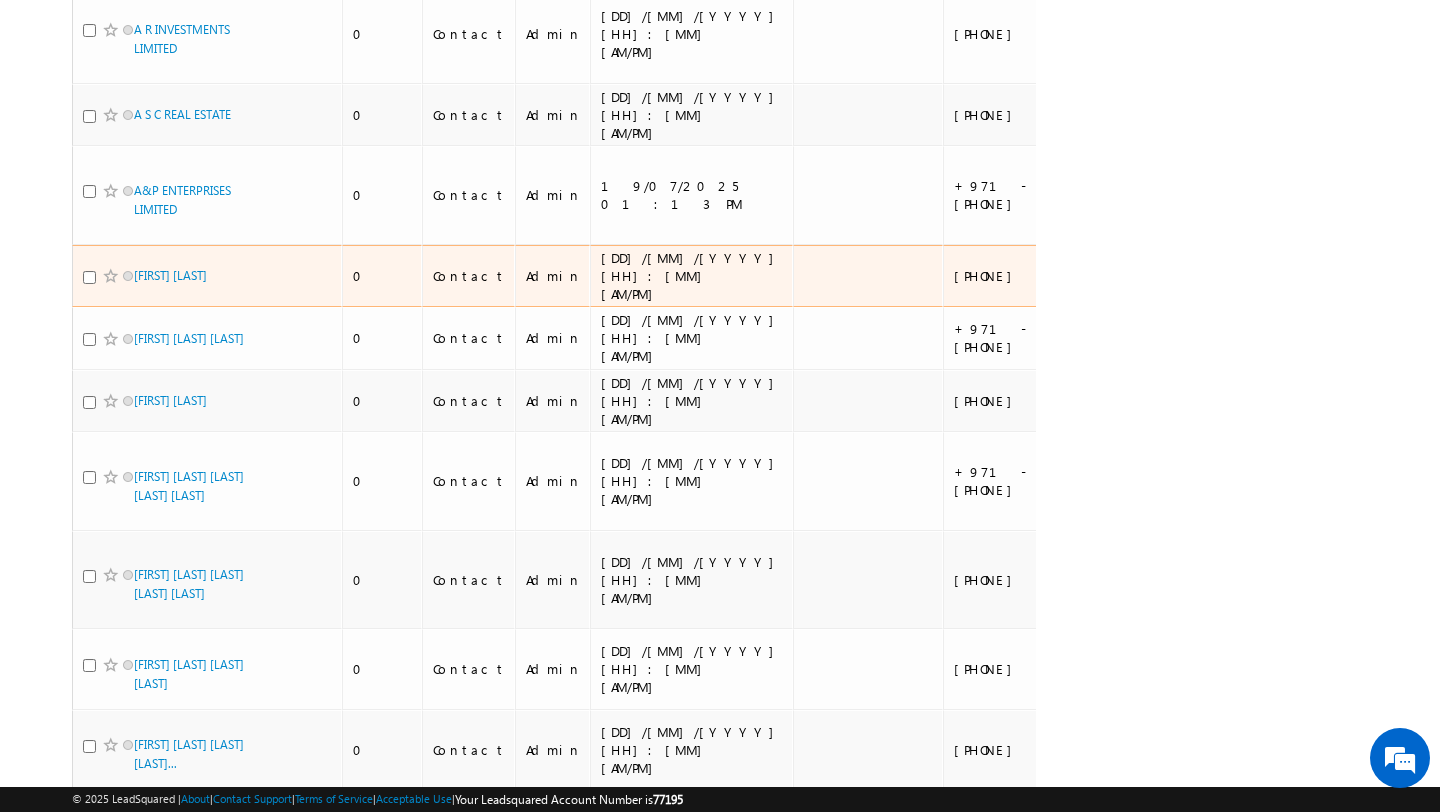 scroll, scrollTop: 0, scrollLeft: 0, axis: both 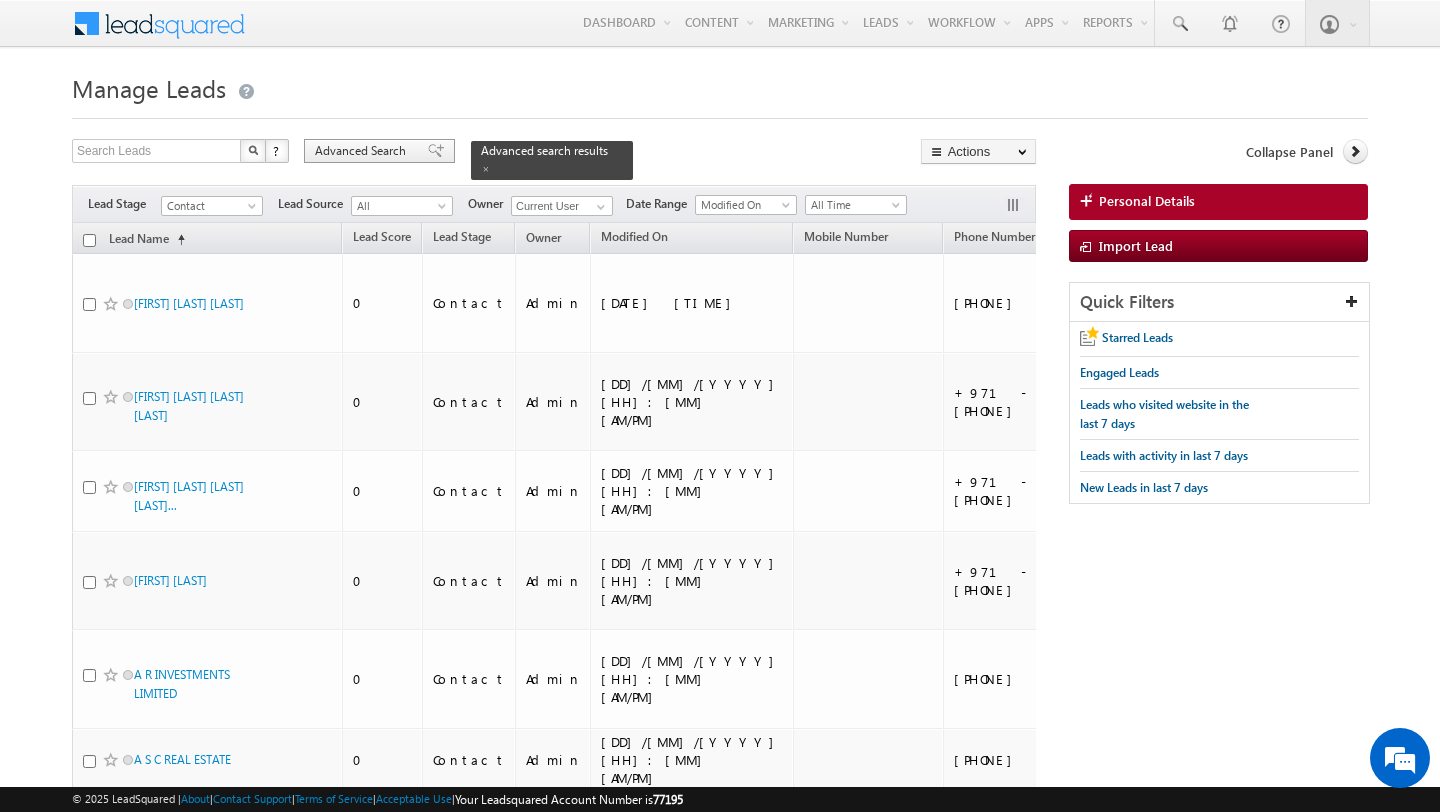 click on "Advanced Search" at bounding box center (379, 151) 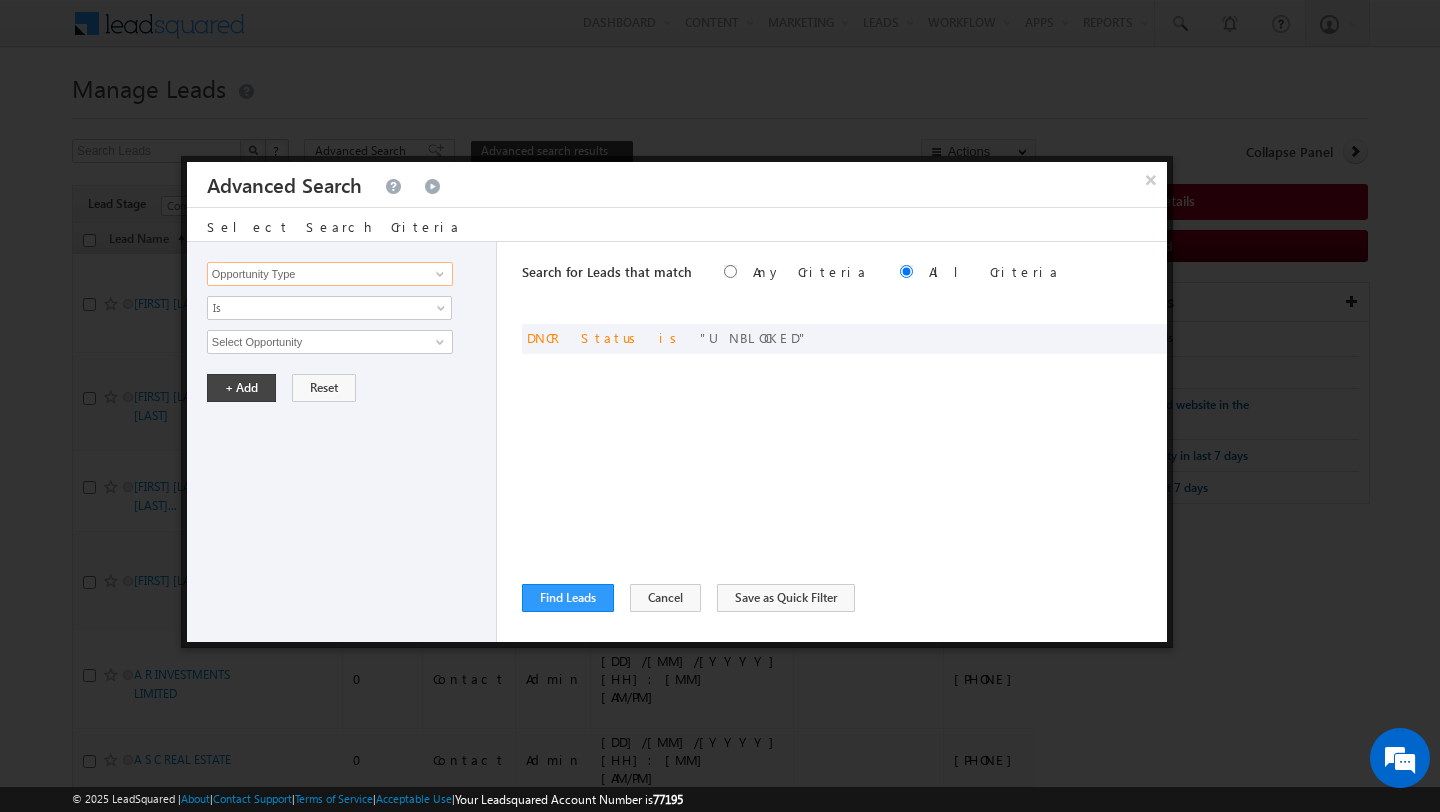 click on "Opportunity Type" at bounding box center [330, 274] 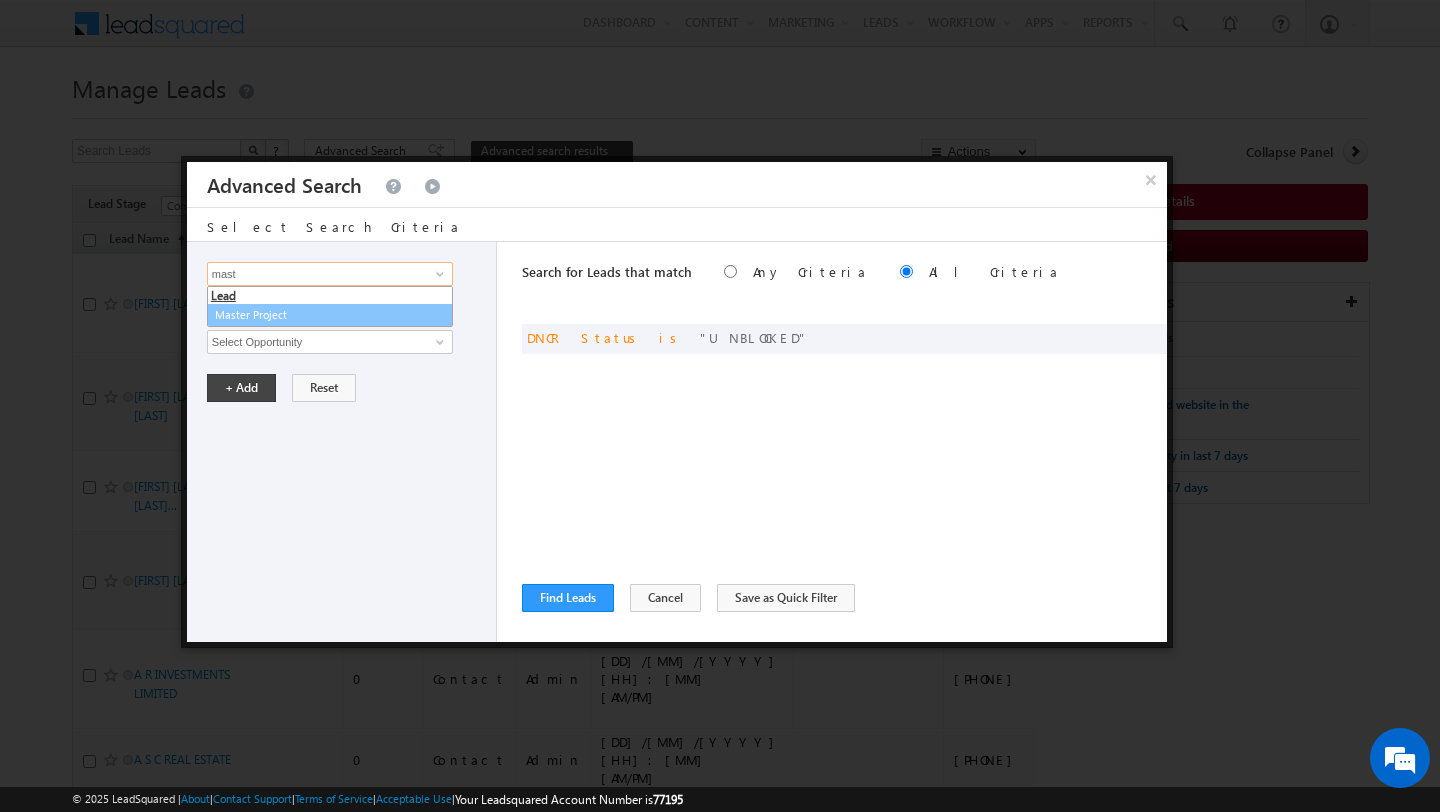click on "Master Project" at bounding box center [330, 315] 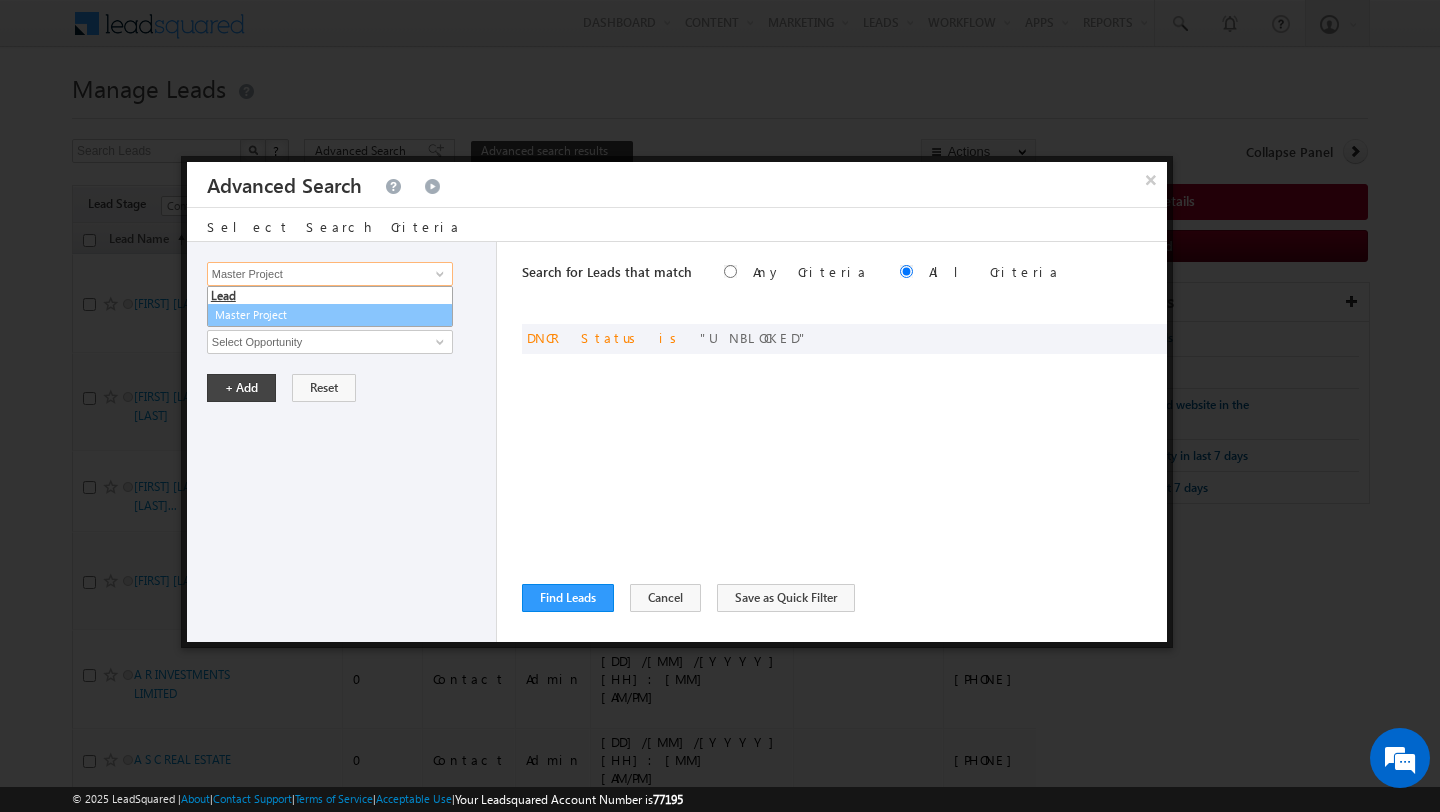 type on "Master Project" 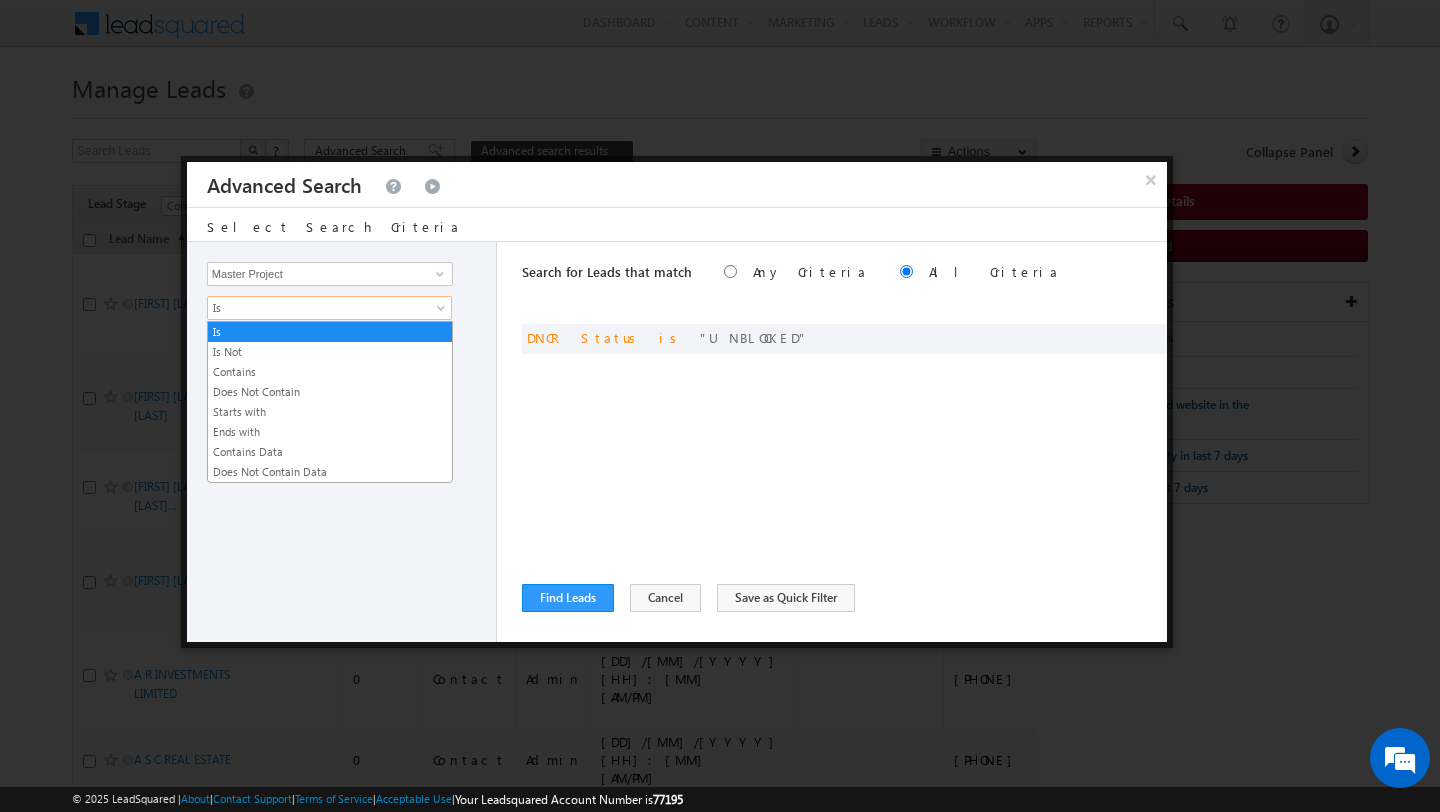 click on "Is" at bounding box center [316, 308] 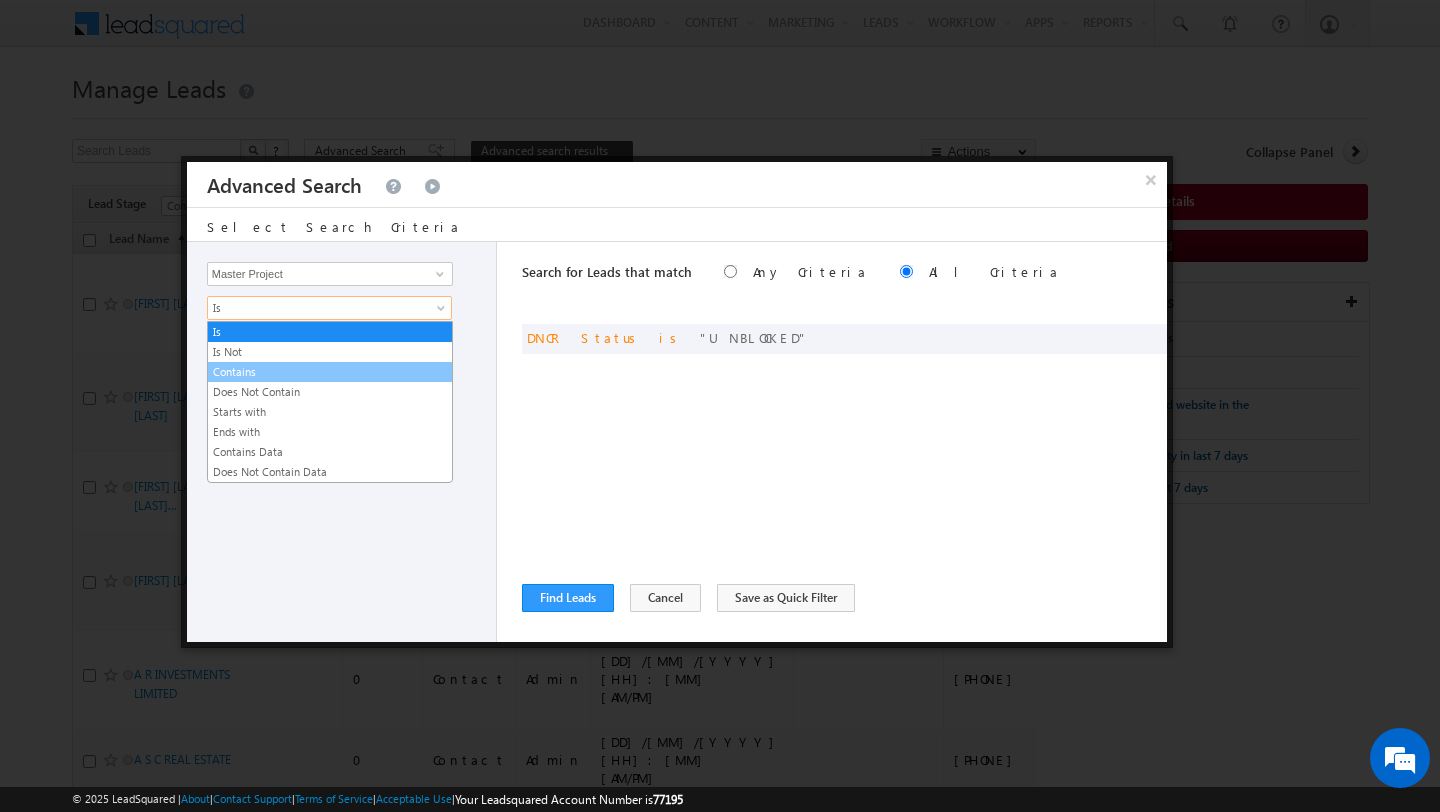 click on "Contains" at bounding box center (330, 372) 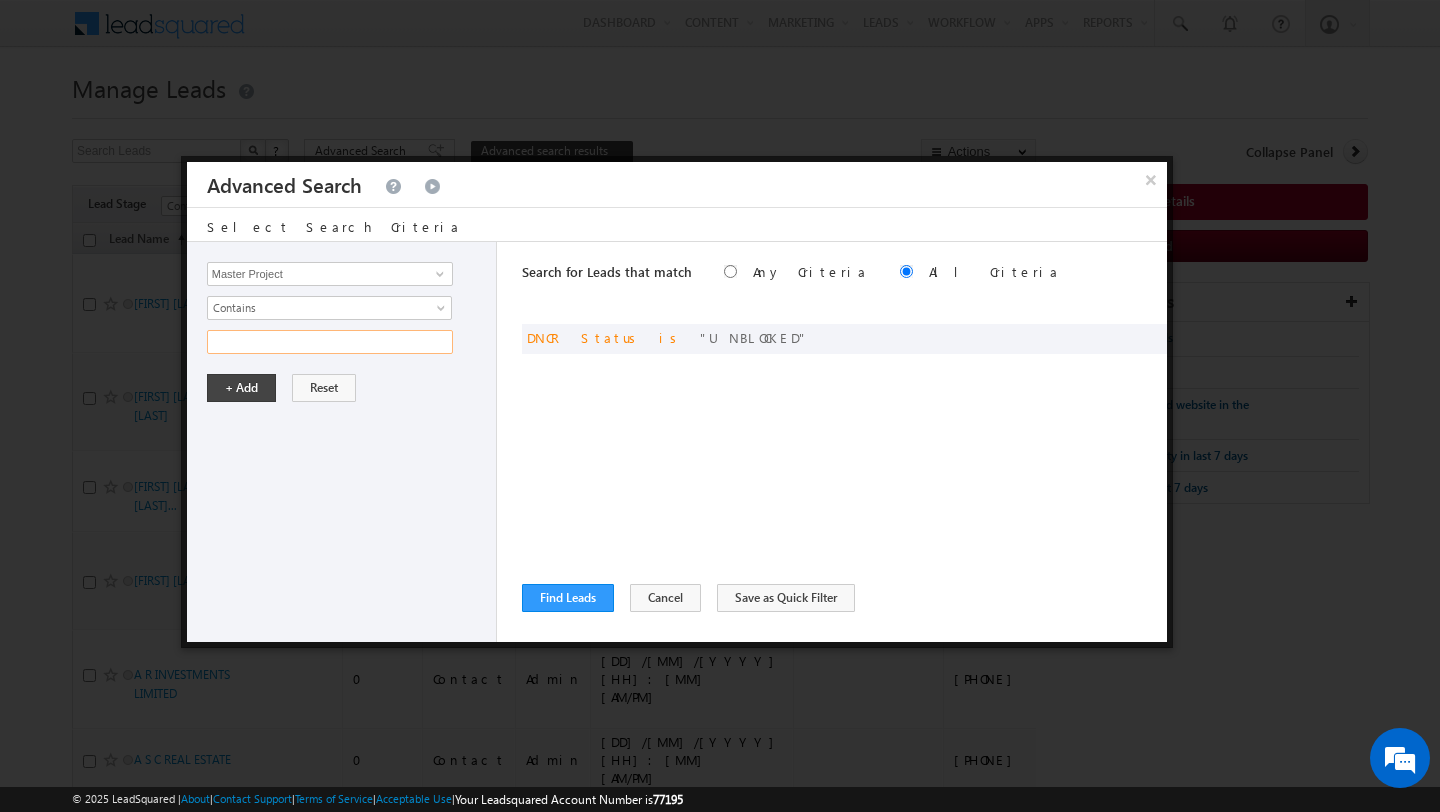 click at bounding box center [330, 342] 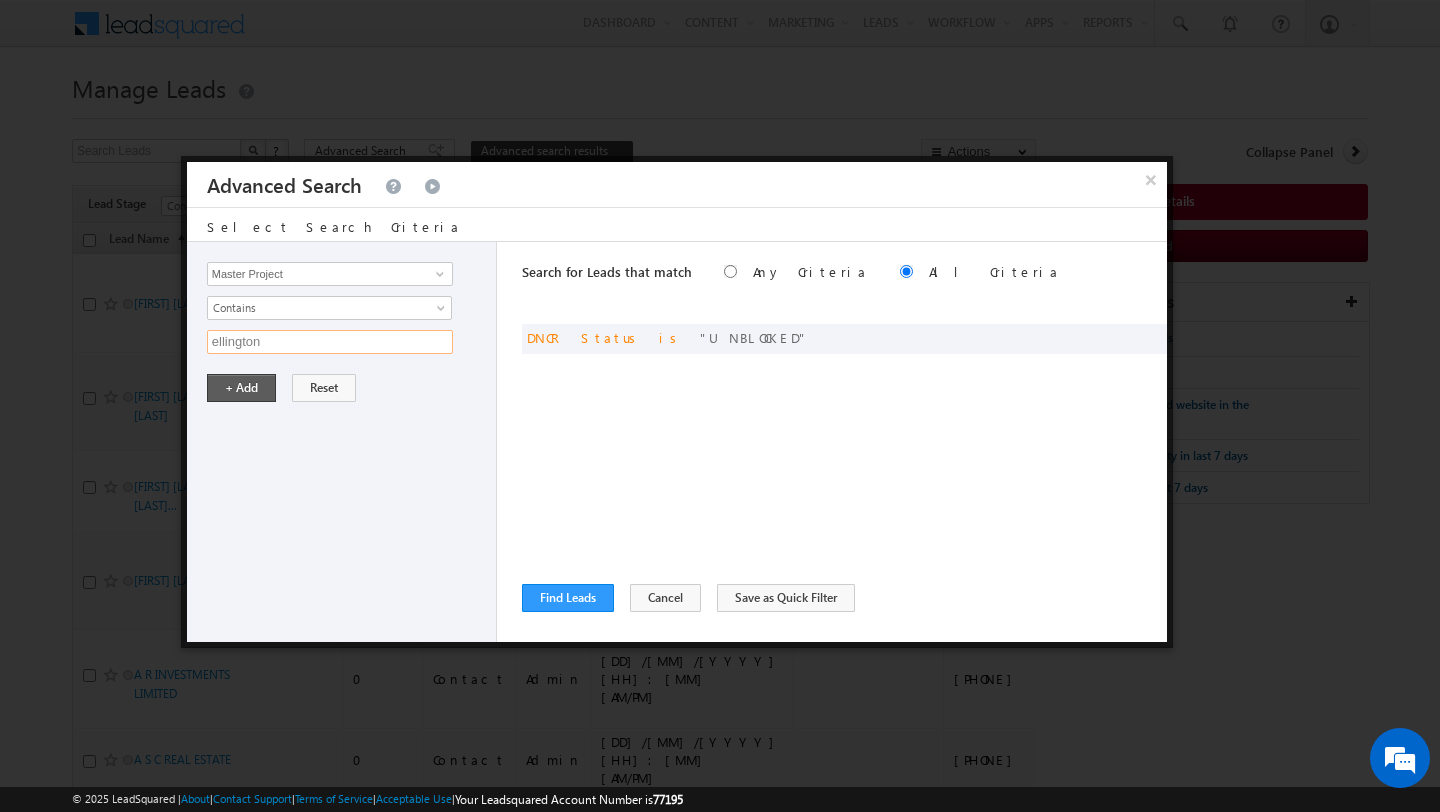 type on "ellington" 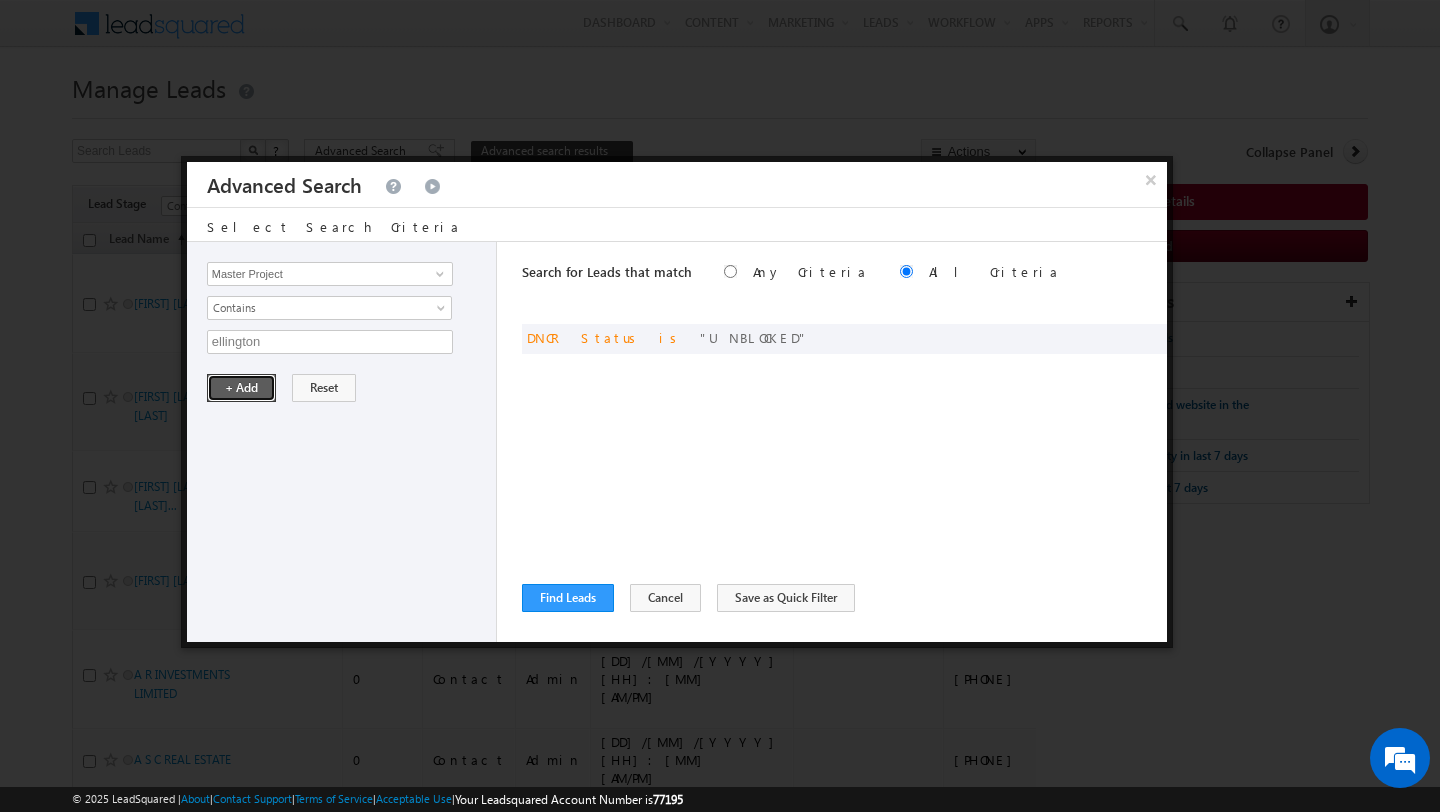 click on "+ Add" at bounding box center (241, 388) 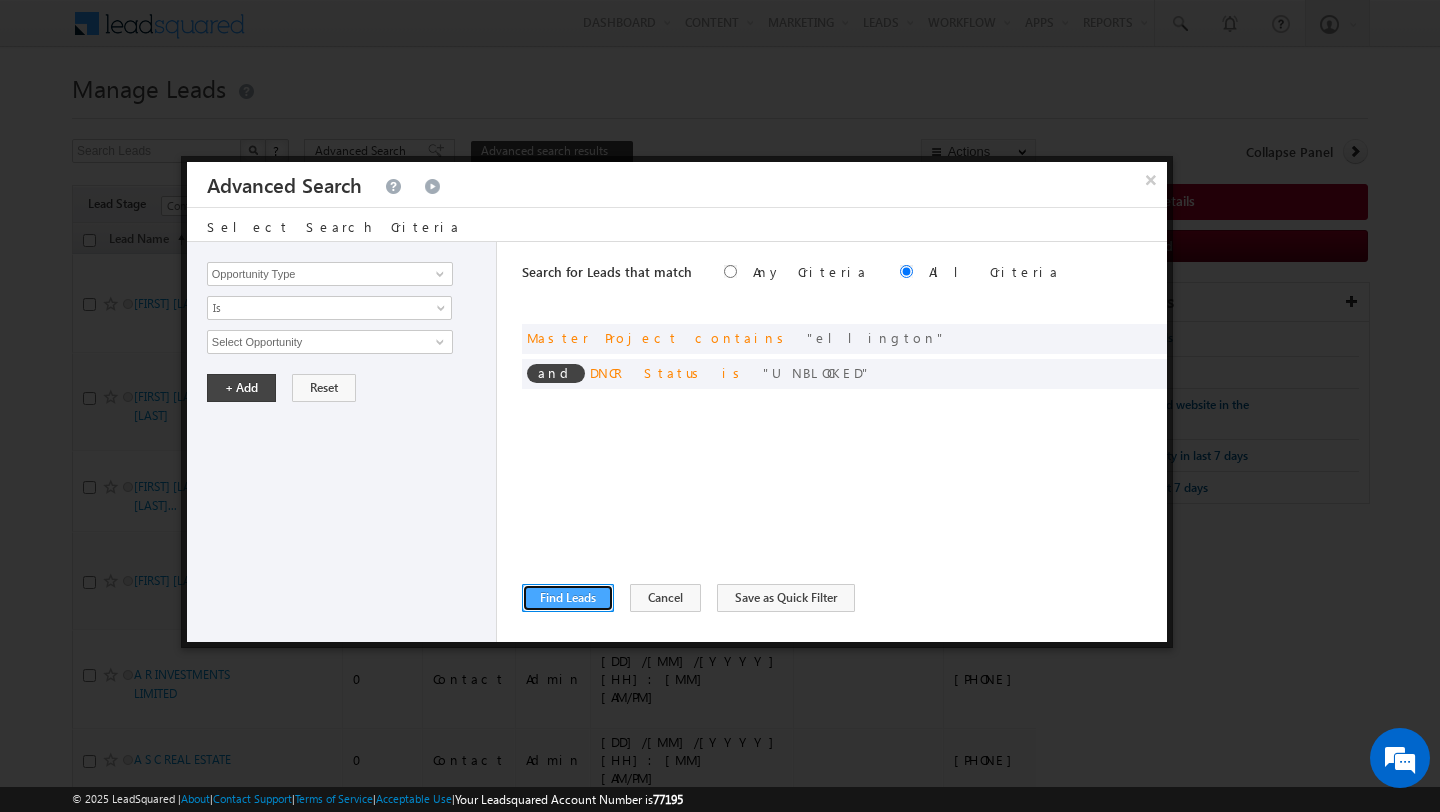 click on "Find Leads" at bounding box center (568, 598) 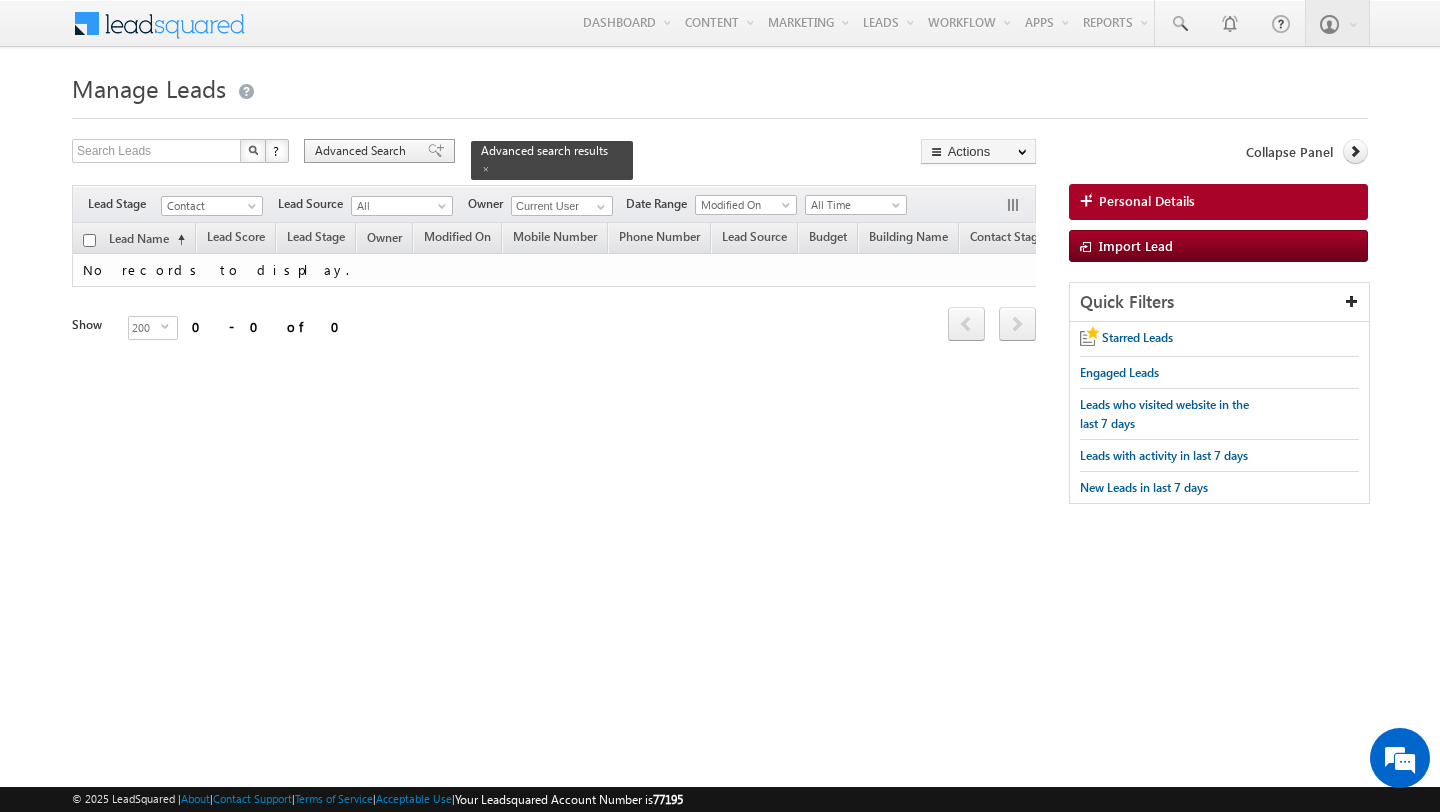 click on "Advanced Search" at bounding box center [379, 151] 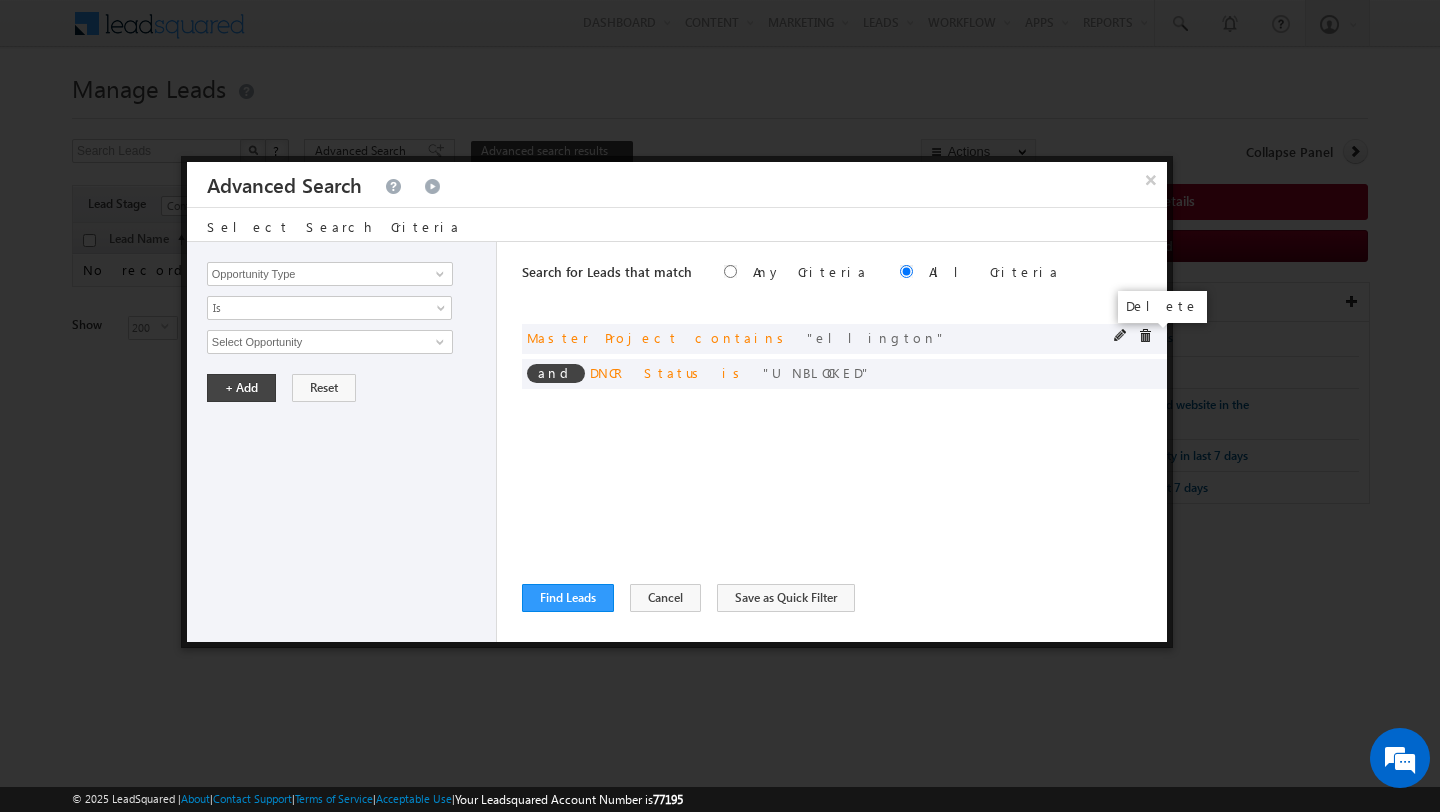 click at bounding box center [1145, 336] 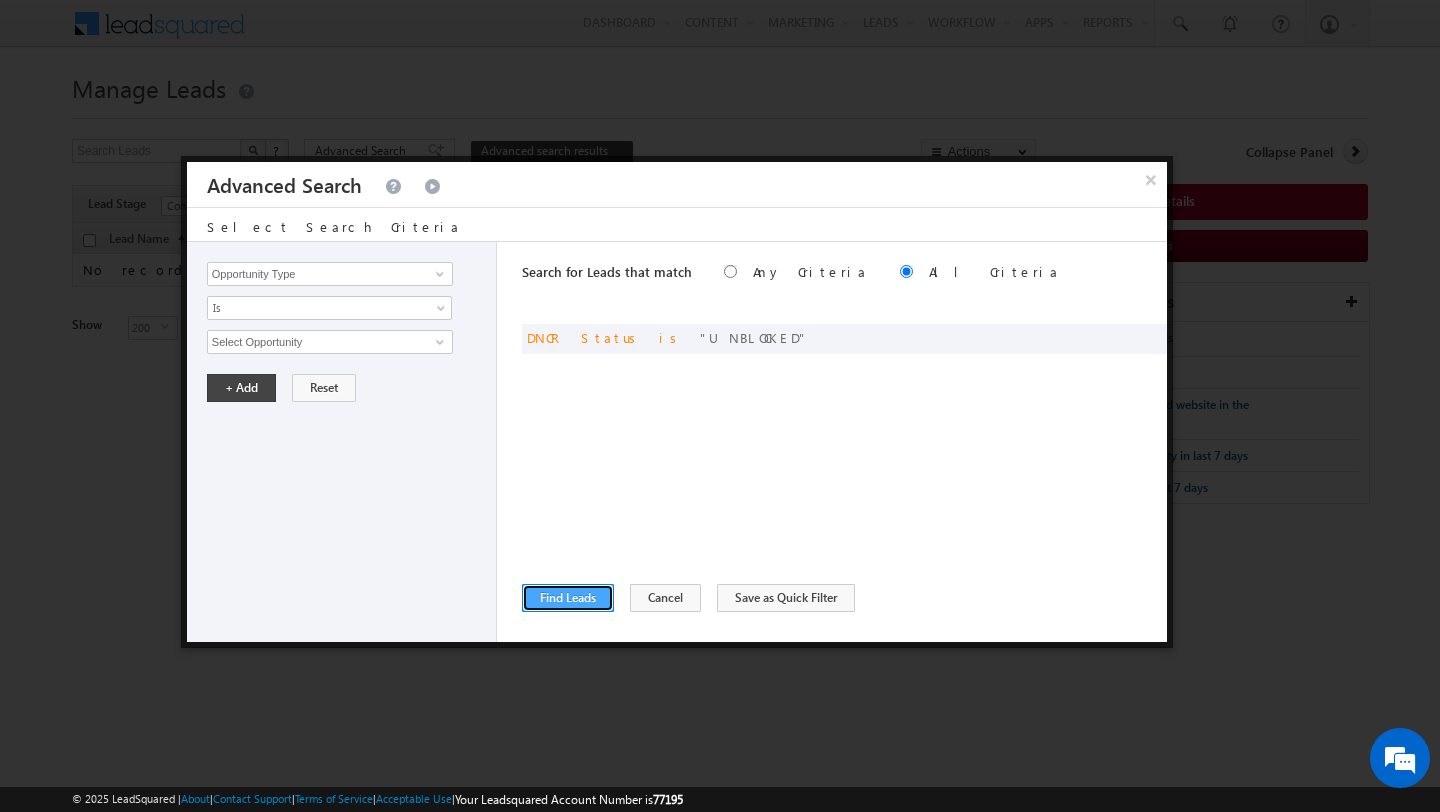 click on "Find Leads" at bounding box center [568, 598] 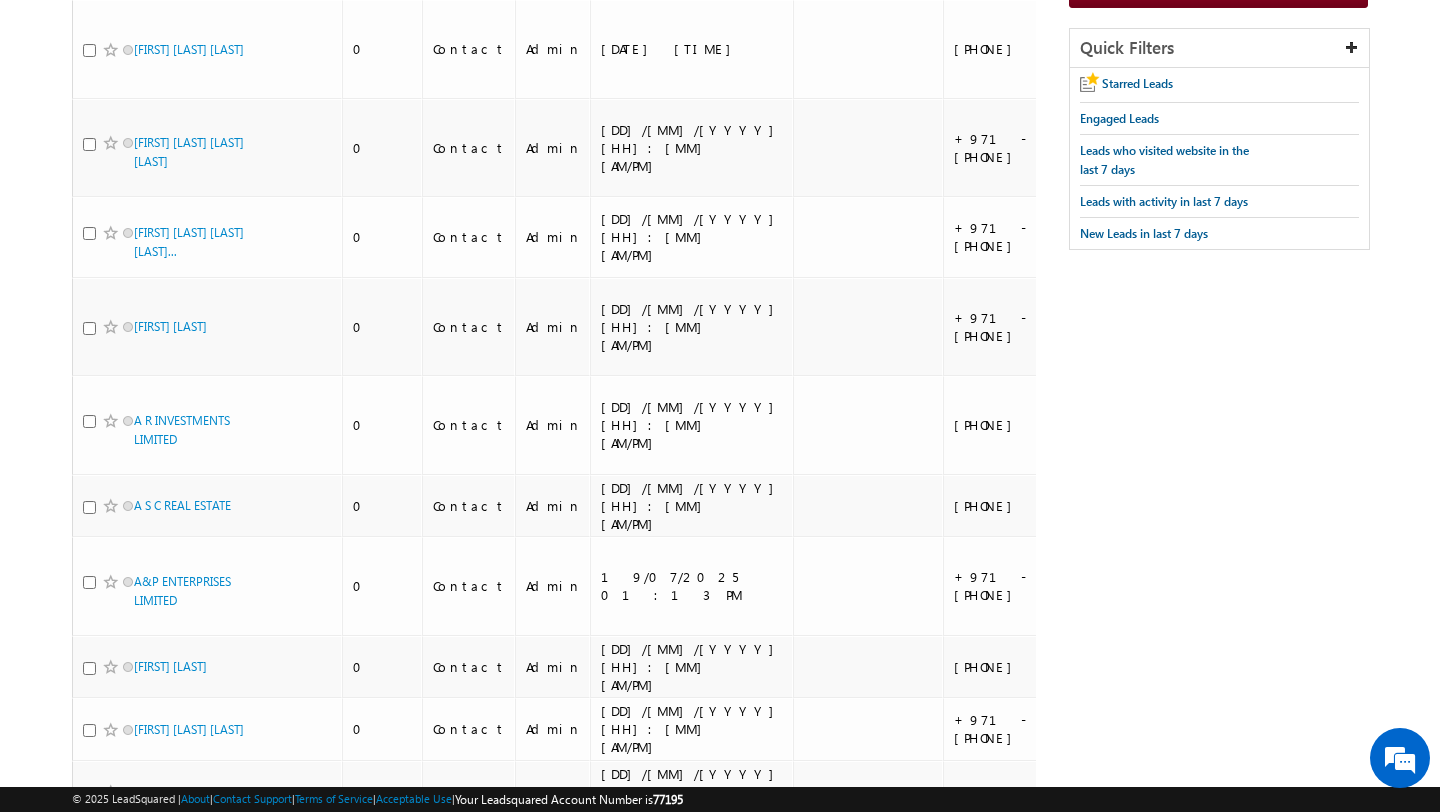scroll, scrollTop: 0, scrollLeft: 0, axis: both 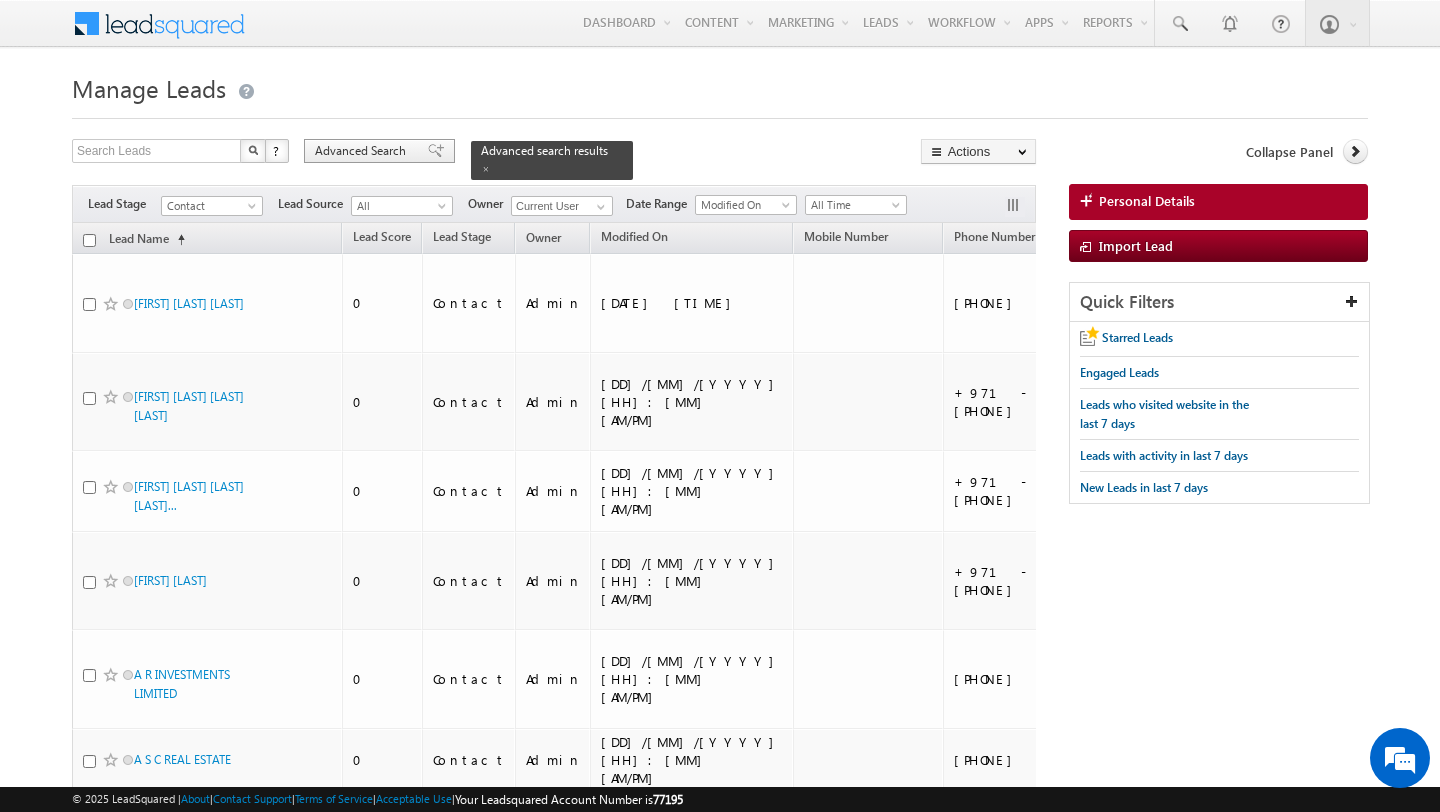 click on "Advanced Search" at bounding box center [363, 151] 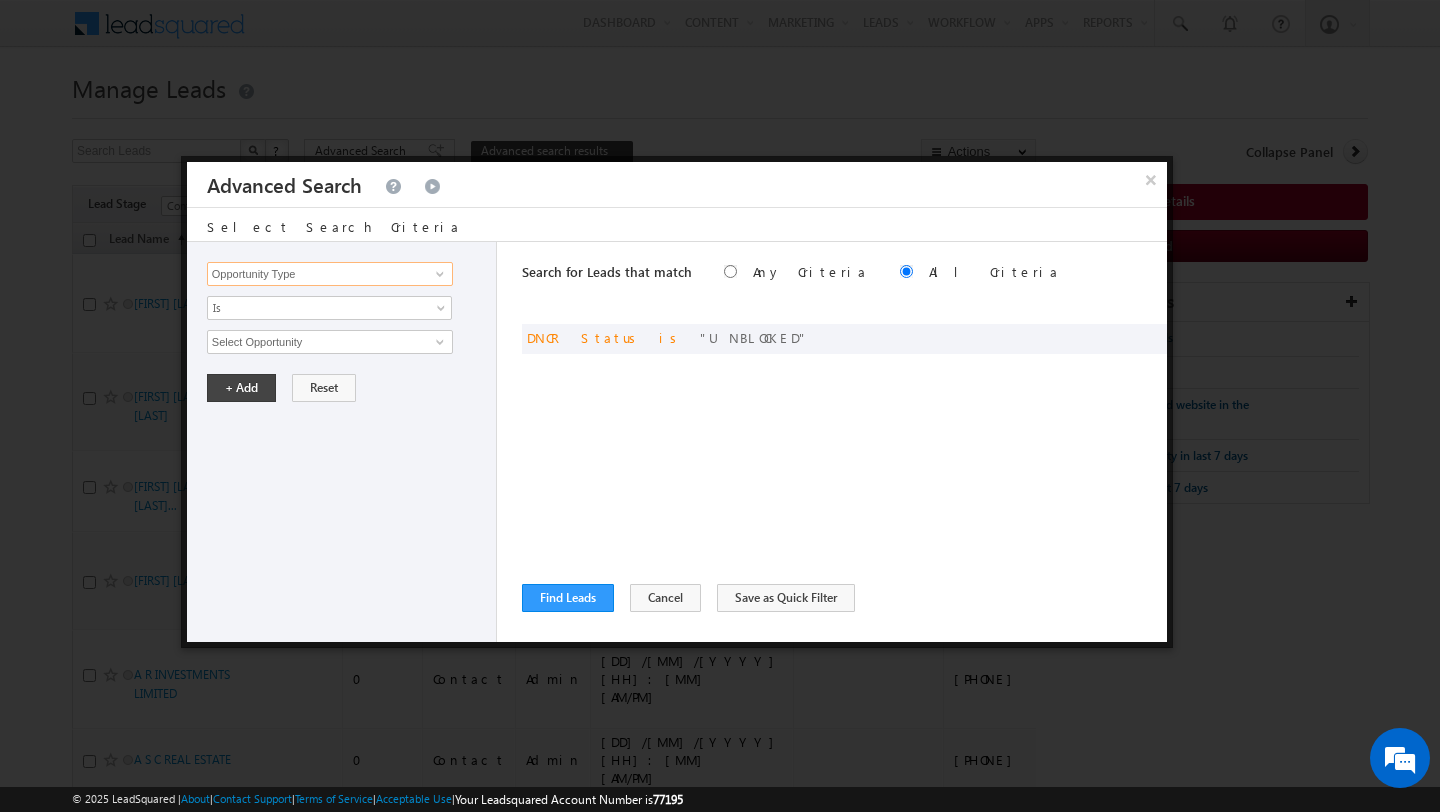 click on "Opportunity Type" at bounding box center [330, 274] 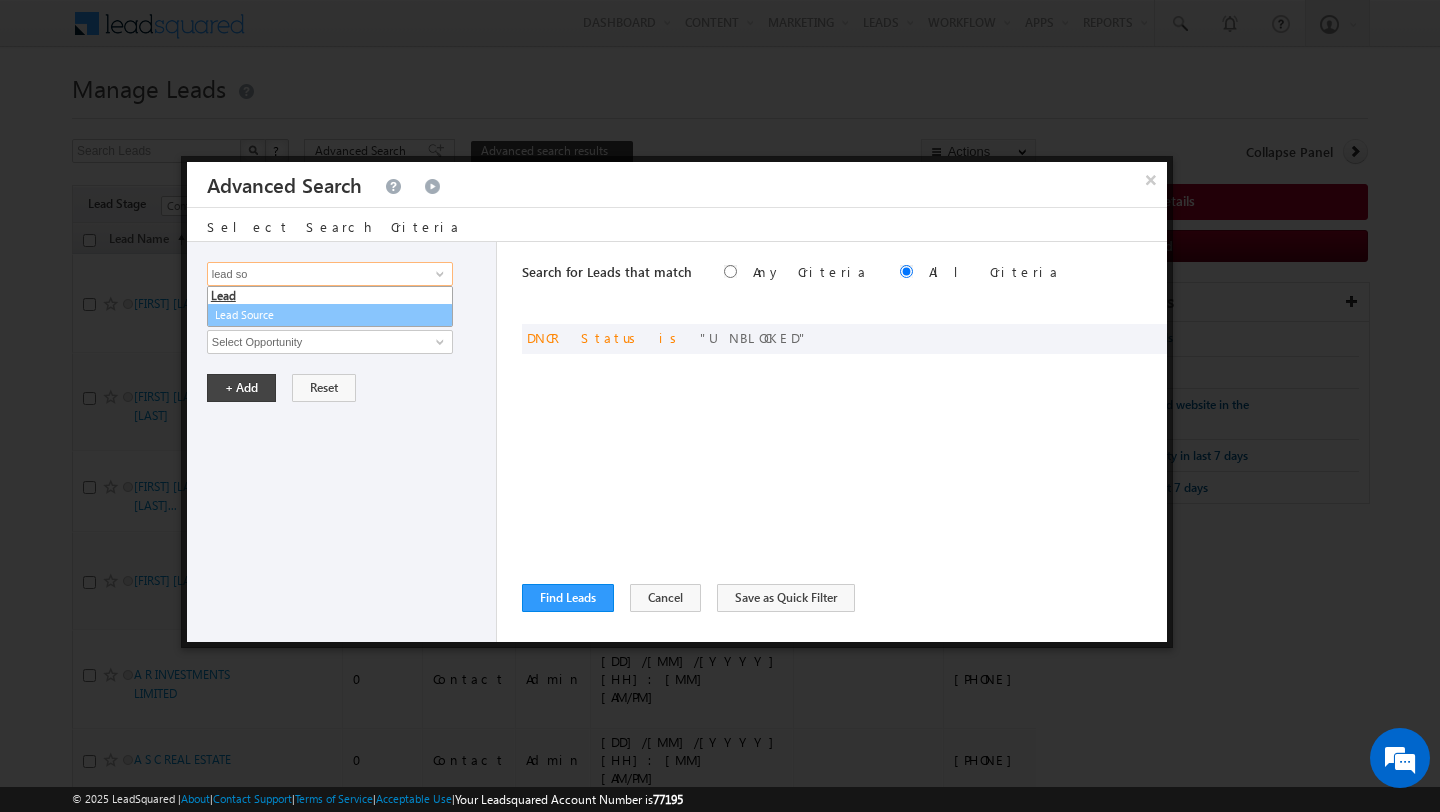 click on "Lead Source" at bounding box center [330, 315] 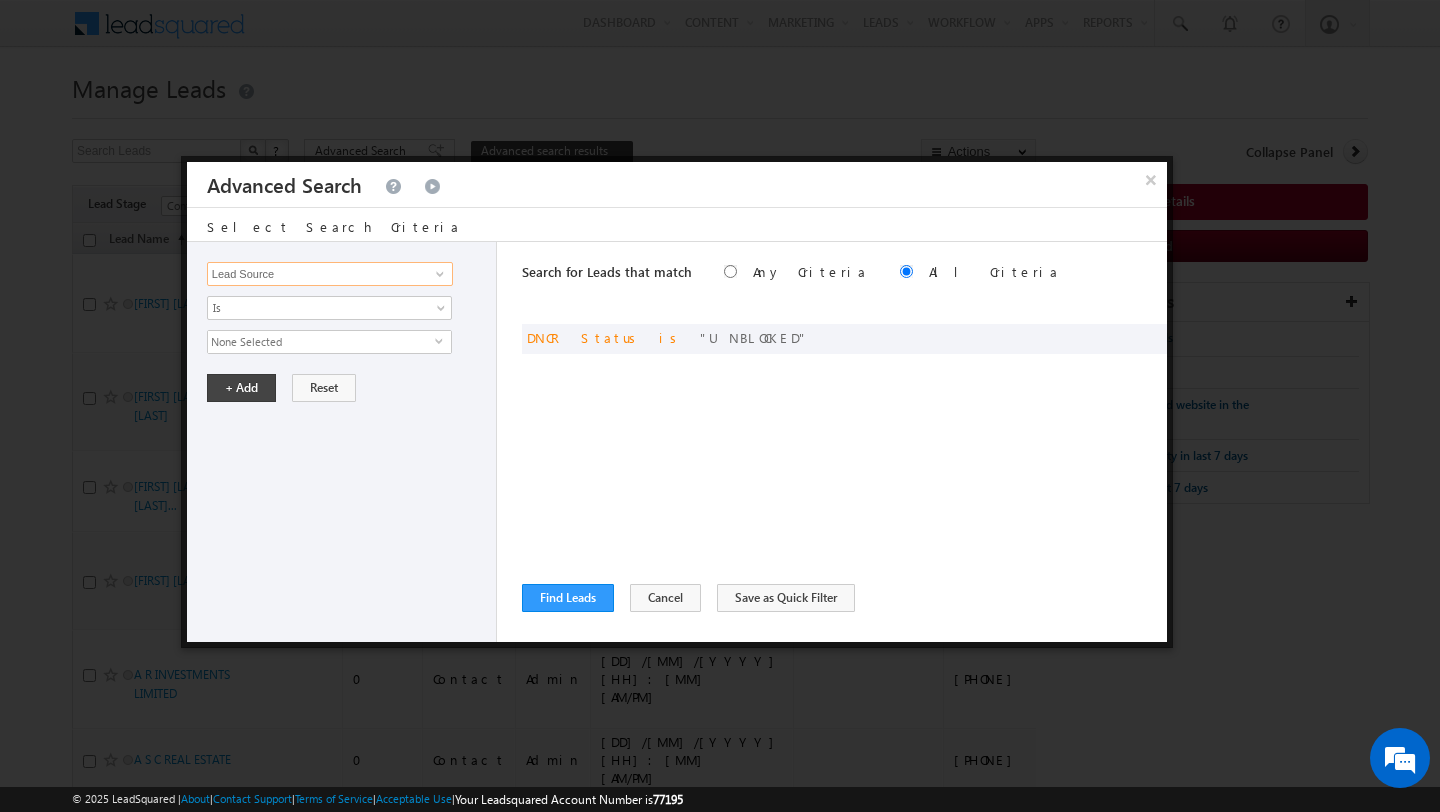 type on "Lead Source" 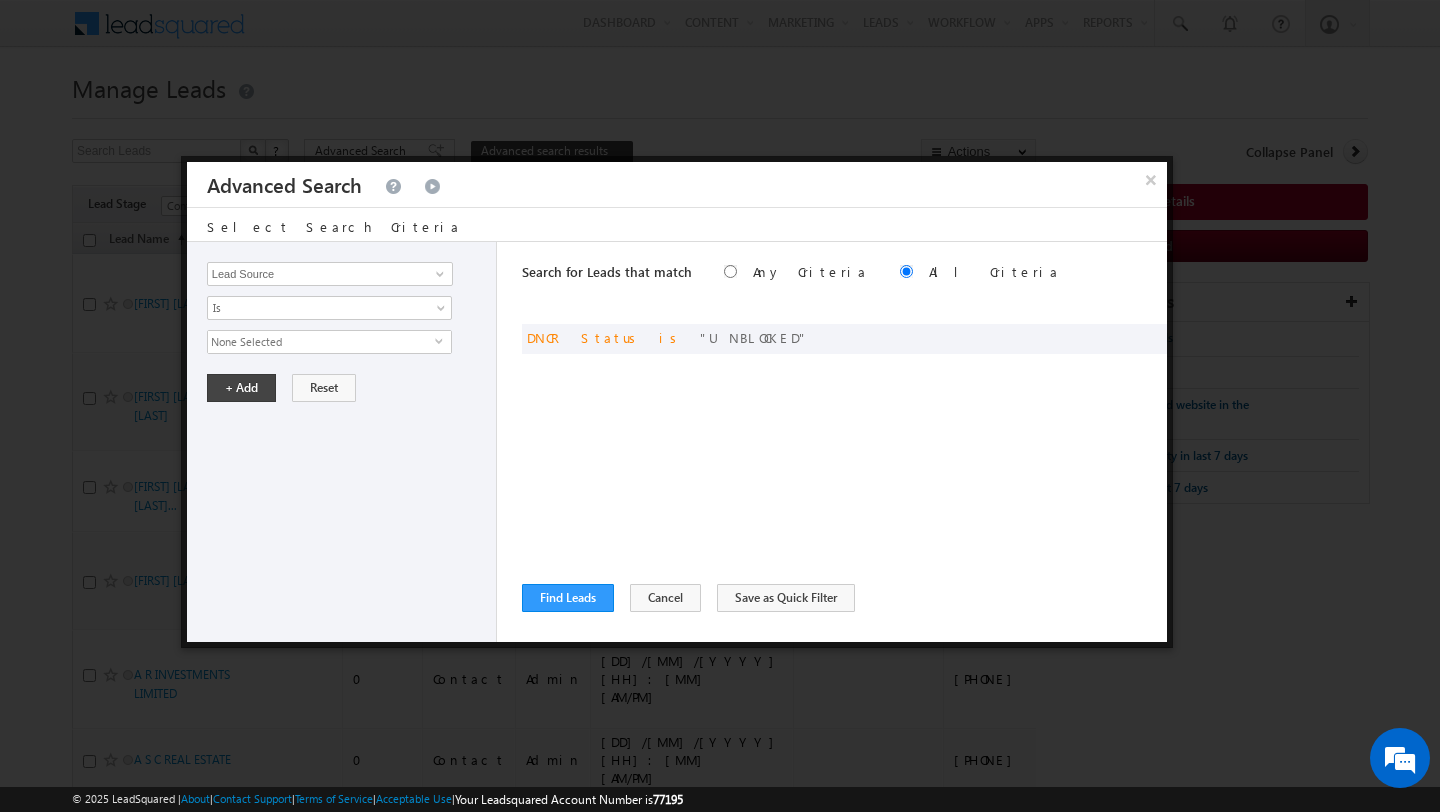 click on "None Selected" at bounding box center [321, 342] 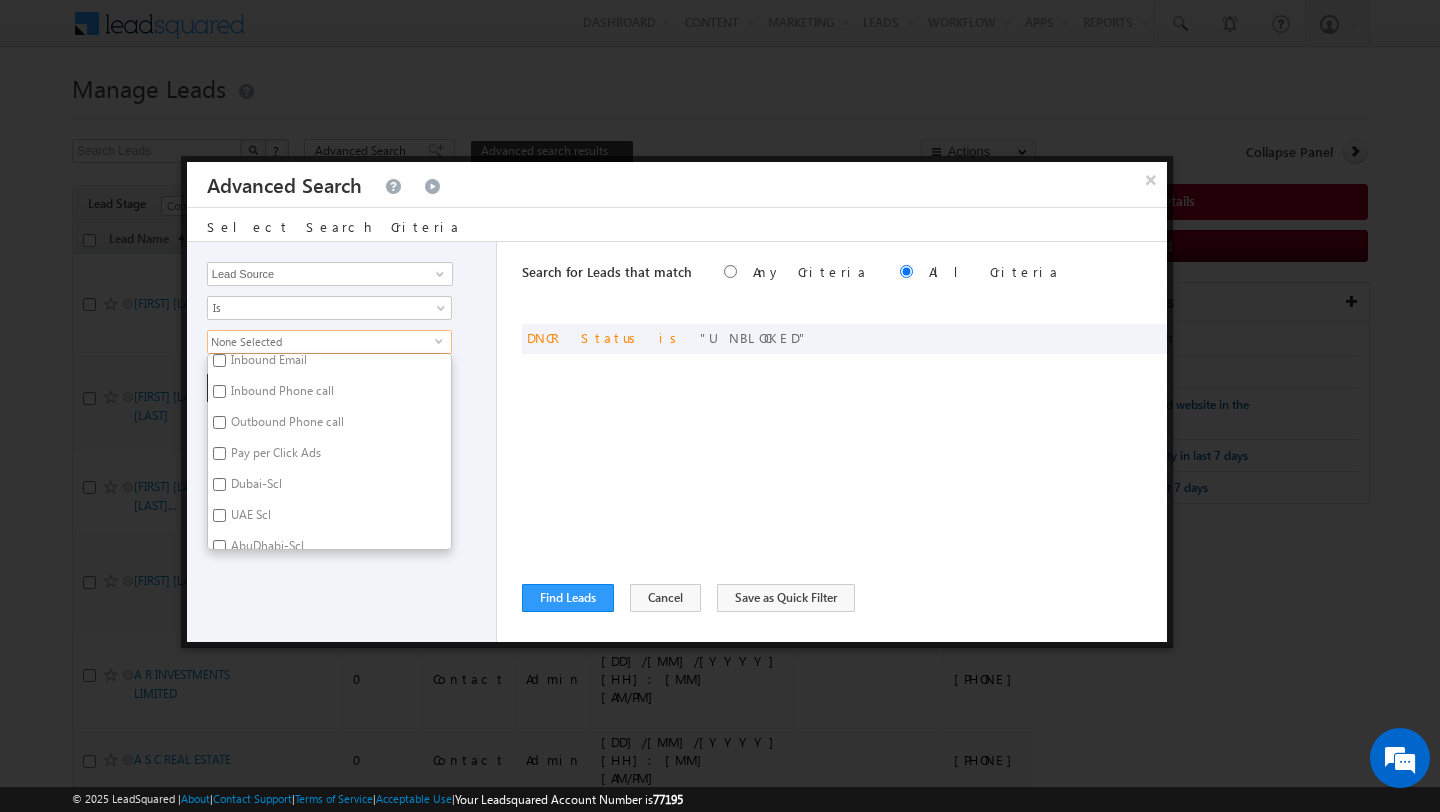 scroll, scrollTop: 1637, scrollLeft: 0, axis: vertical 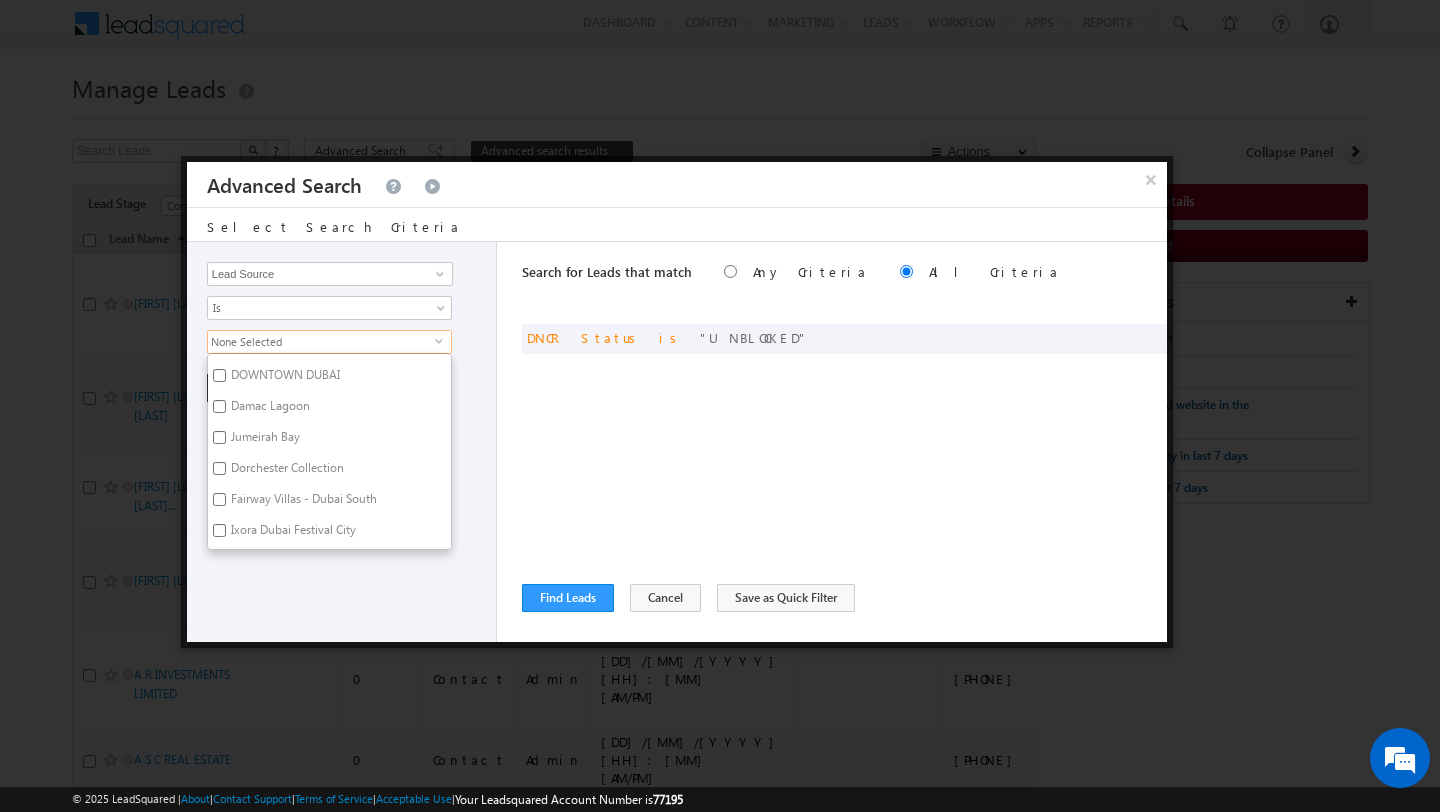 click on "Ixora Dubai Festival City" at bounding box center (292, 533) 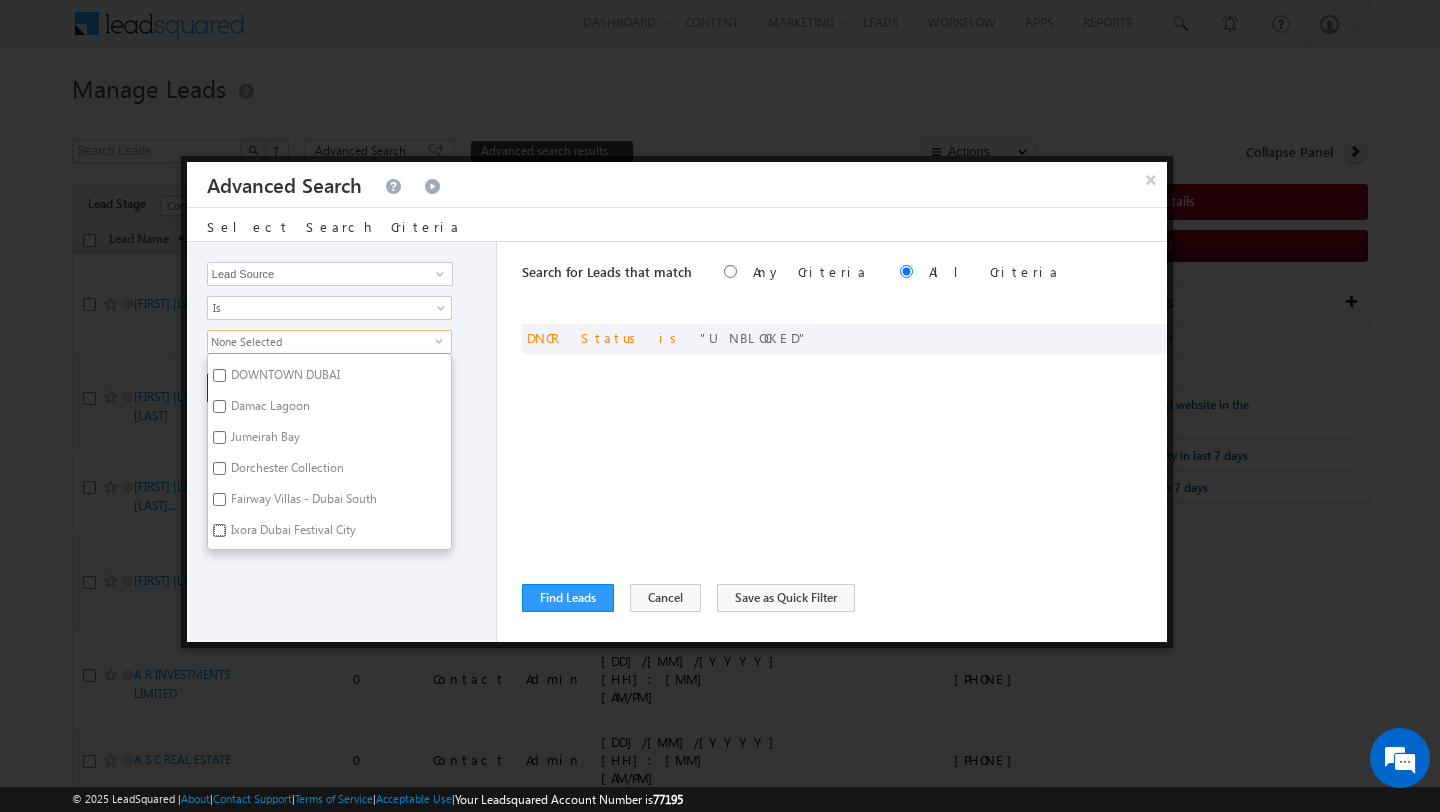 click on "Ixora Dubai Festival City" at bounding box center (219, 530) 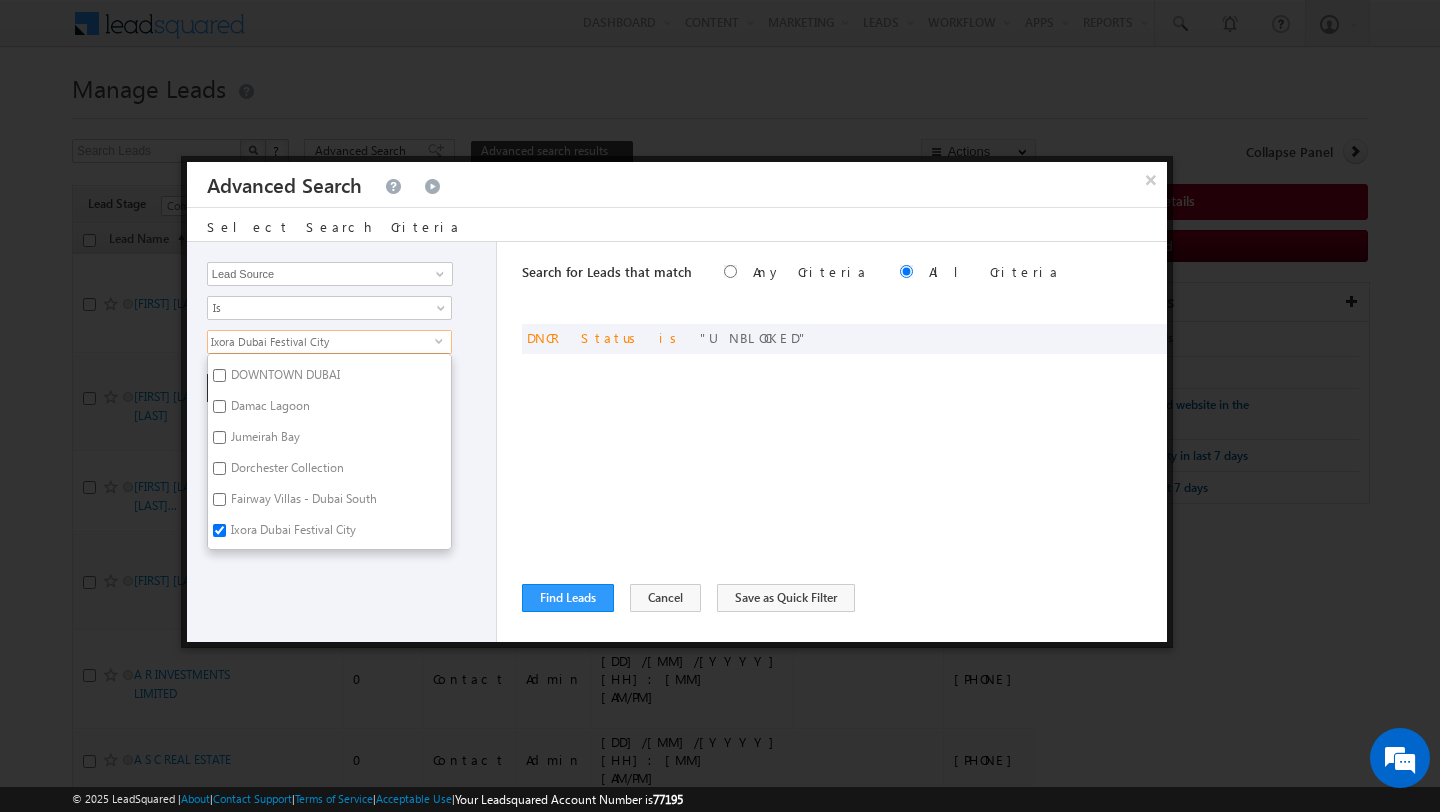 click on "Fairway Villas - Dubai South" at bounding box center (302, 502) 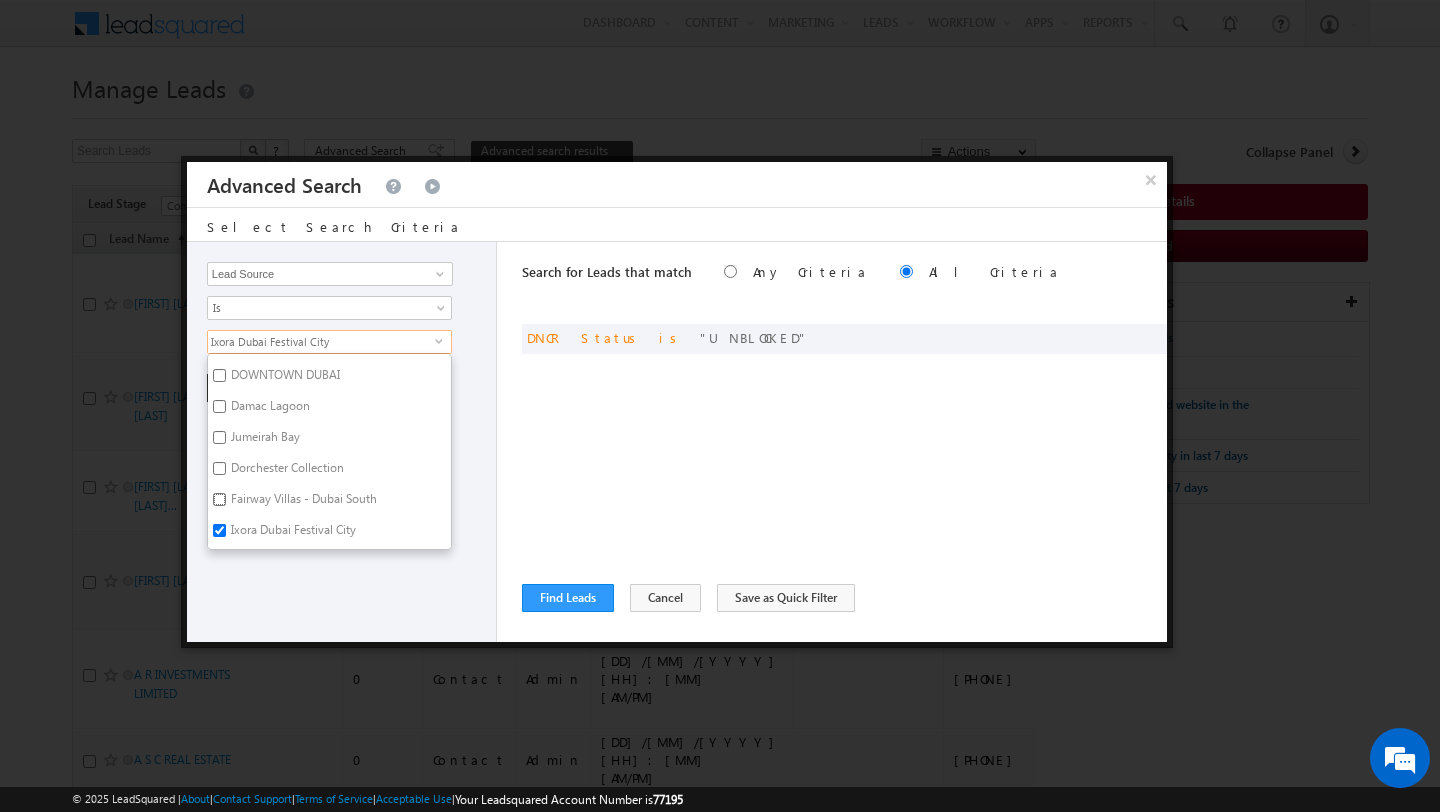 click on "Fairway Villas - Dubai South" at bounding box center (219, 499) 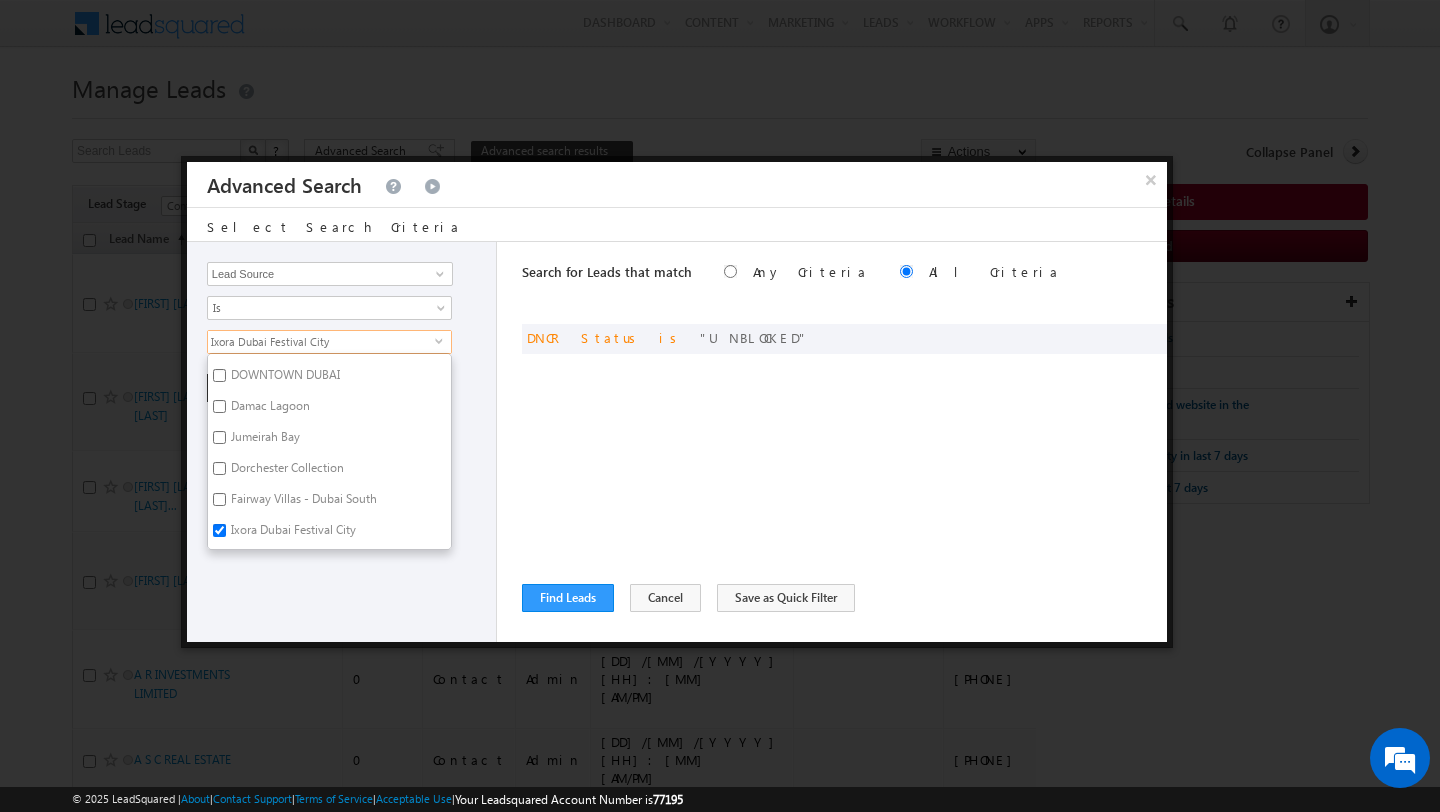 checkbox on "true" 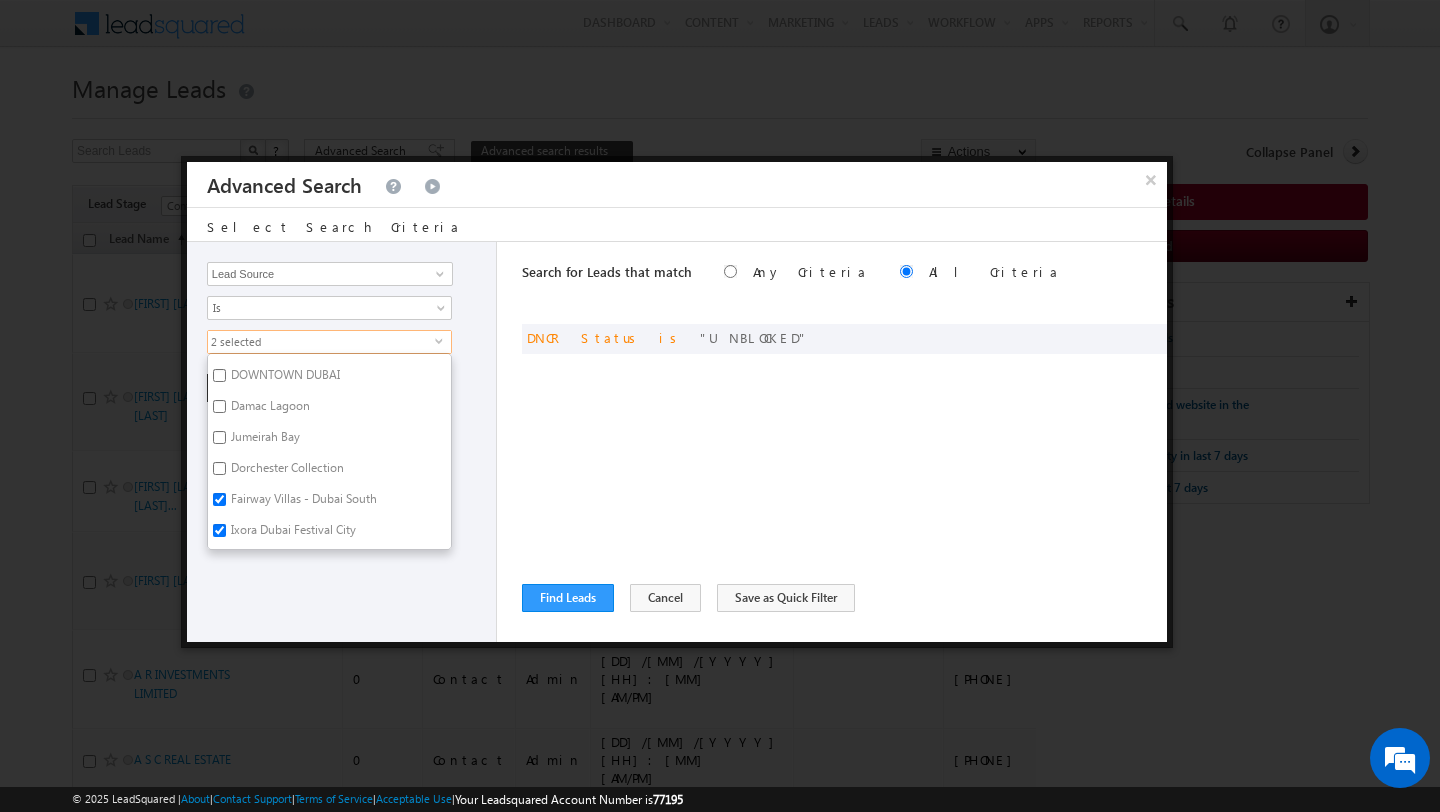 click on "Dorchester Collection" at bounding box center [286, 471] 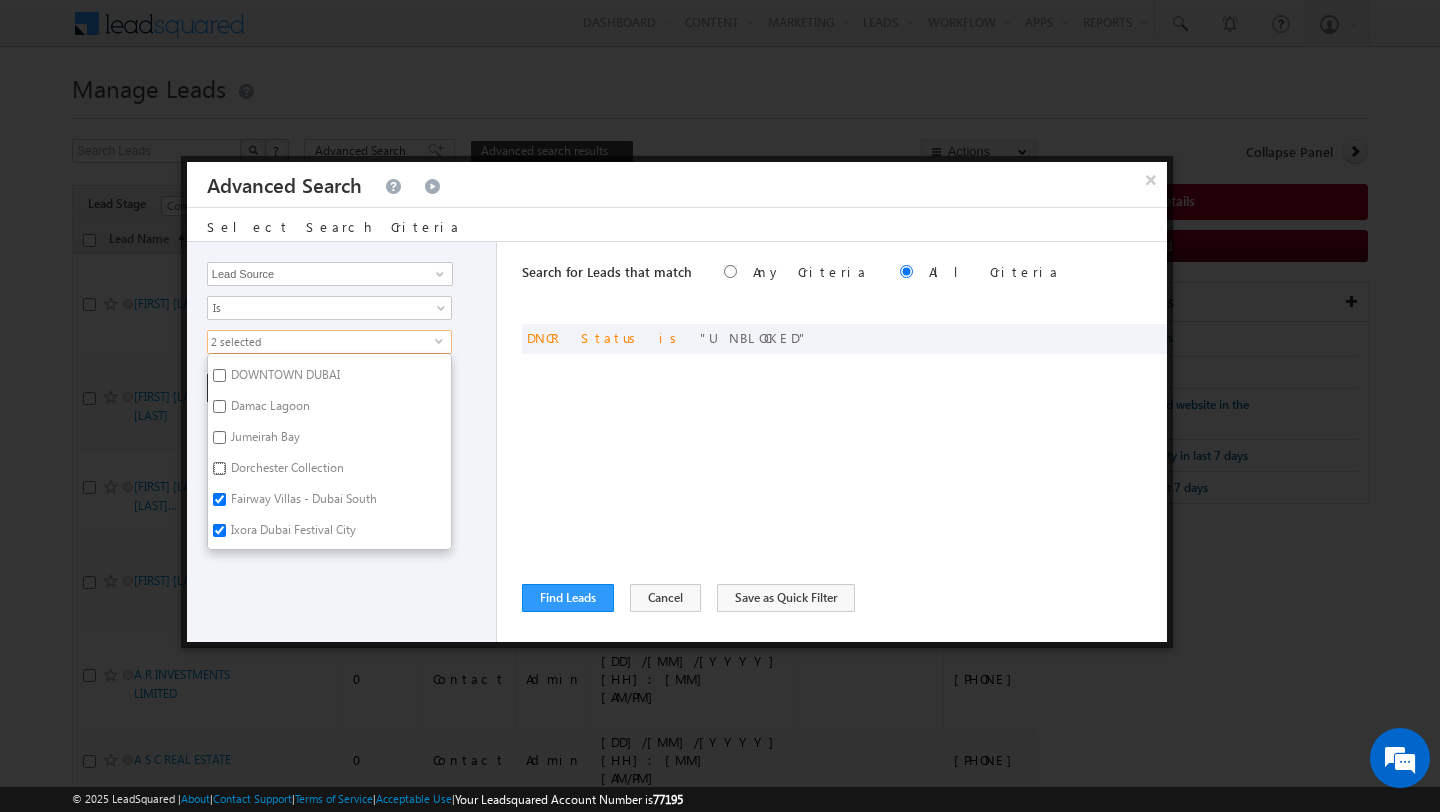 click on "Dorchester Collection" at bounding box center [219, 468] 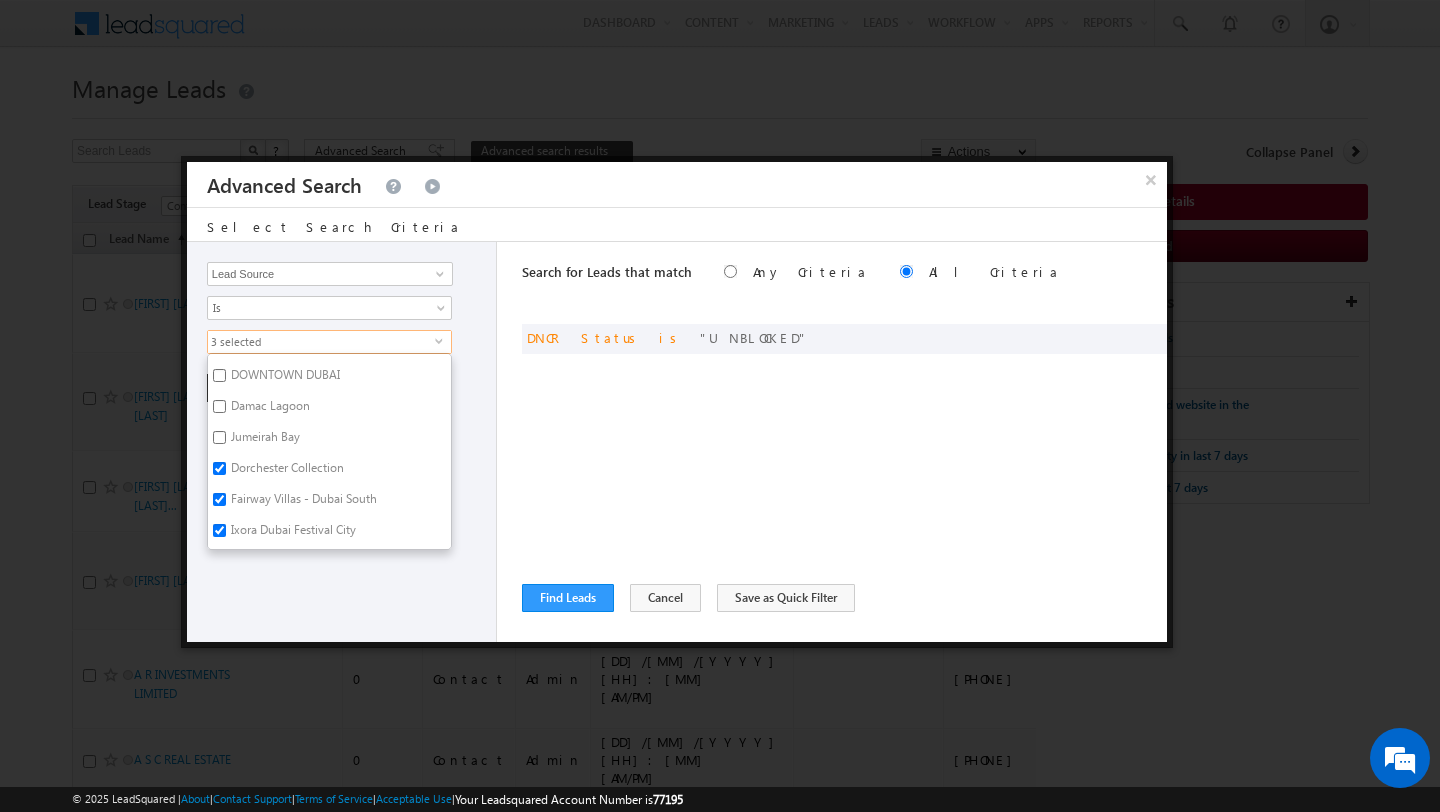 scroll, scrollTop: 1603, scrollLeft: 0, axis: vertical 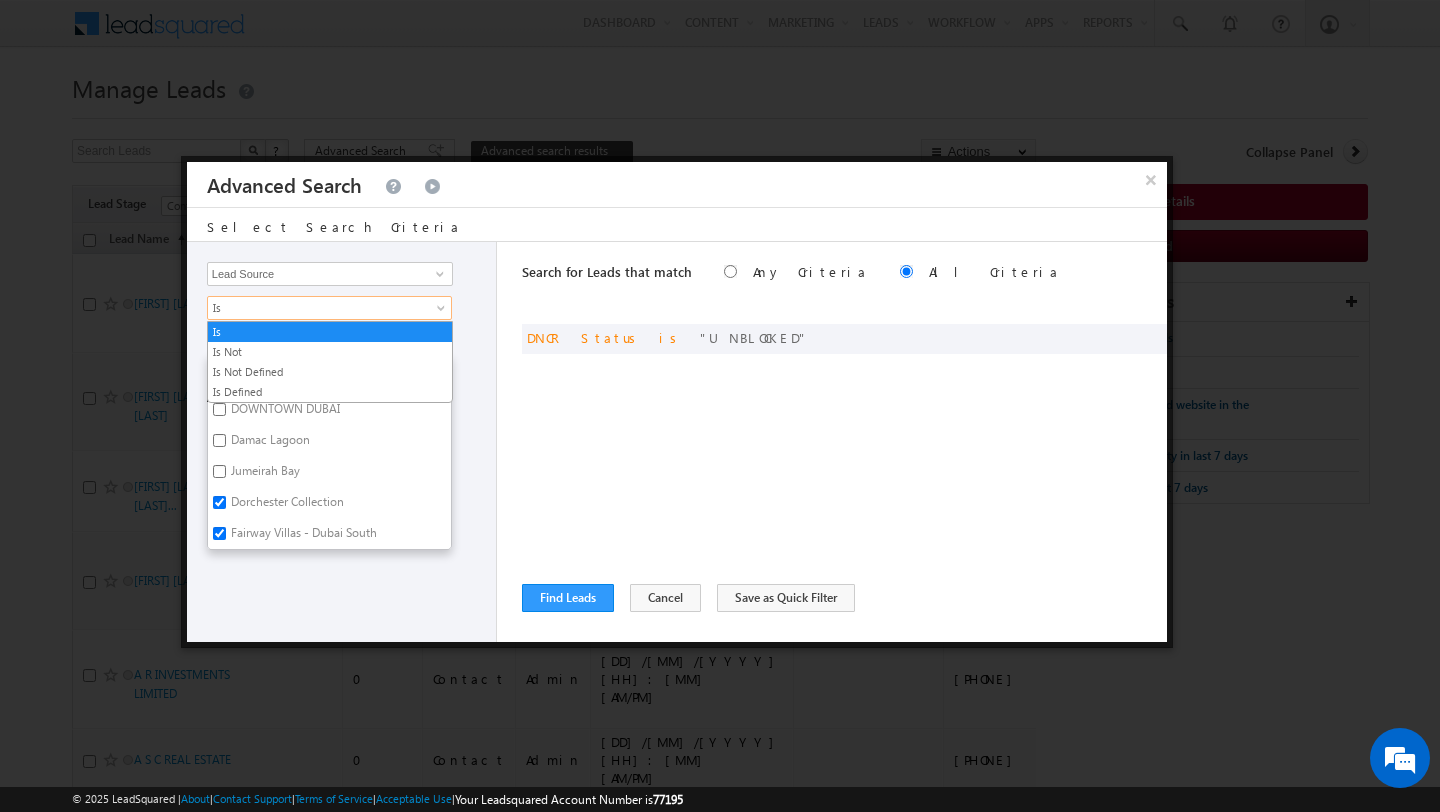 click on "Is" at bounding box center (316, 308) 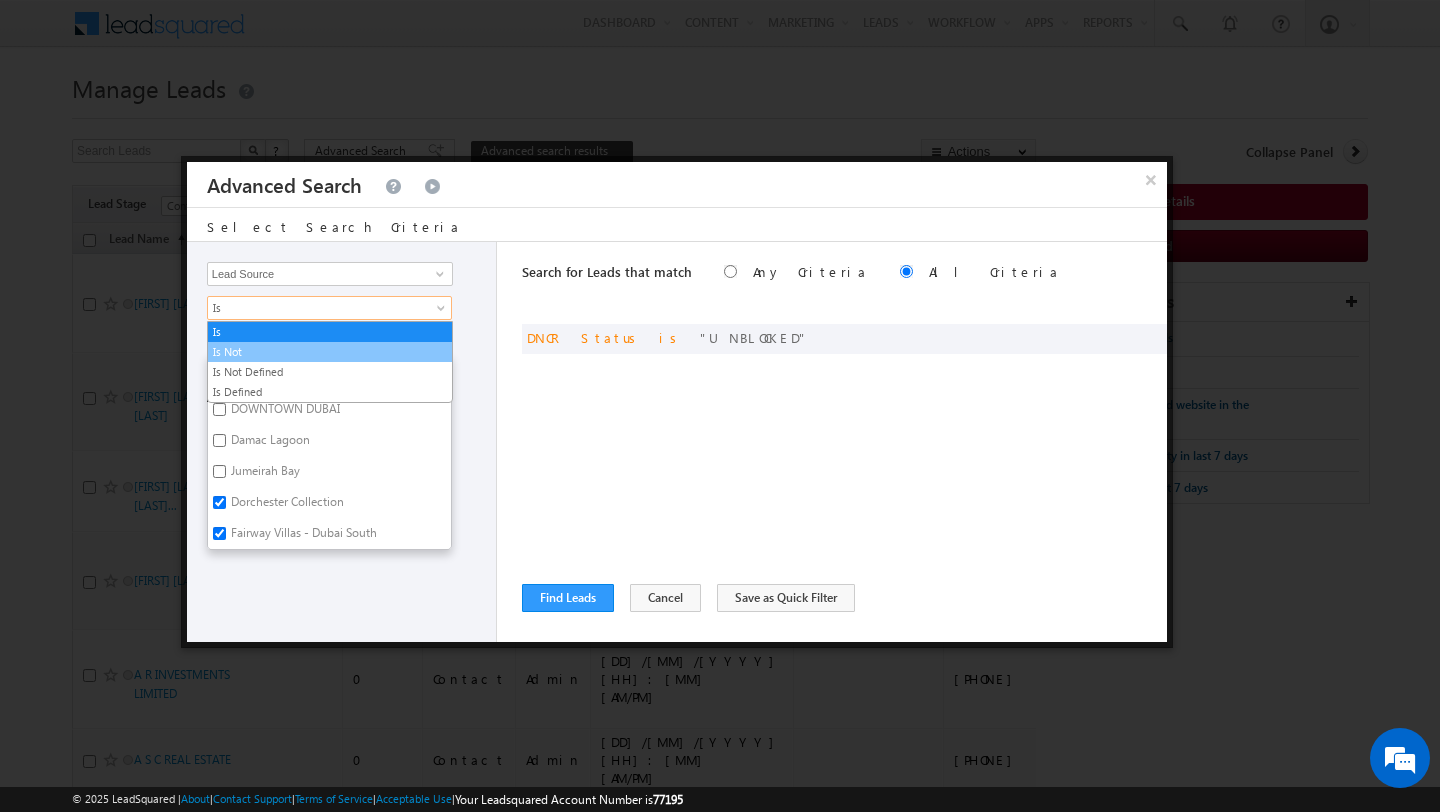 click on "Is Not" at bounding box center (330, 352) 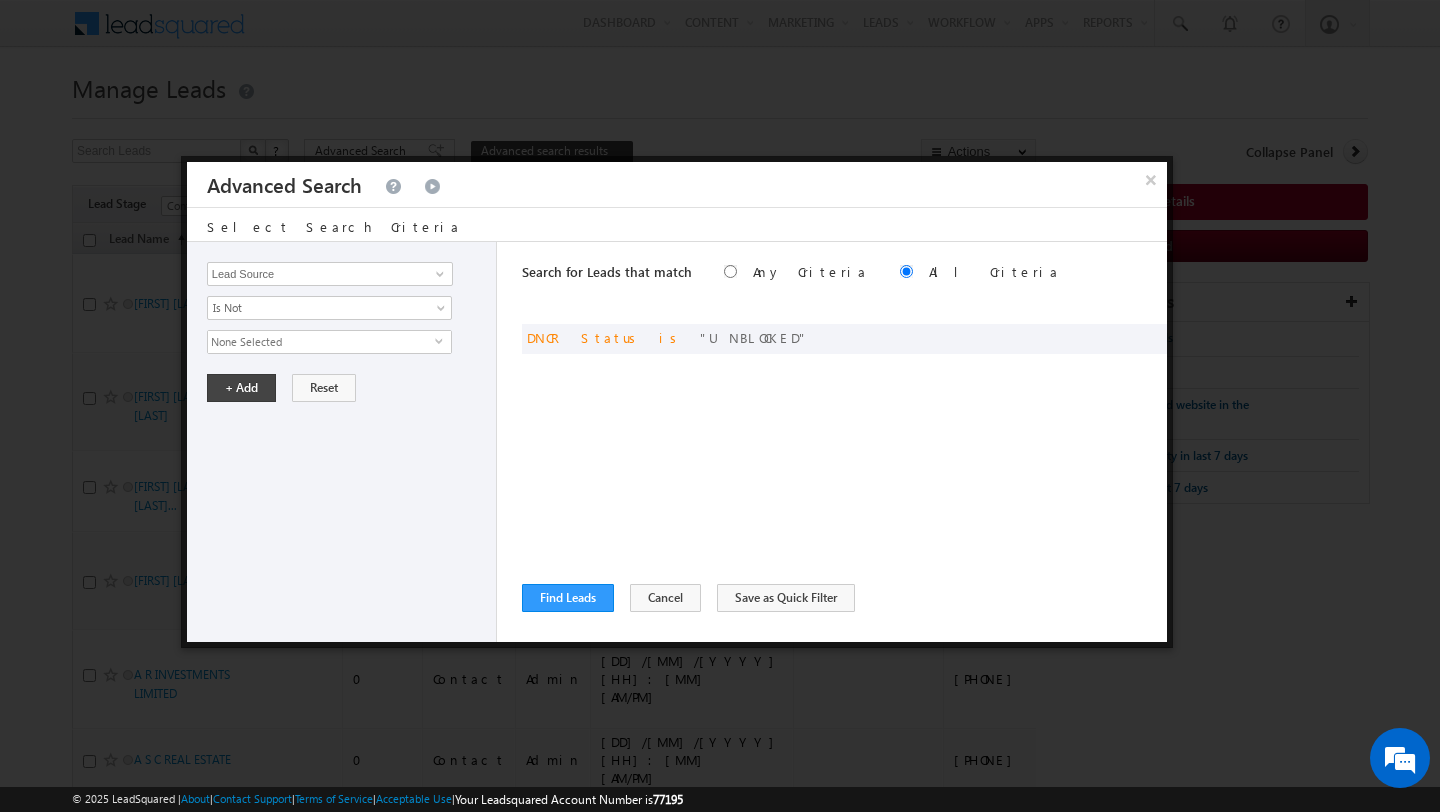 click on "None Selected" at bounding box center (321, 342) 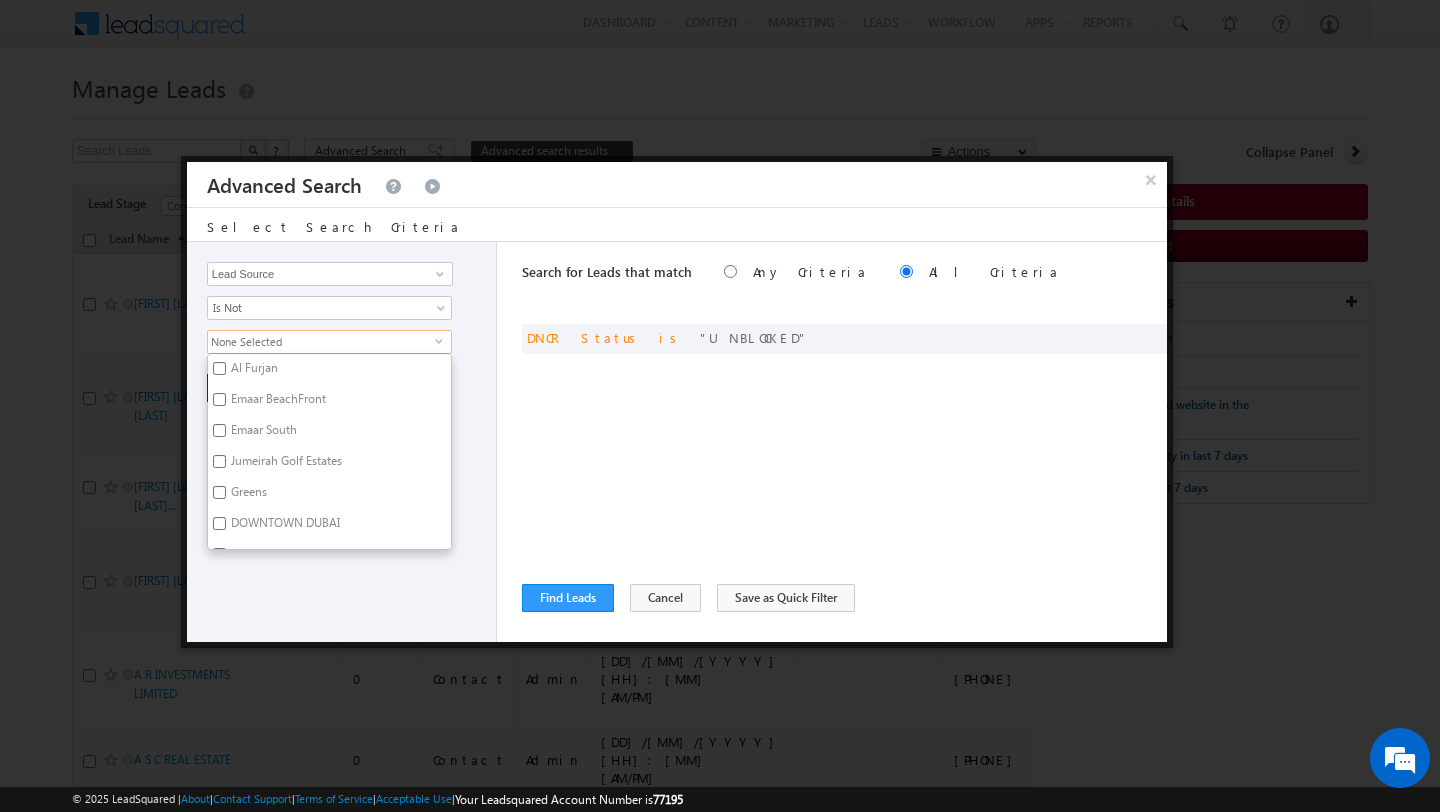 scroll, scrollTop: 1637, scrollLeft: 0, axis: vertical 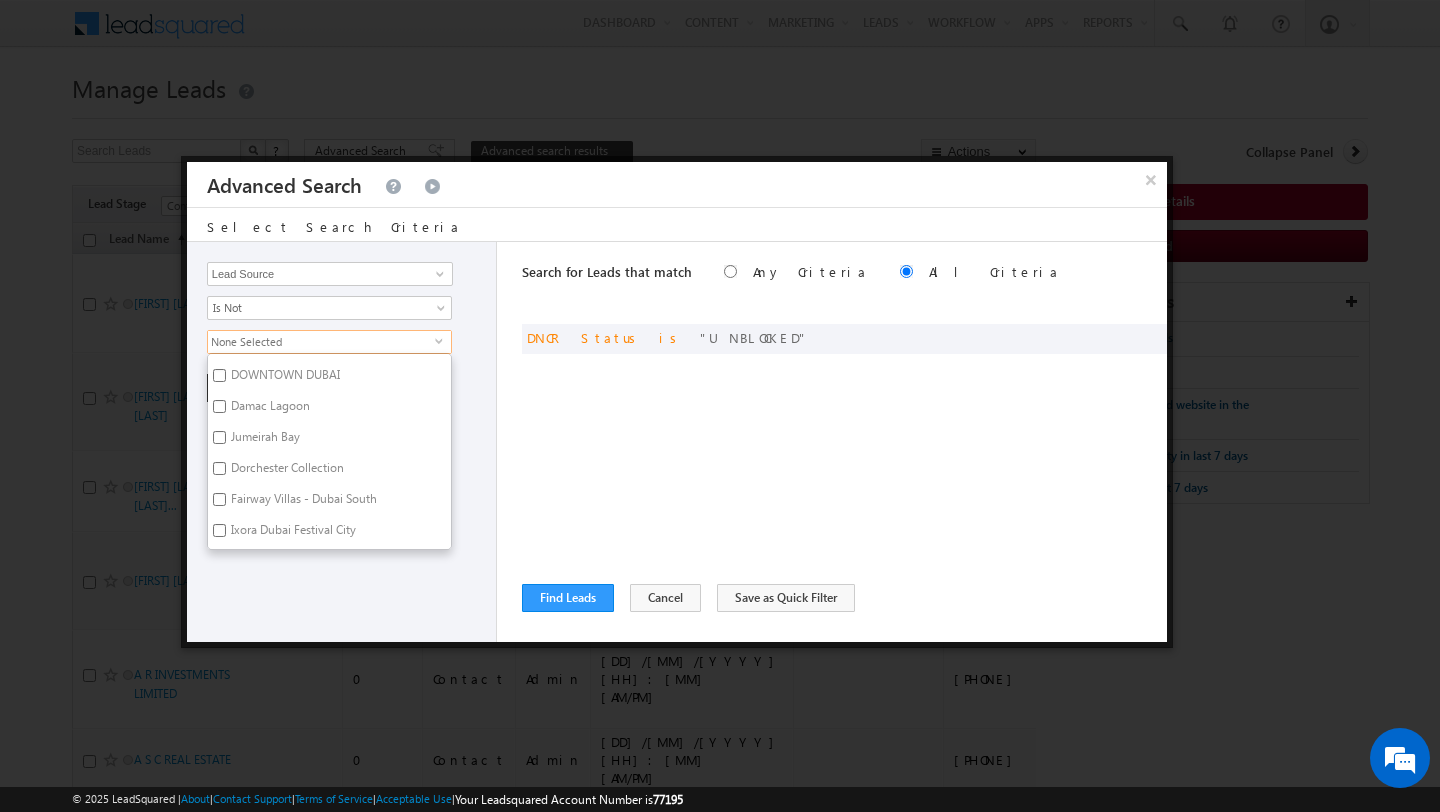 click on "Damac Lagoon" at bounding box center [269, 409] 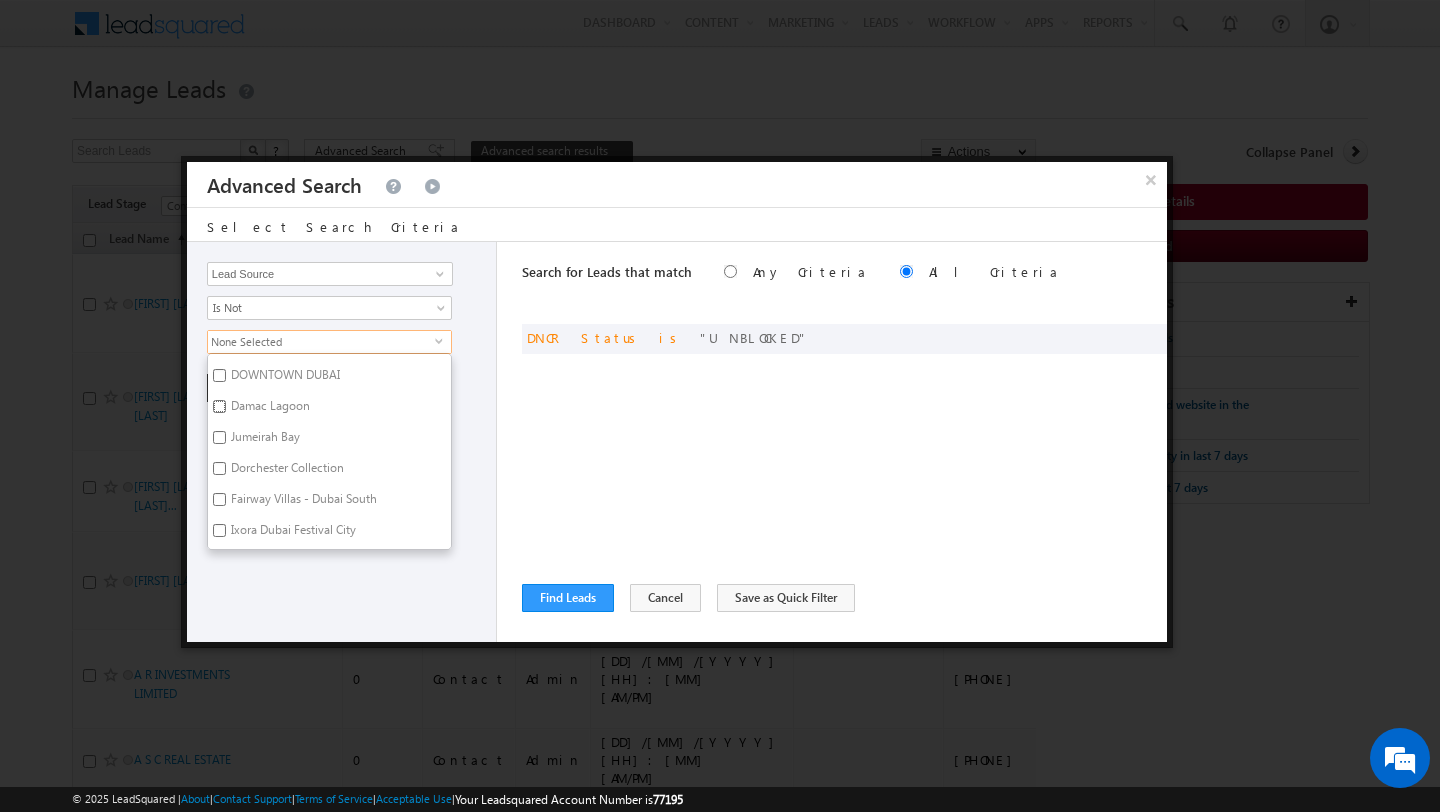 click on "Damac Lagoon" at bounding box center (219, 406) 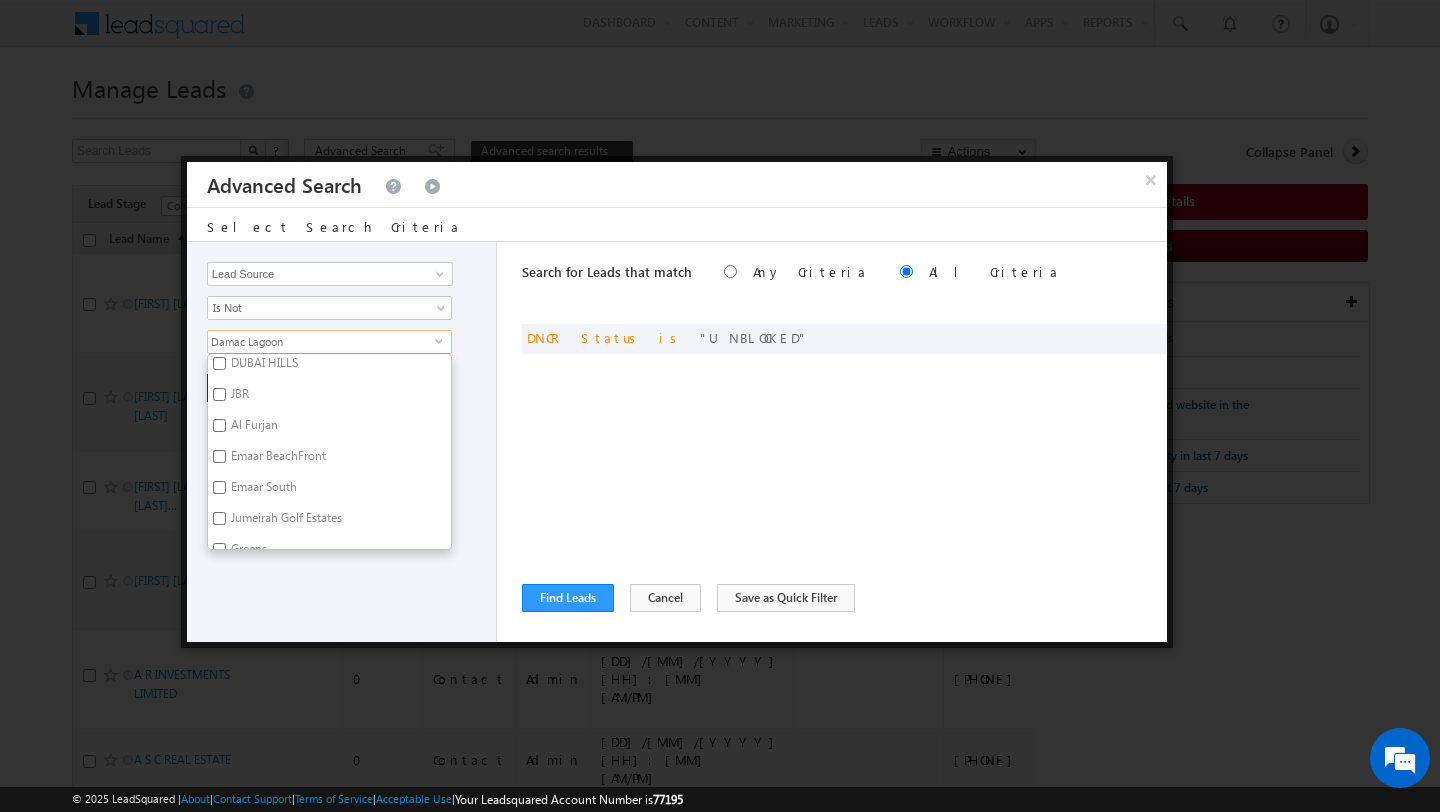 scroll, scrollTop: 1431, scrollLeft: 0, axis: vertical 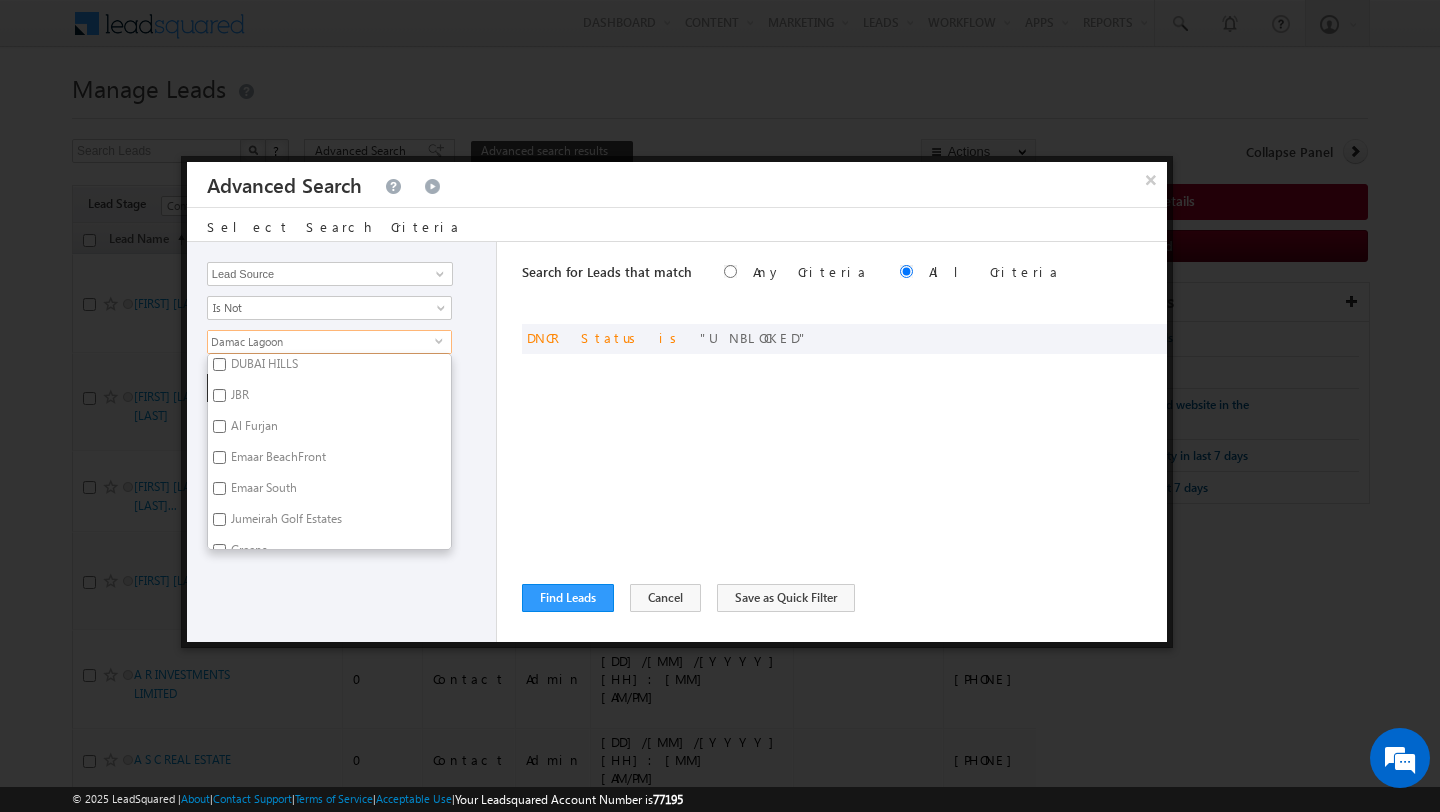 click on "Al Furjan" at bounding box center [253, 429] 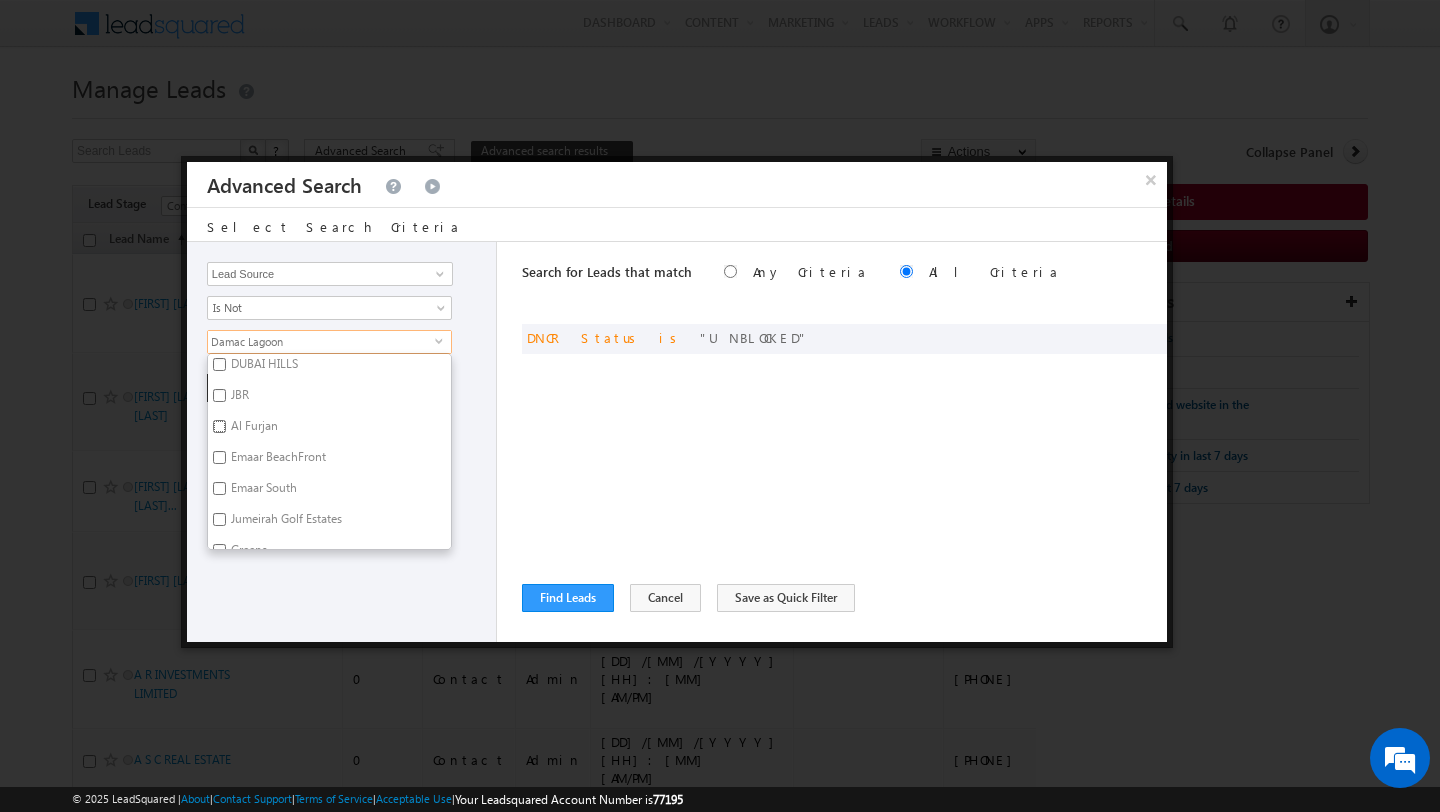 click on "Al Furjan" at bounding box center (219, 426) 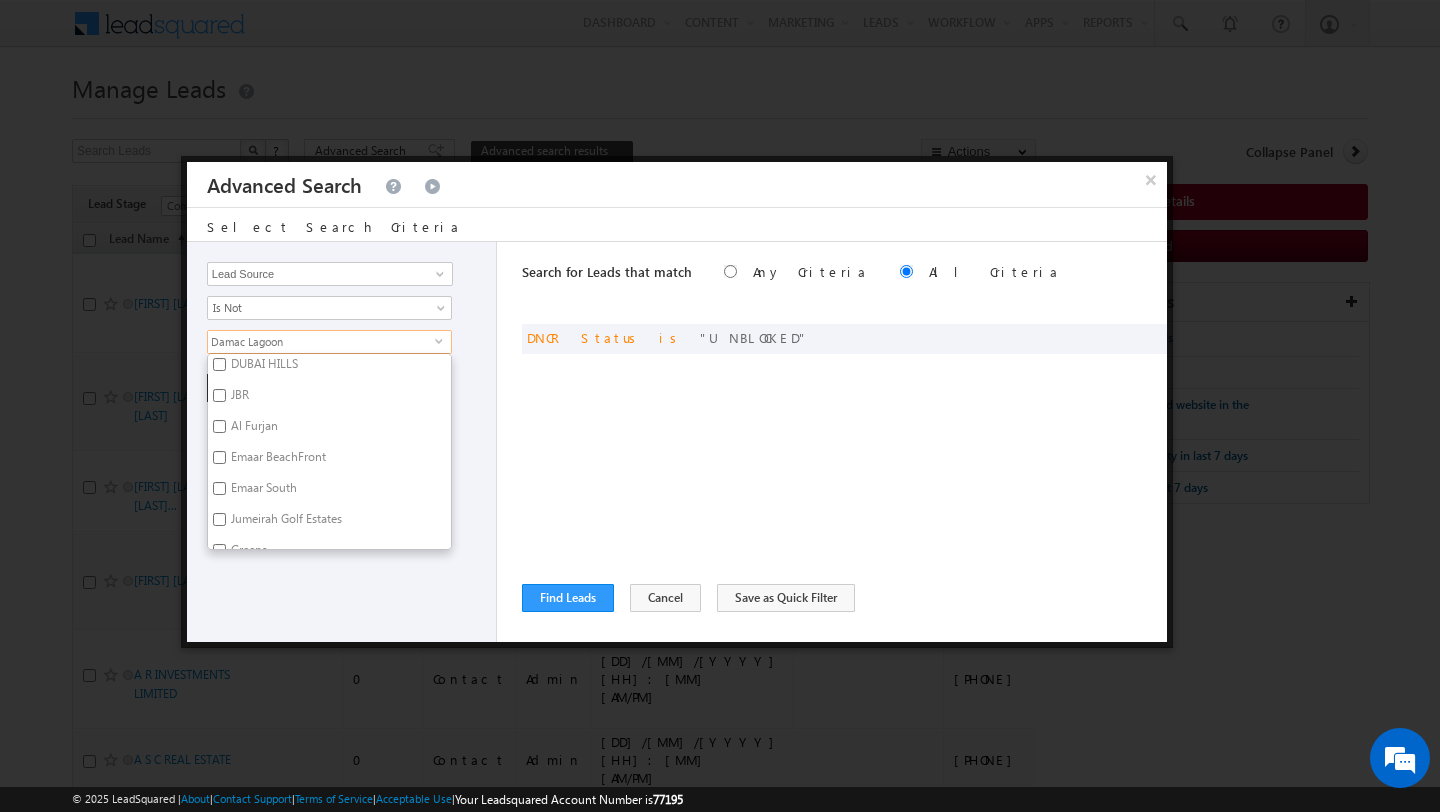 checkbox on "true" 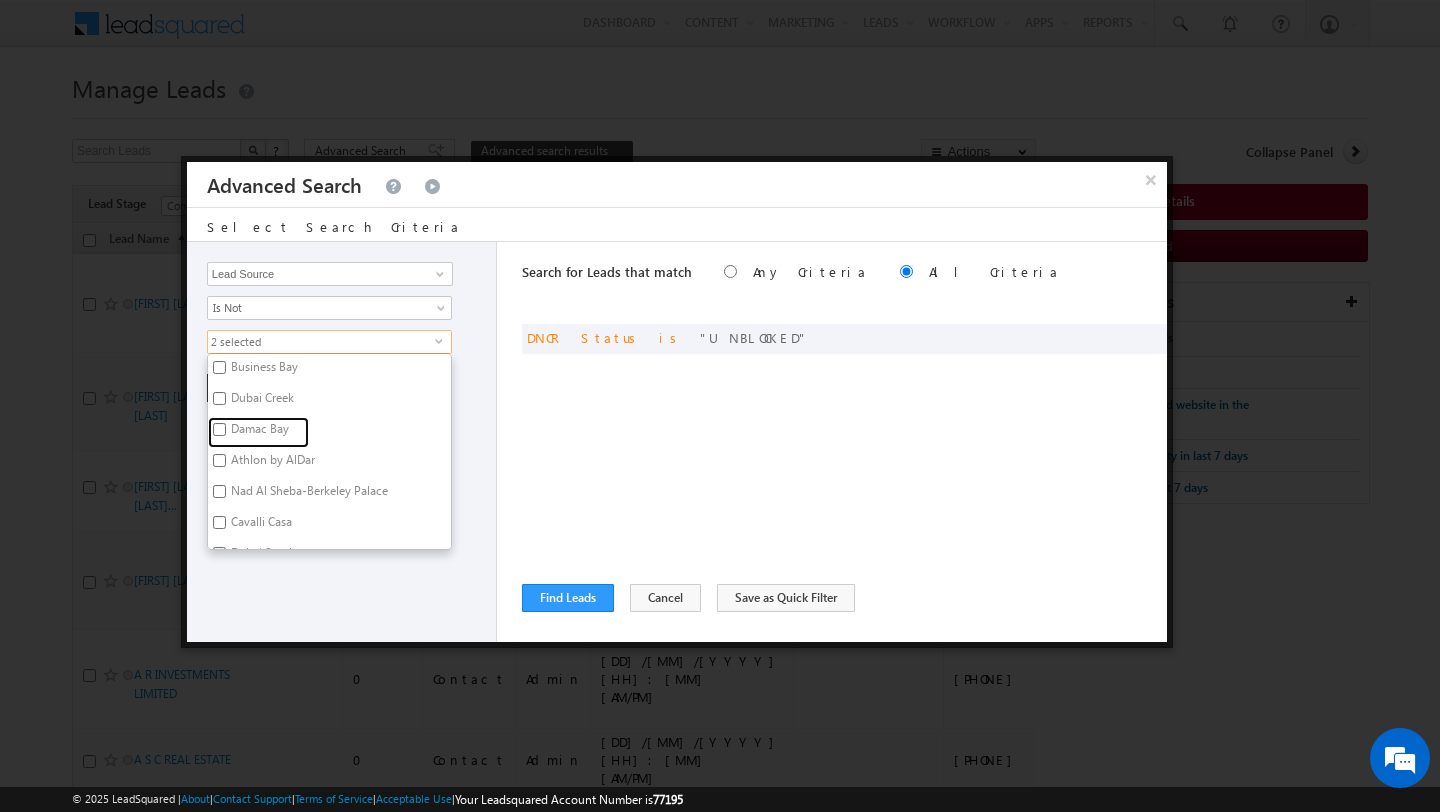 scroll, scrollTop: 1214, scrollLeft: 0, axis: vertical 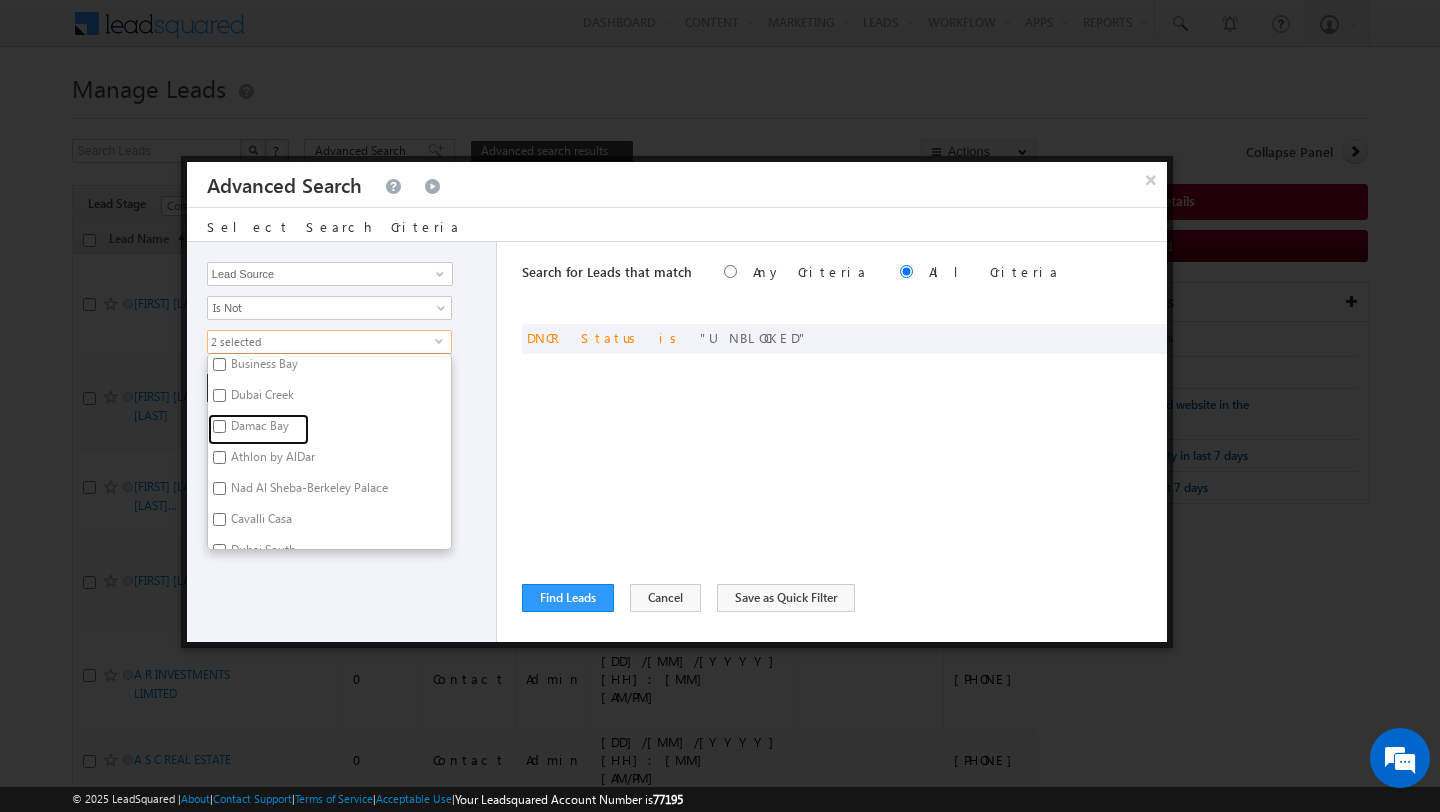 click on "Damac Bay" at bounding box center (258, 429) 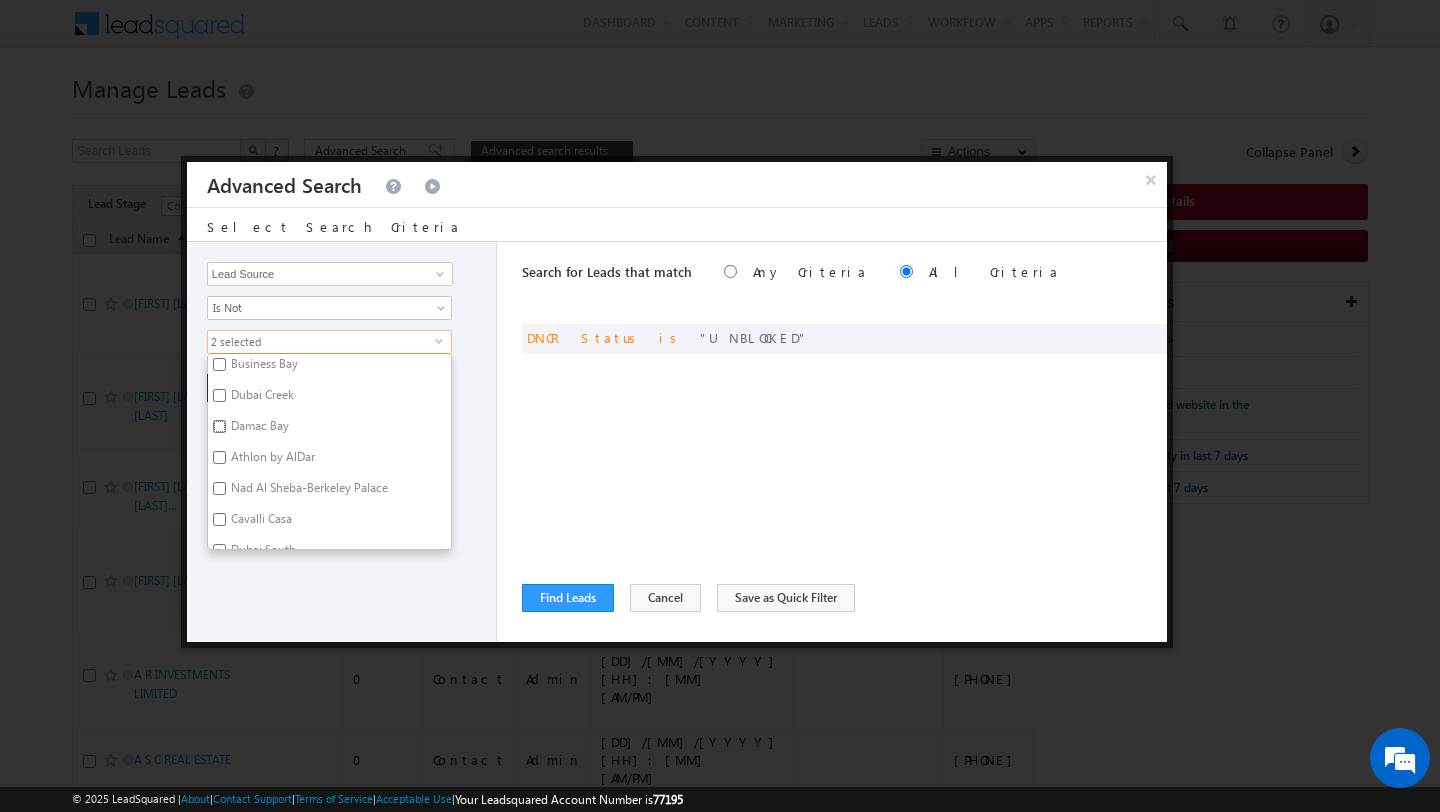 click on "Damac Bay" at bounding box center (219, 426) 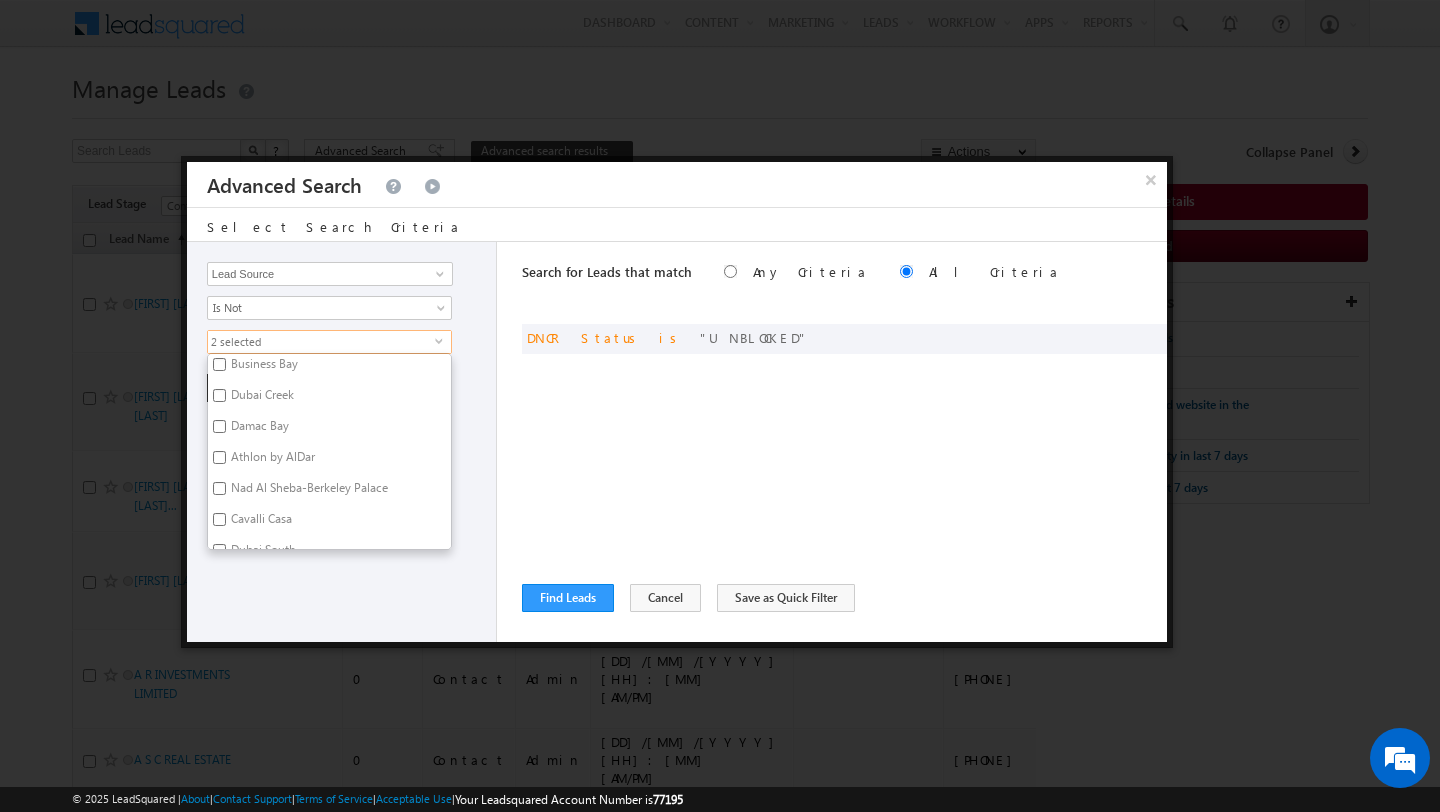 checkbox on "true" 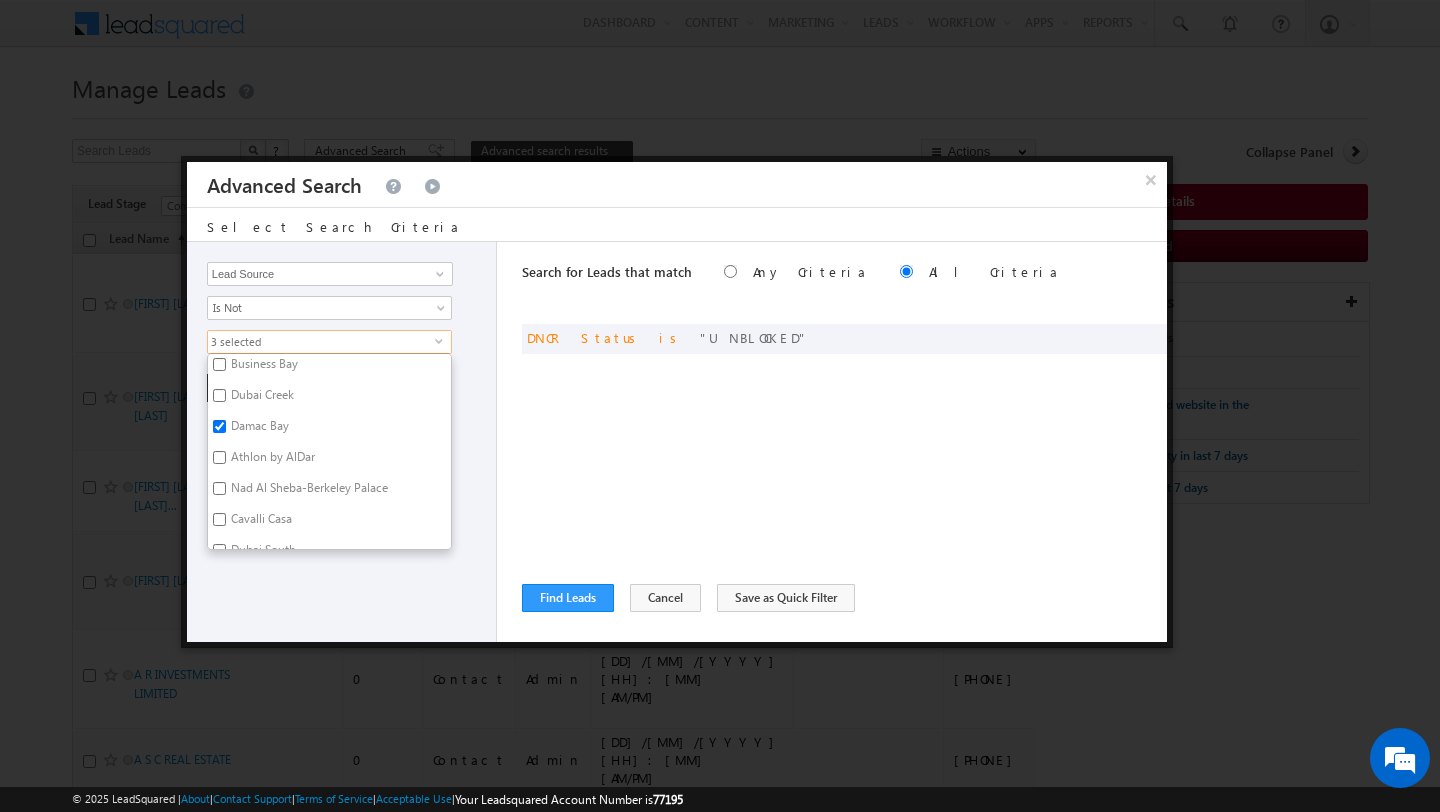 click on "Dubai Creek" at bounding box center (261, 398) 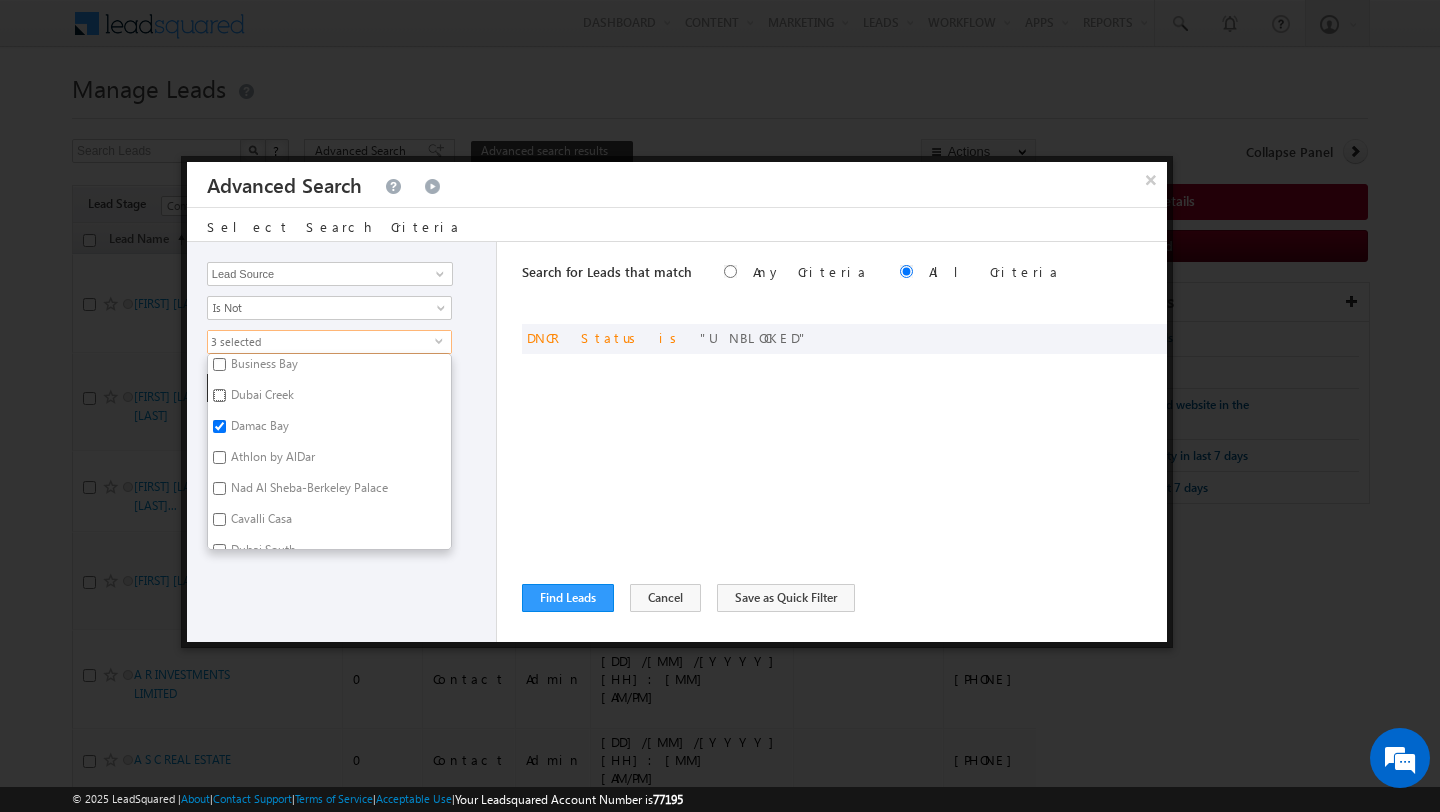 click on "Dubai Creek" at bounding box center (219, 395) 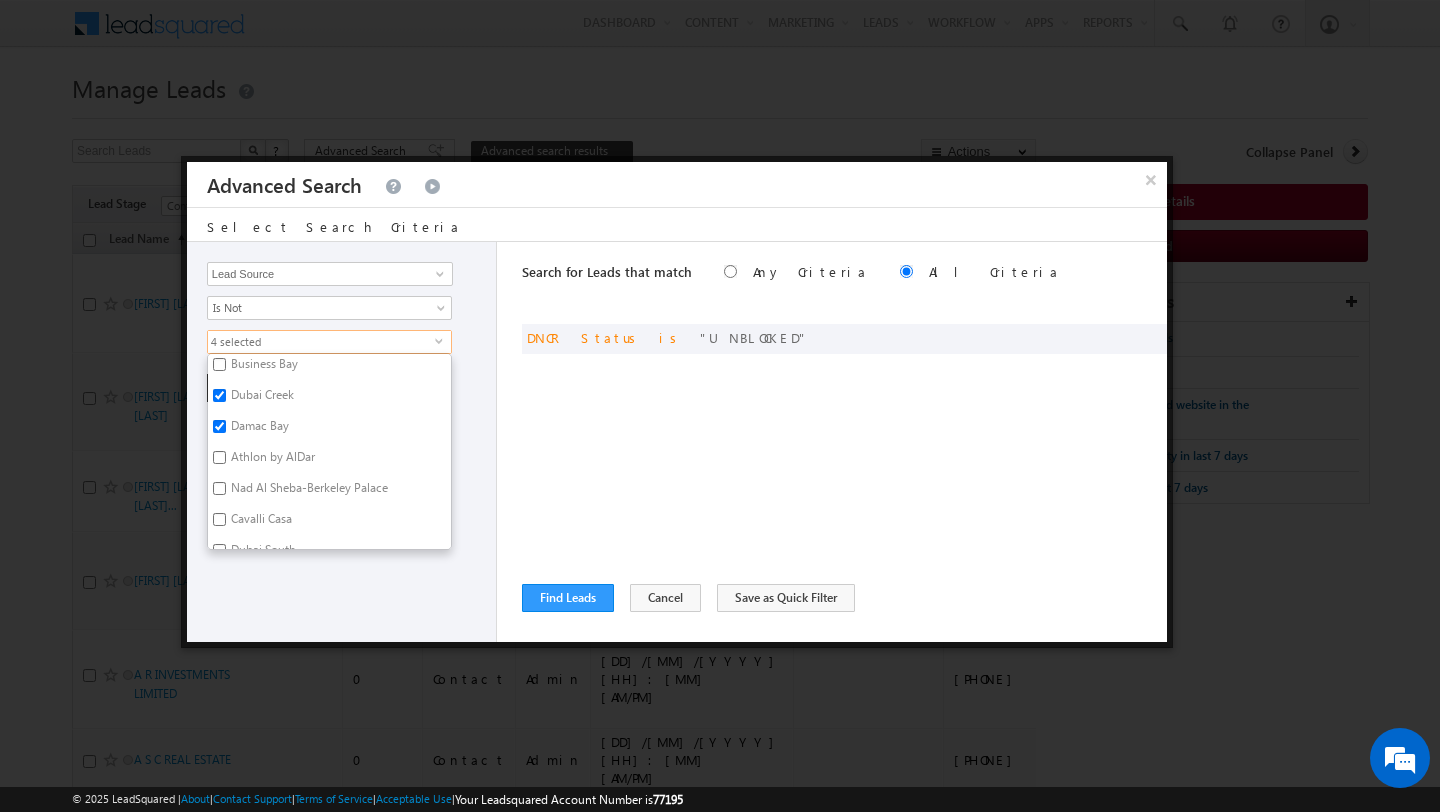 click on "Dubai Creek" at bounding box center (261, 398) 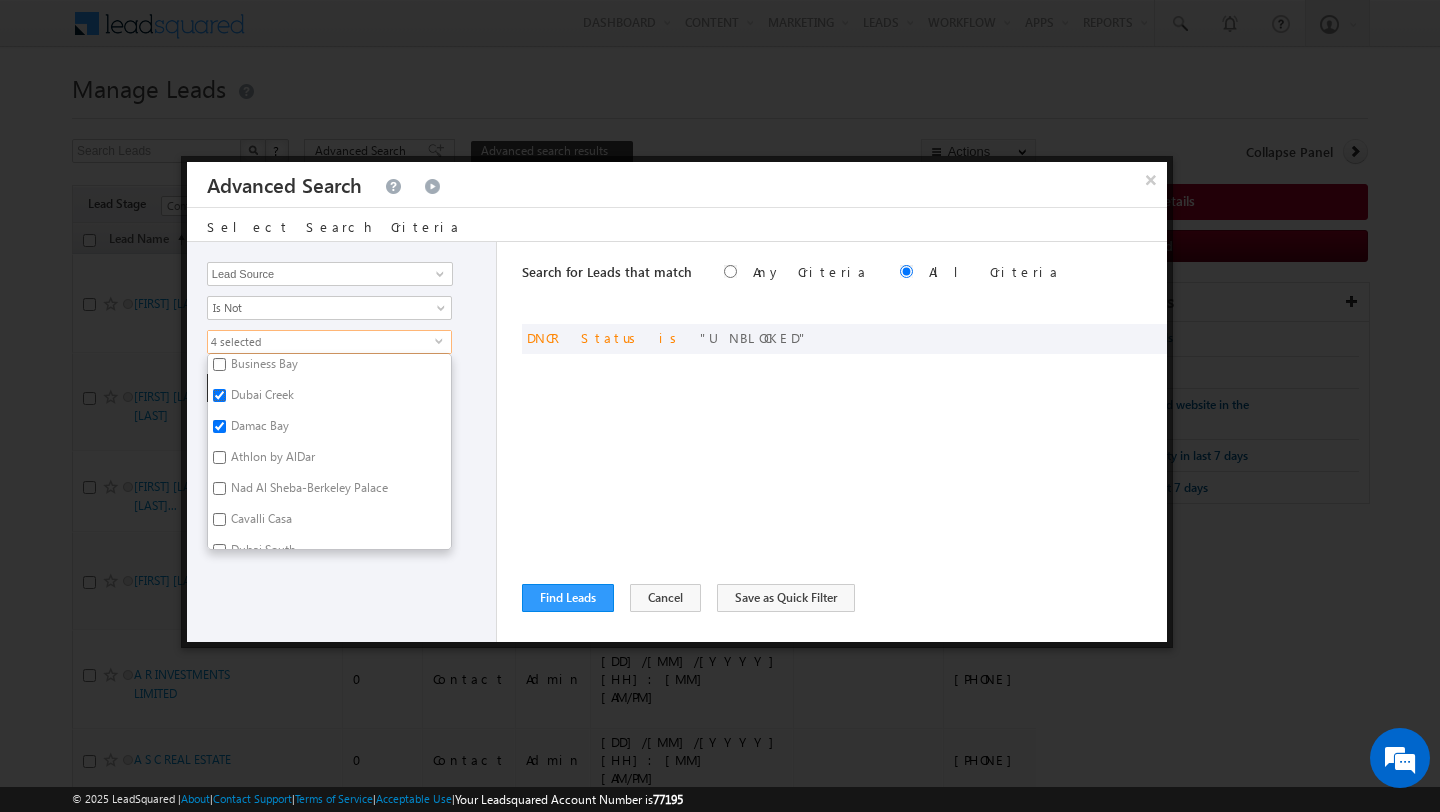 click on "Dubai Creek" at bounding box center [219, 395] 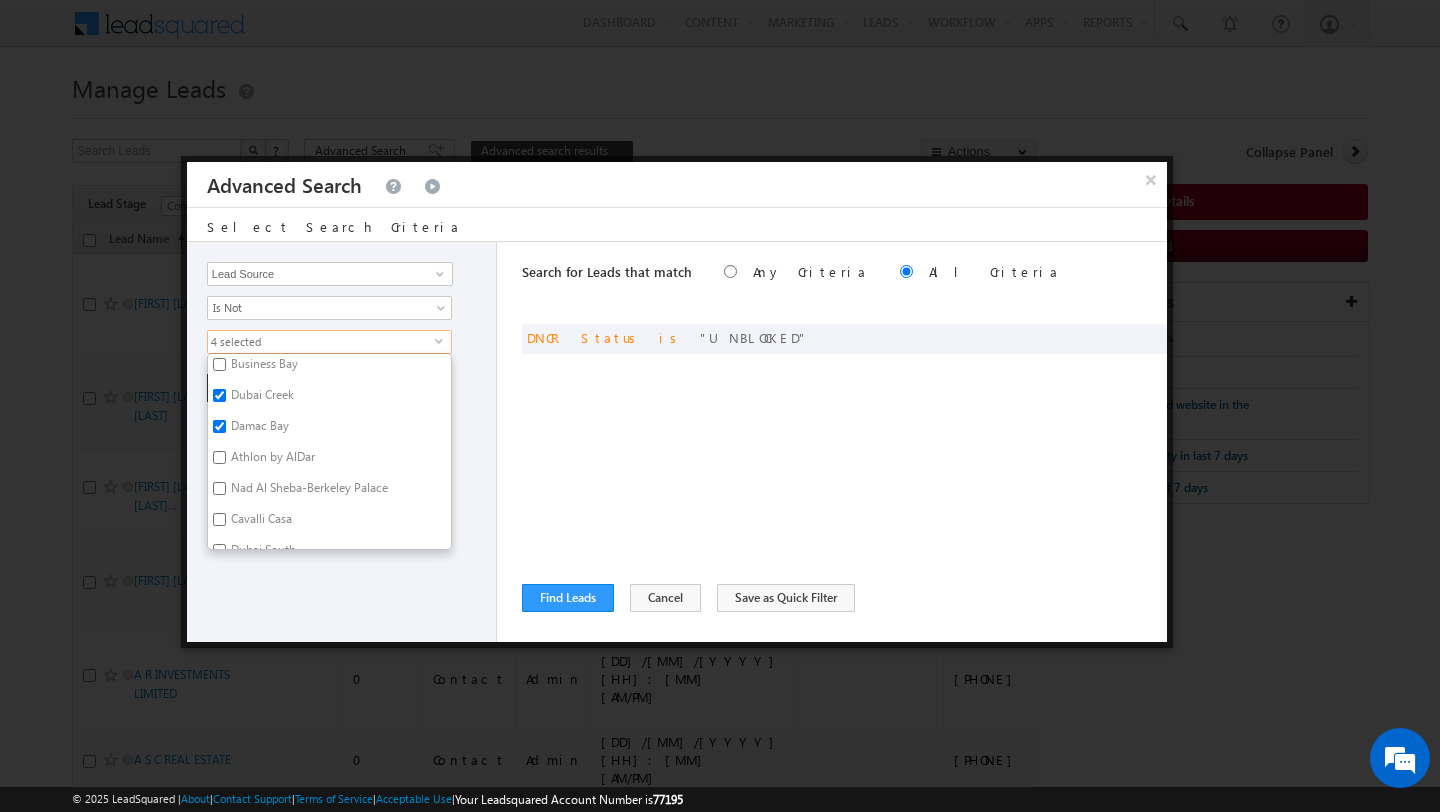 checkbox on "false" 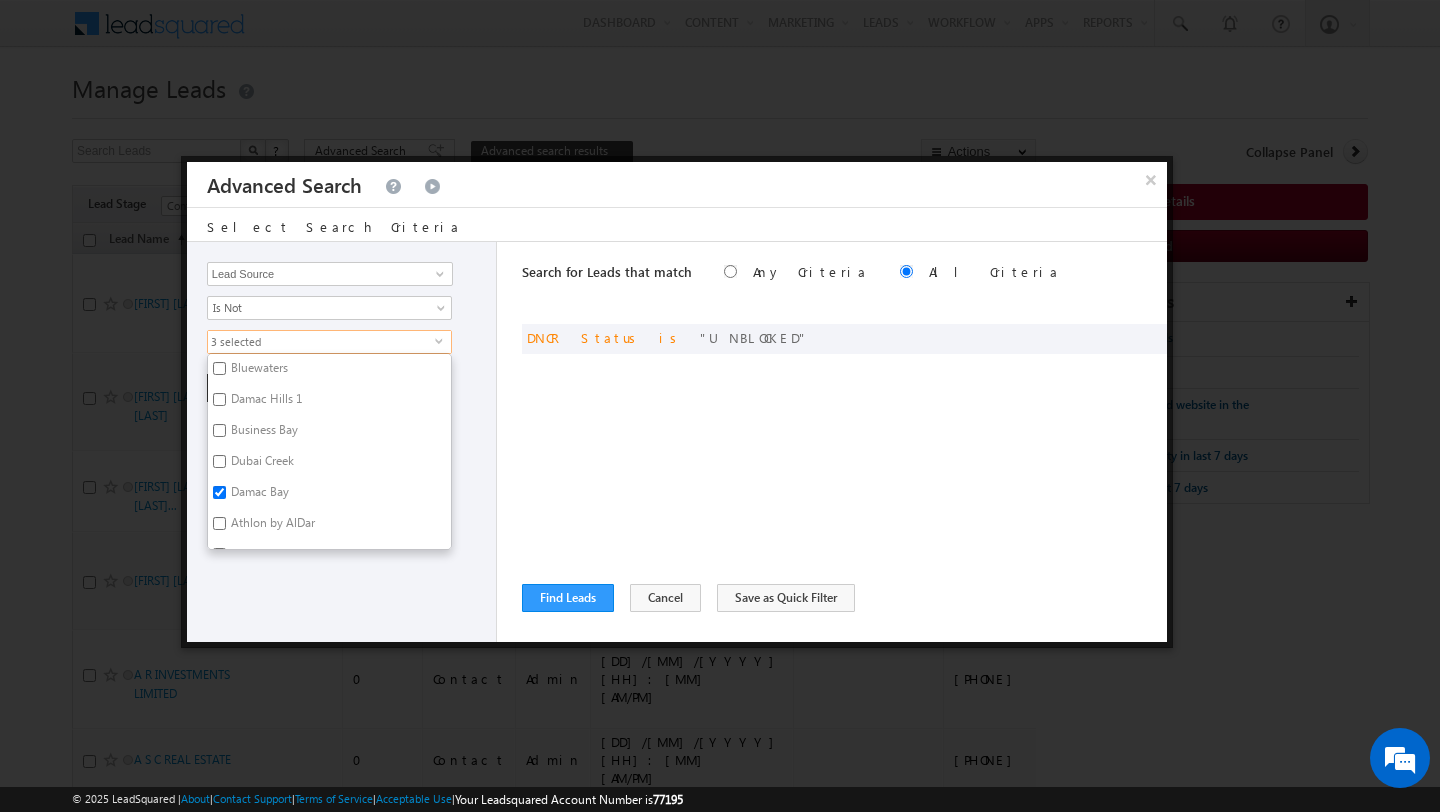 scroll, scrollTop: 1109, scrollLeft: 0, axis: vertical 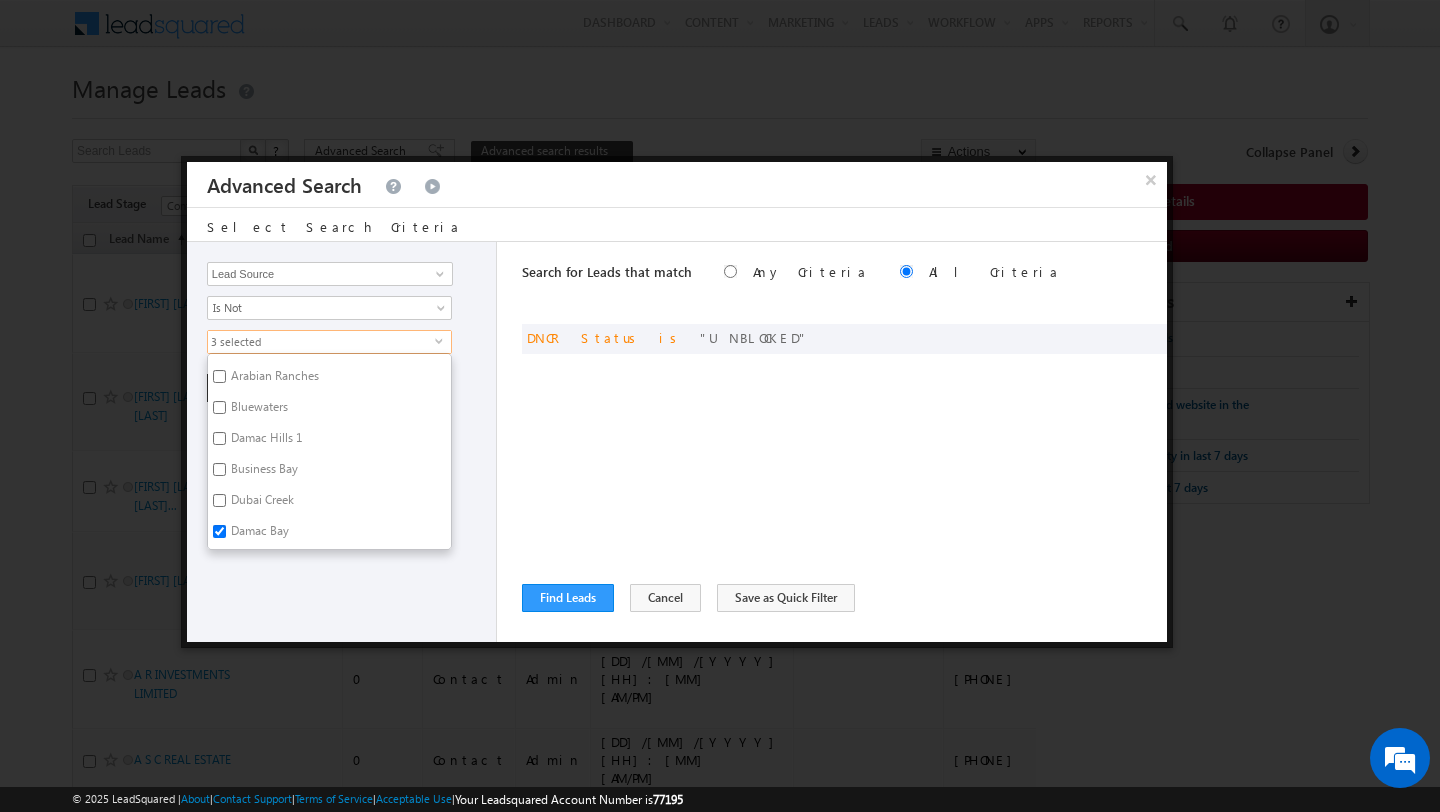 click on "Damac Hills 1" at bounding box center [265, 441] 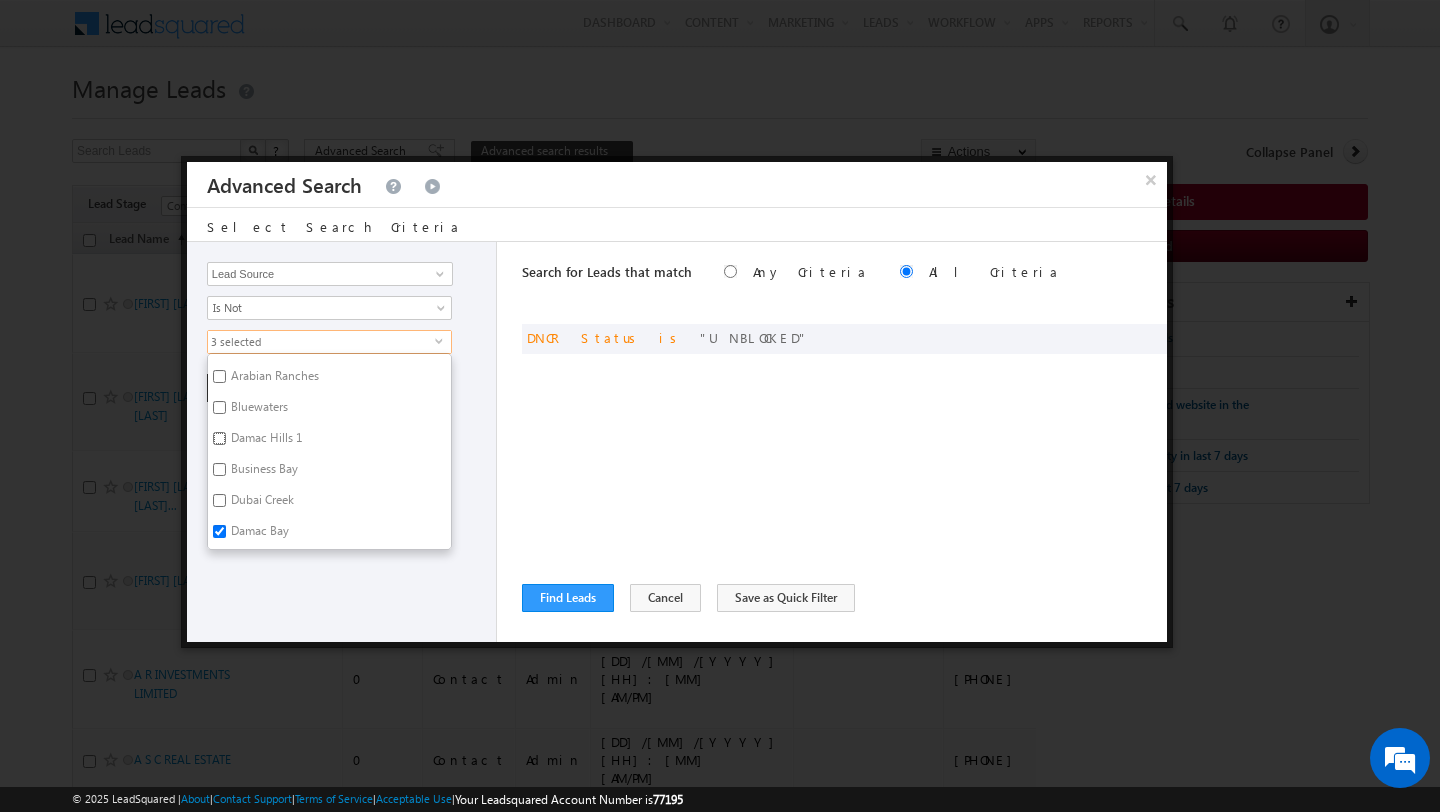 click on "Damac Hills 1" at bounding box center (219, 438) 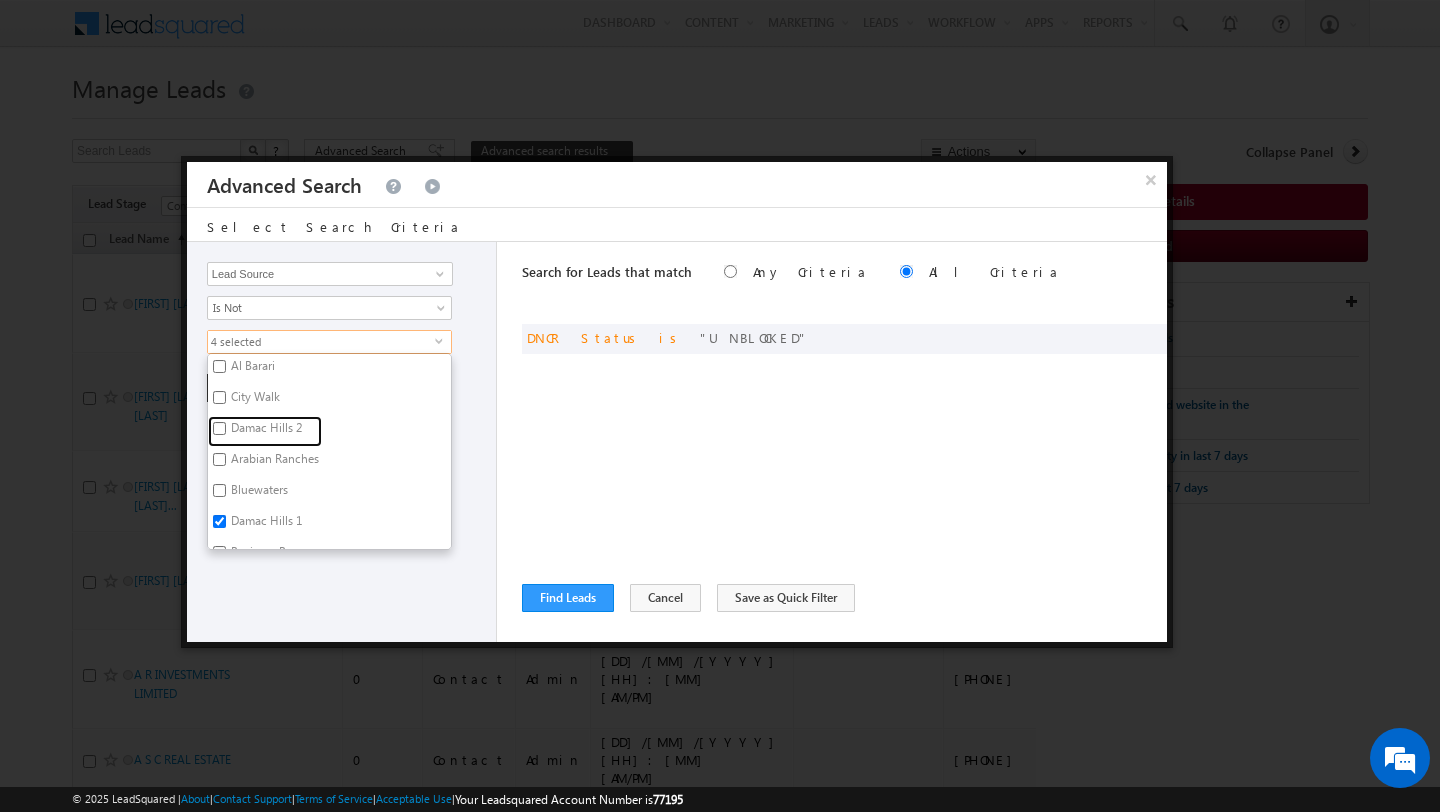 click on "Damac Hills 2" at bounding box center (265, 431) 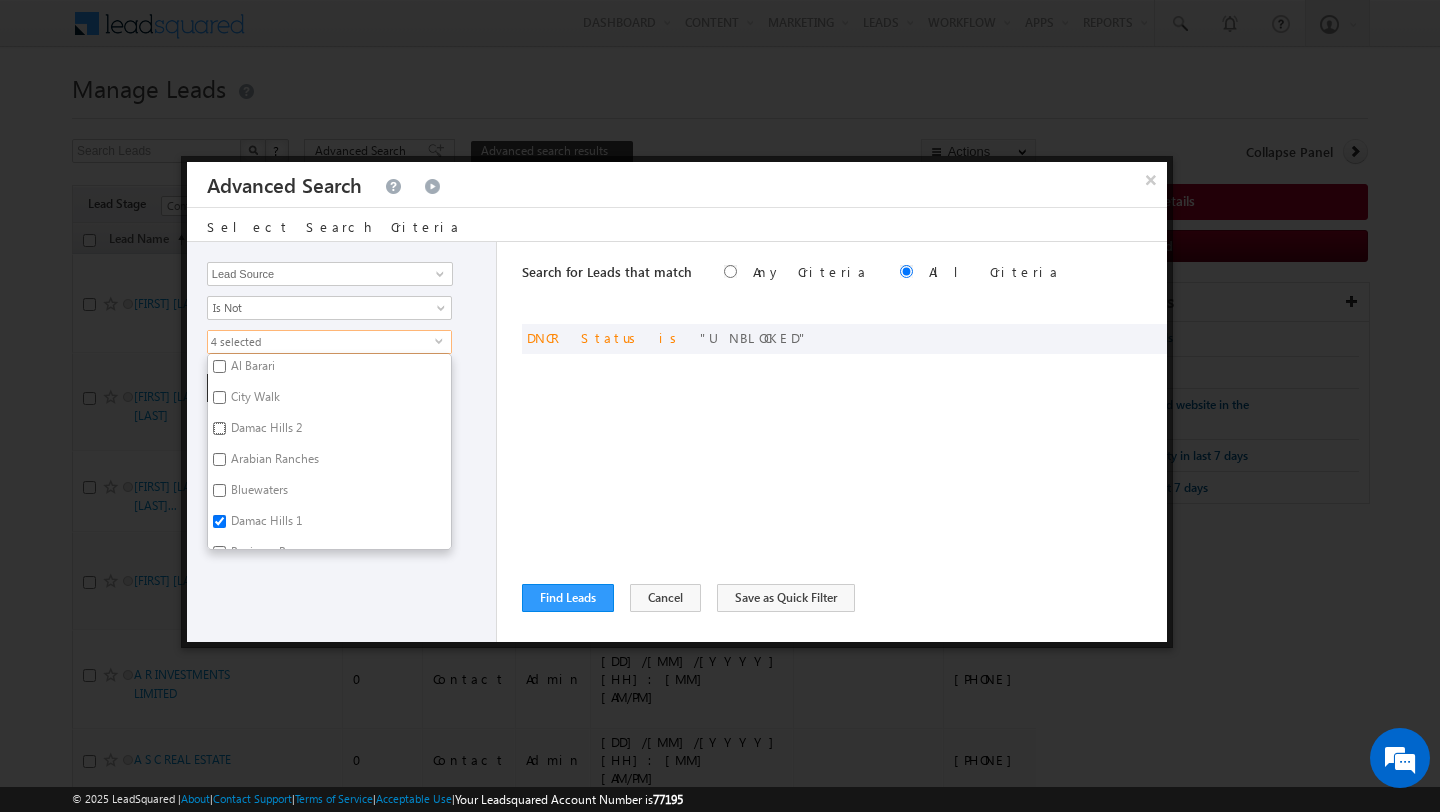 click on "Damac Hills 2" at bounding box center (219, 428) 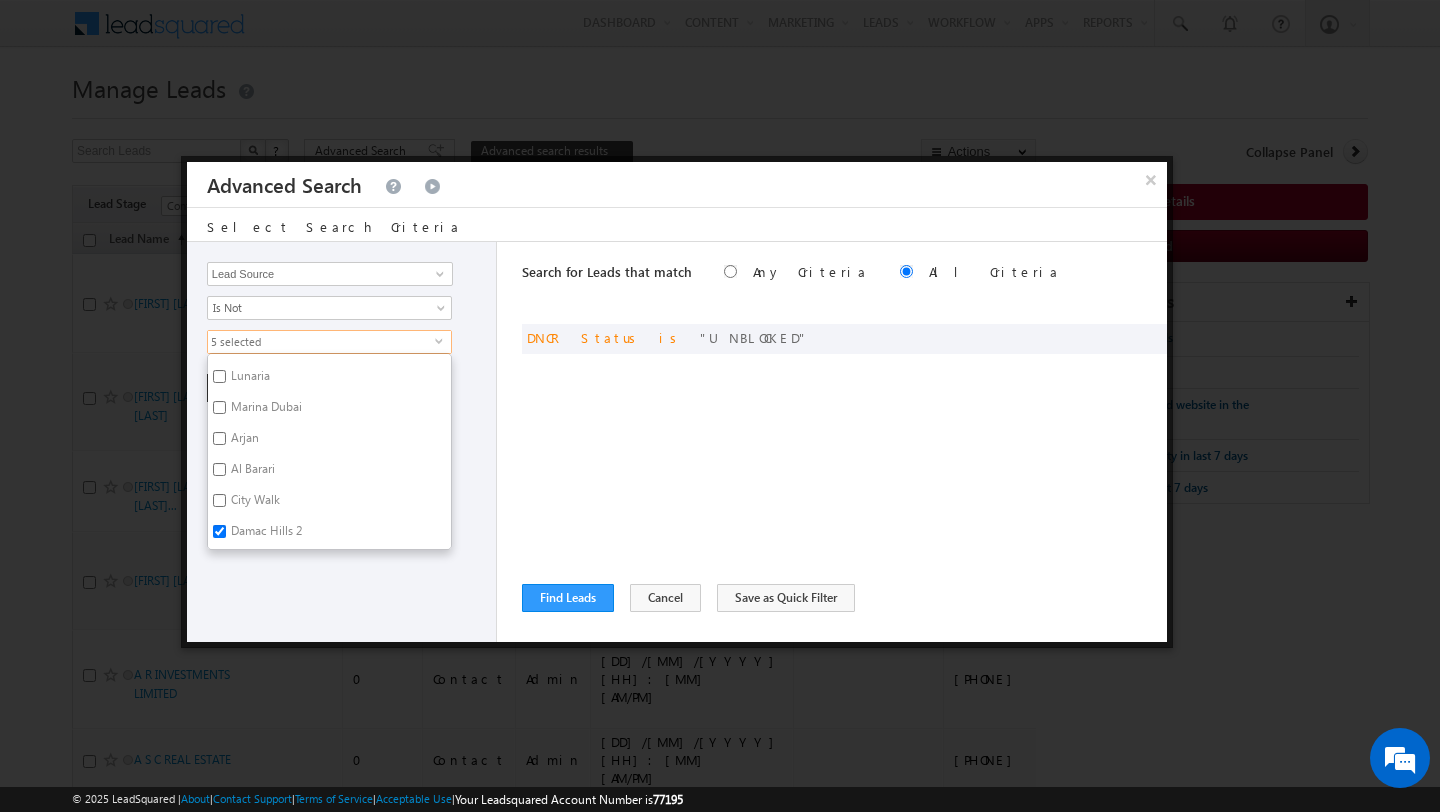 scroll, scrollTop: 914, scrollLeft: 0, axis: vertical 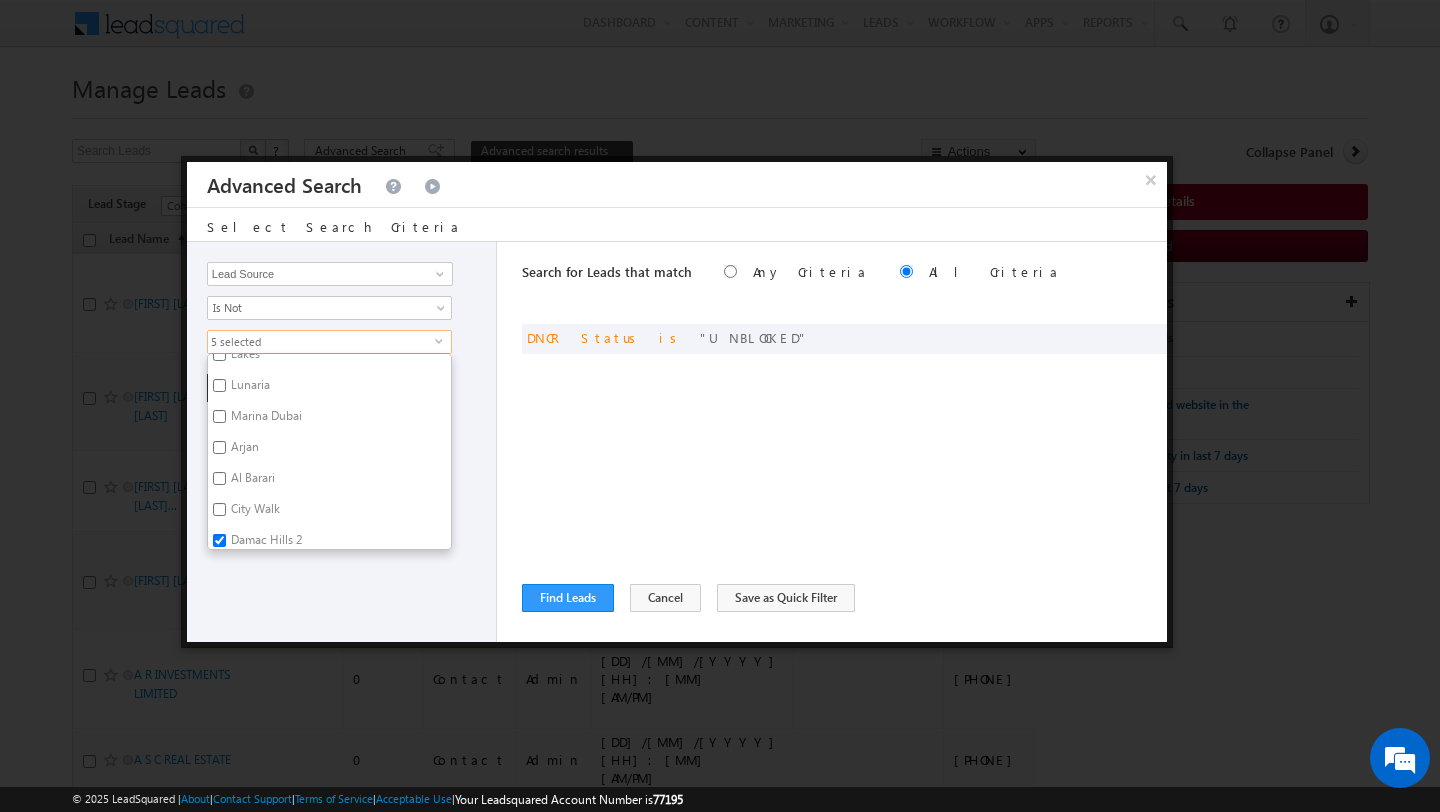 click on "Arjan" at bounding box center [243, 450] 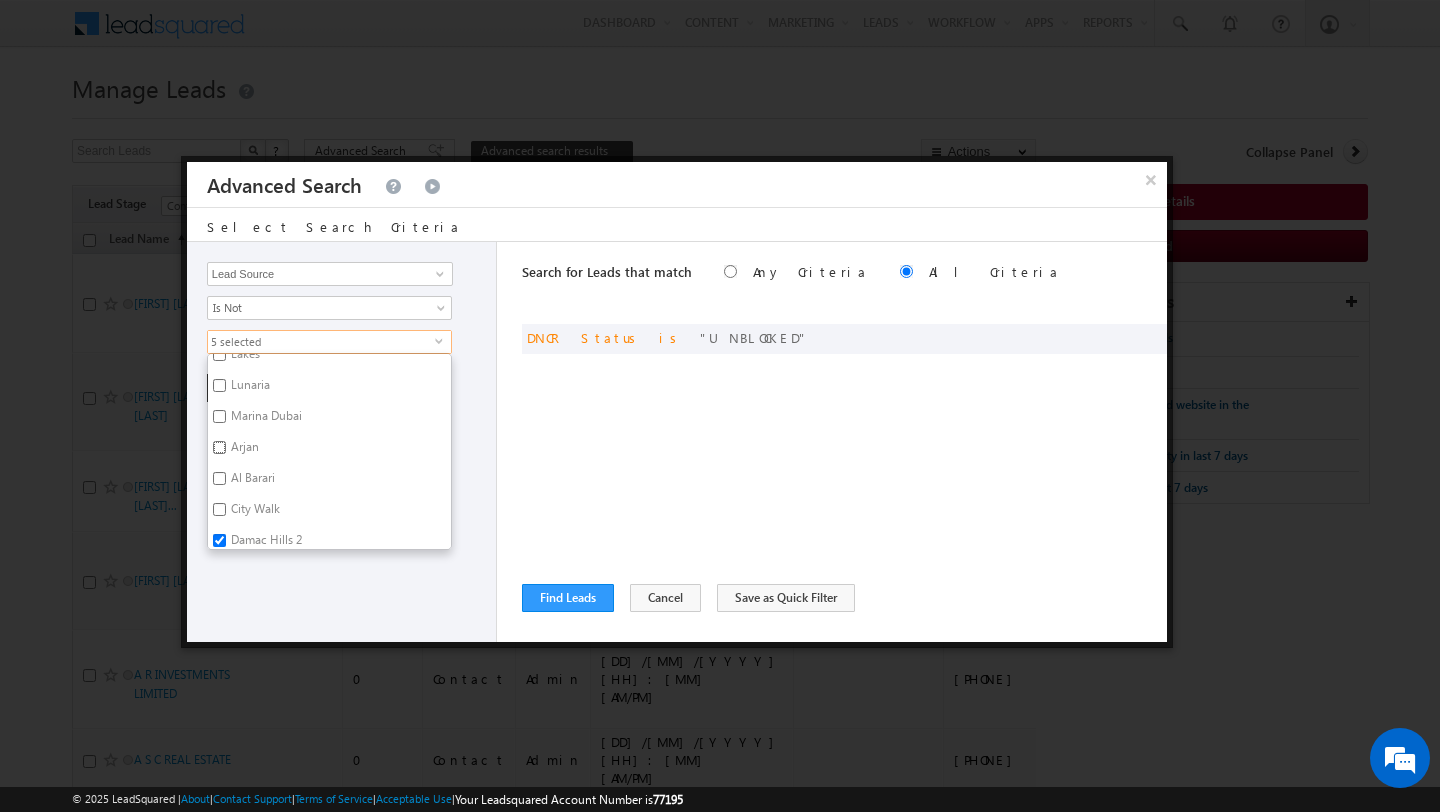 click on "Arjan" at bounding box center (219, 447) 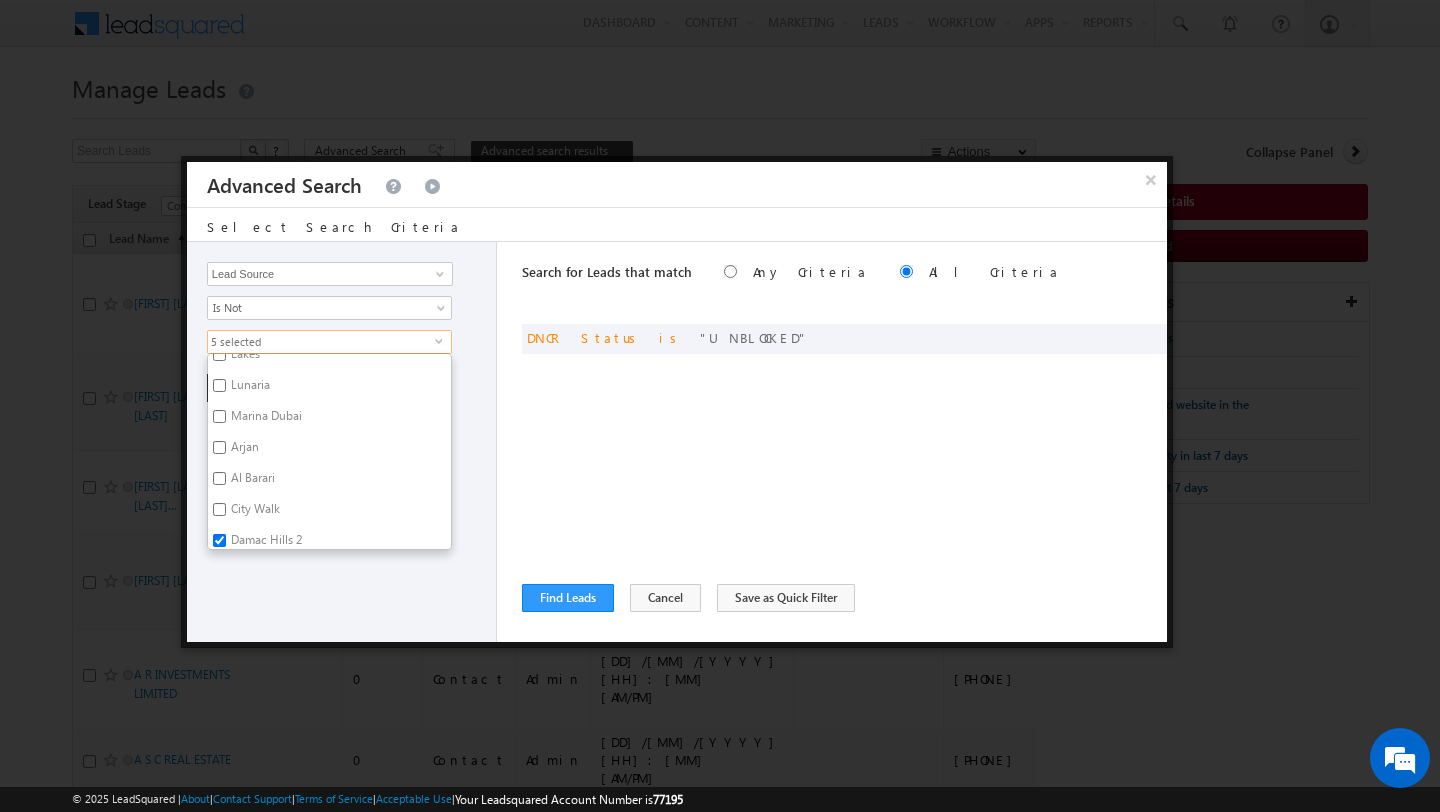 checkbox on "true" 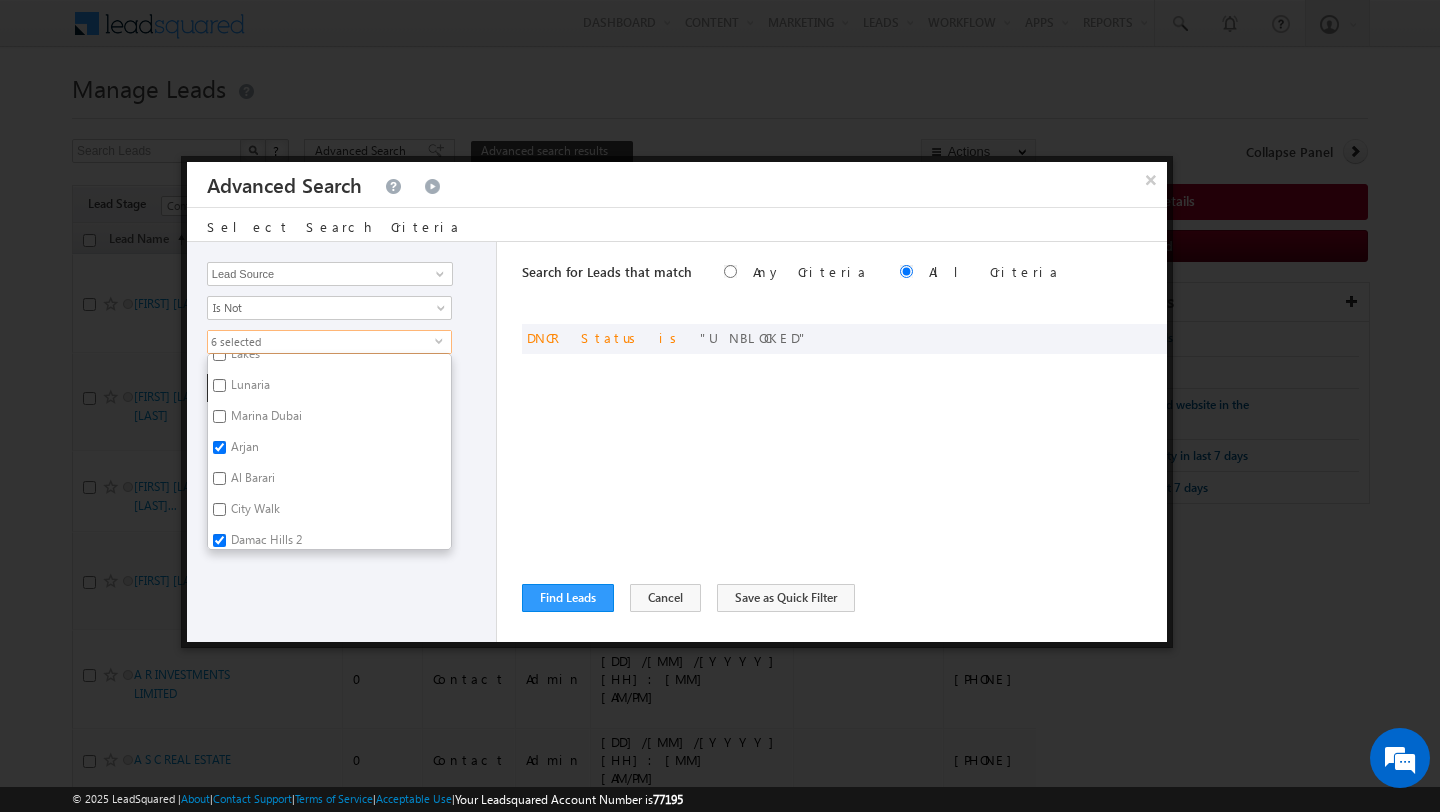scroll, scrollTop: 870, scrollLeft: 0, axis: vertical 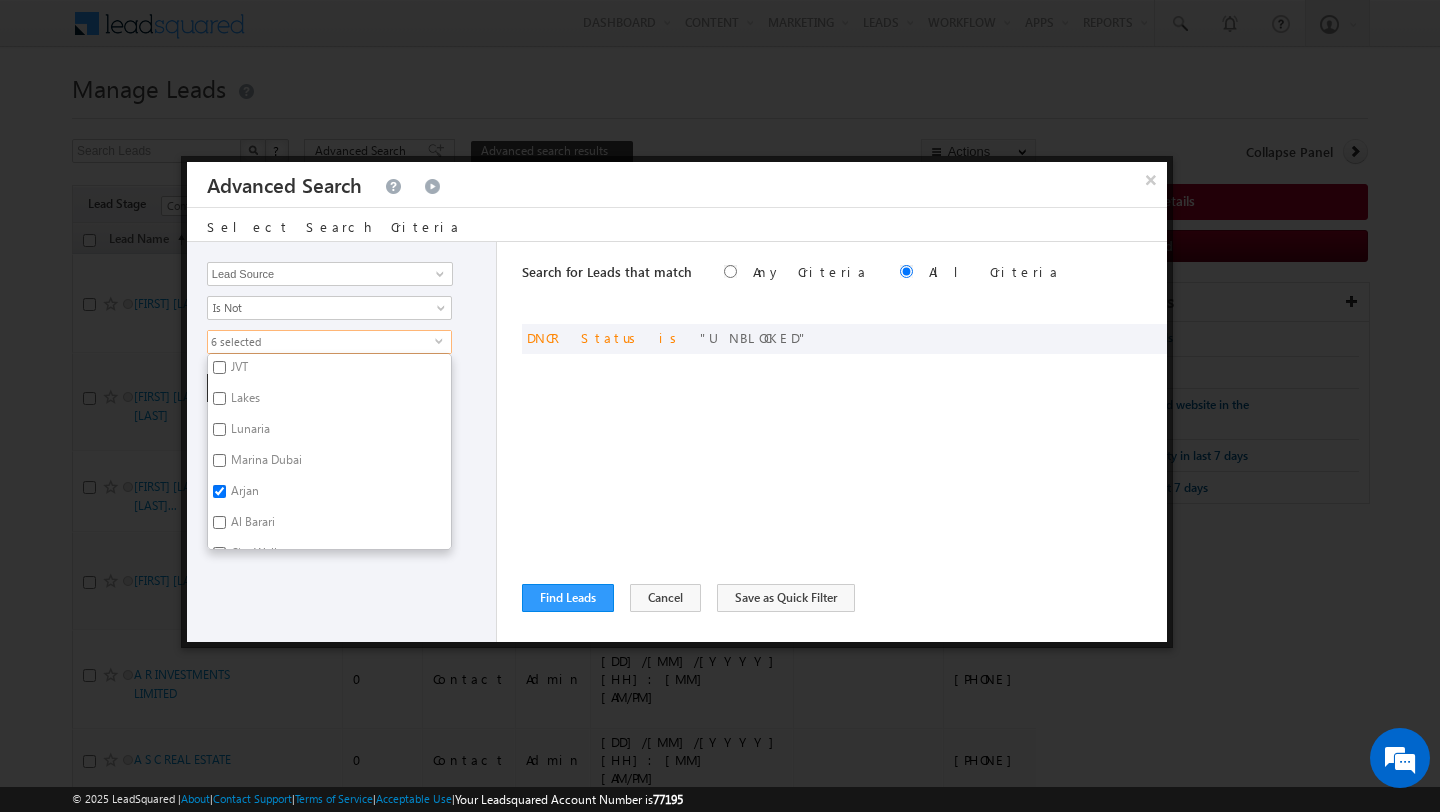 click on "Marina Dubai" at bounding box center (265, 463) 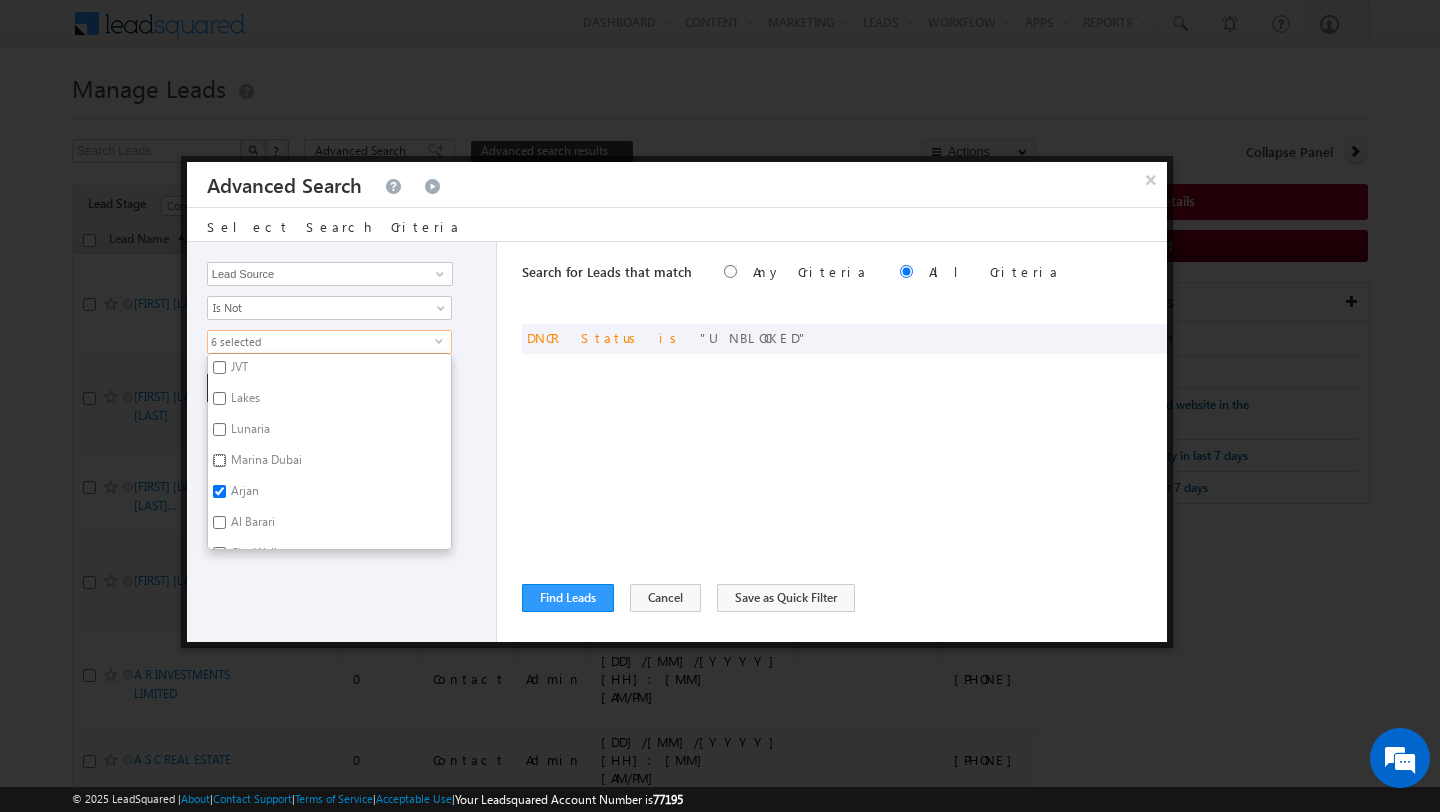 click on "Marina Dubai" at bounding box center [219, 460] 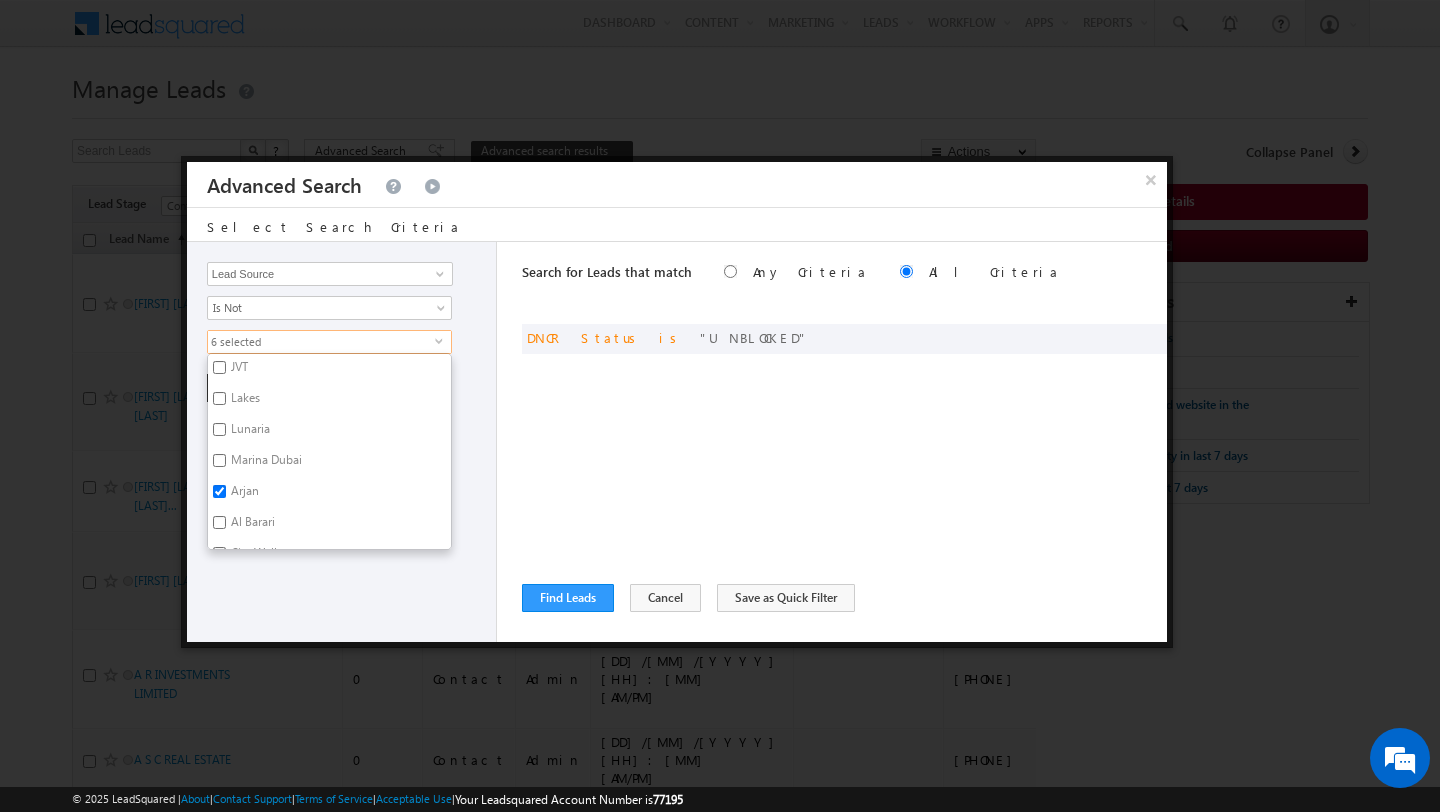 checkbox on "true" 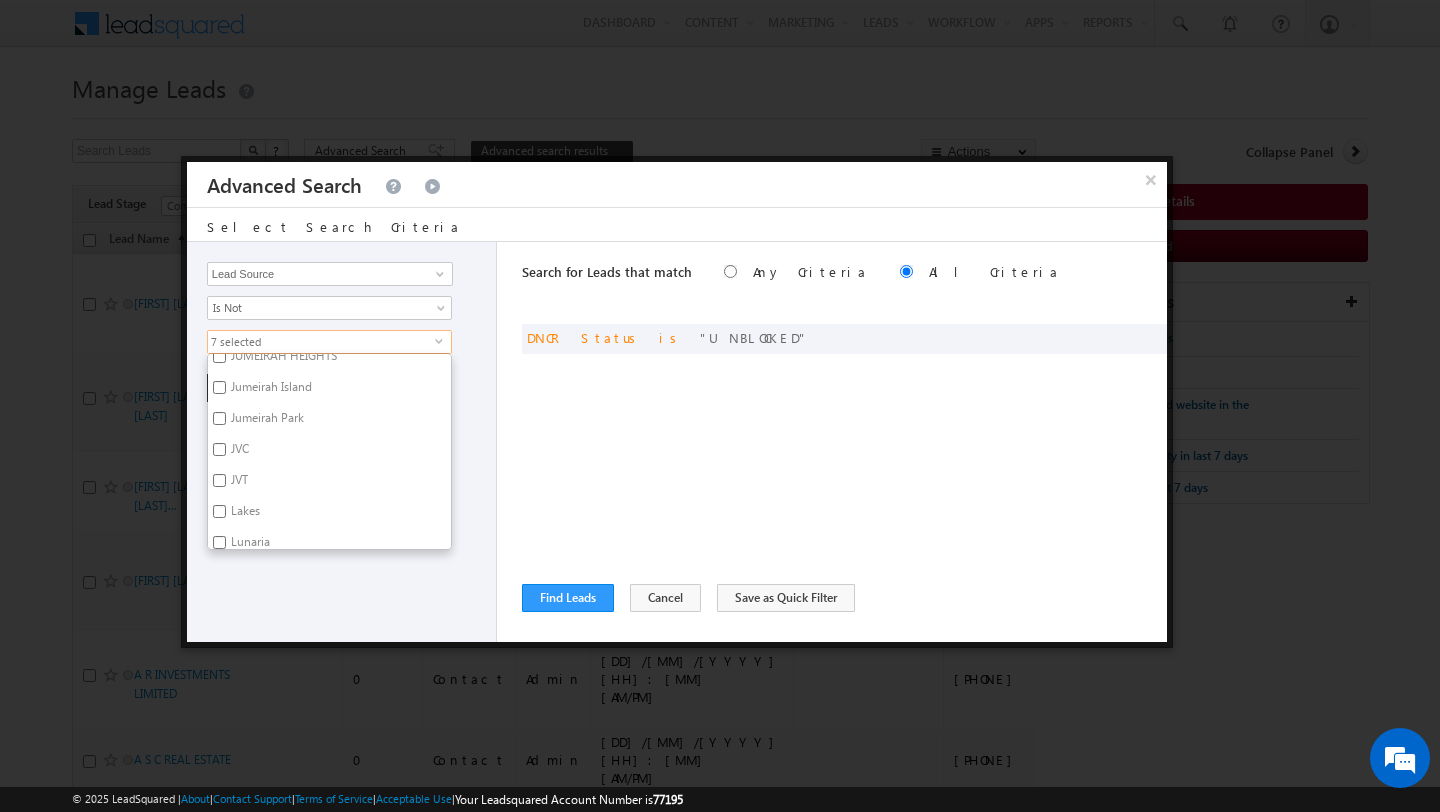 scroll, scrollTop: 755, scrollLeft: 0, axis: vertical 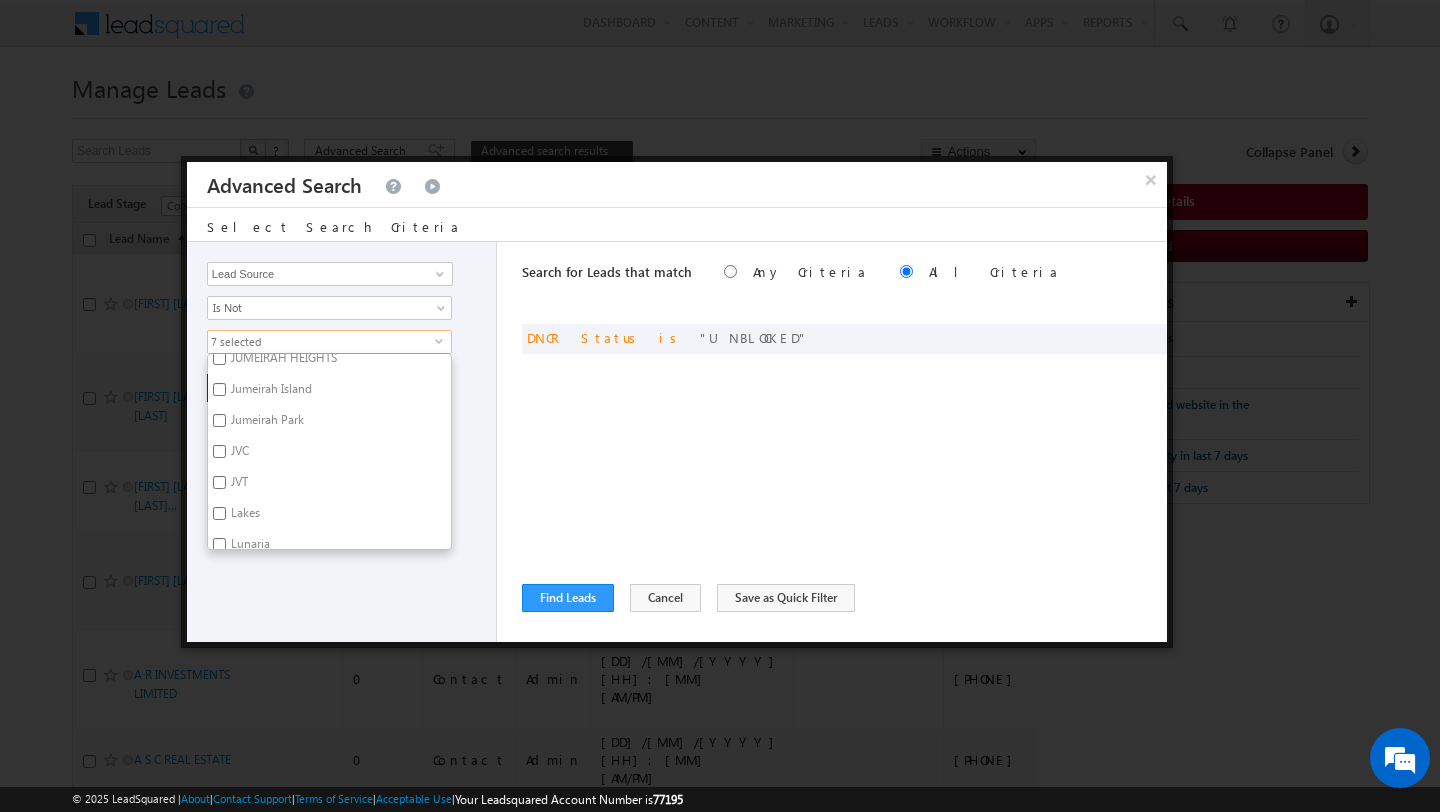 click on "JVC" at bounding box center (238, 454) 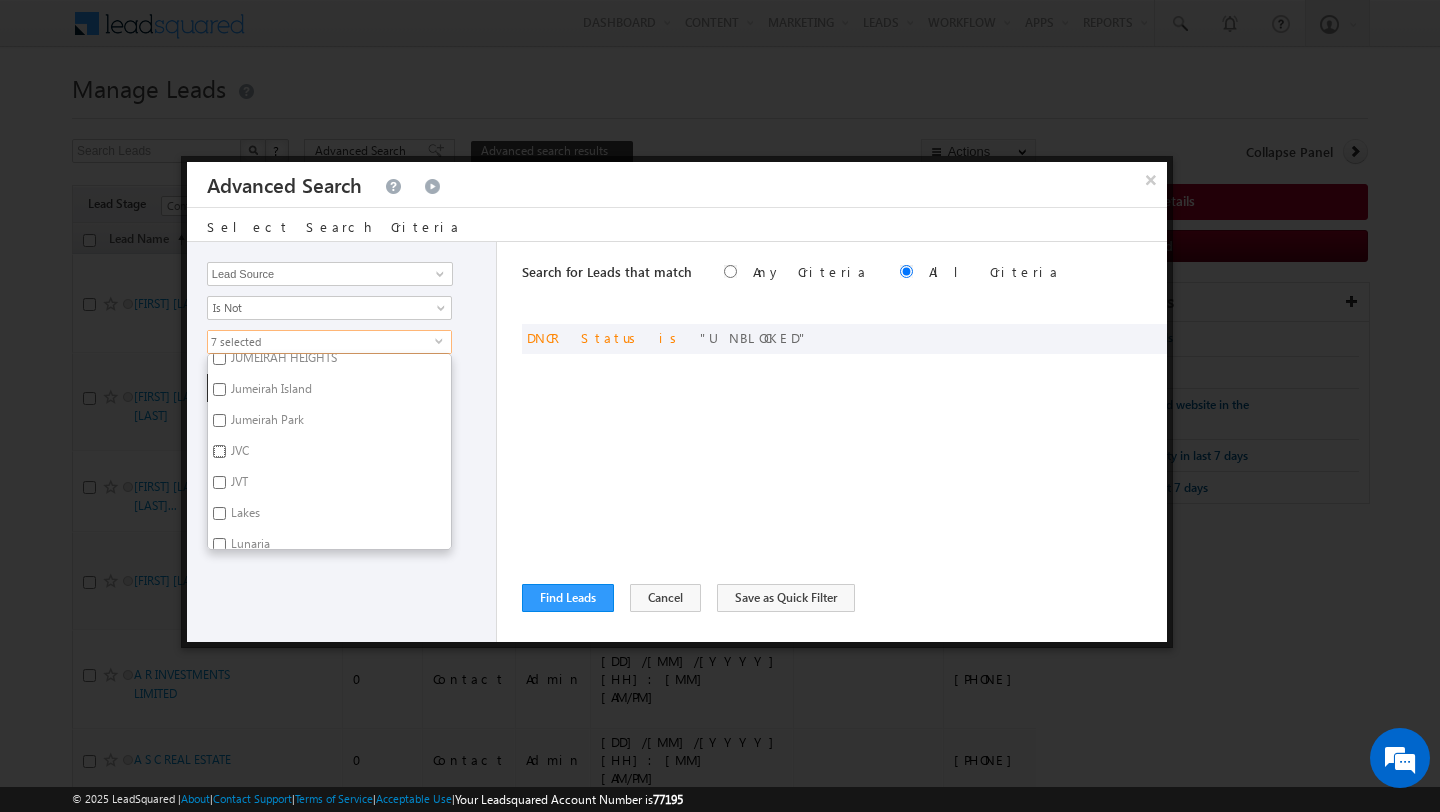 click on "JVC" at bounding box center (219, 451) 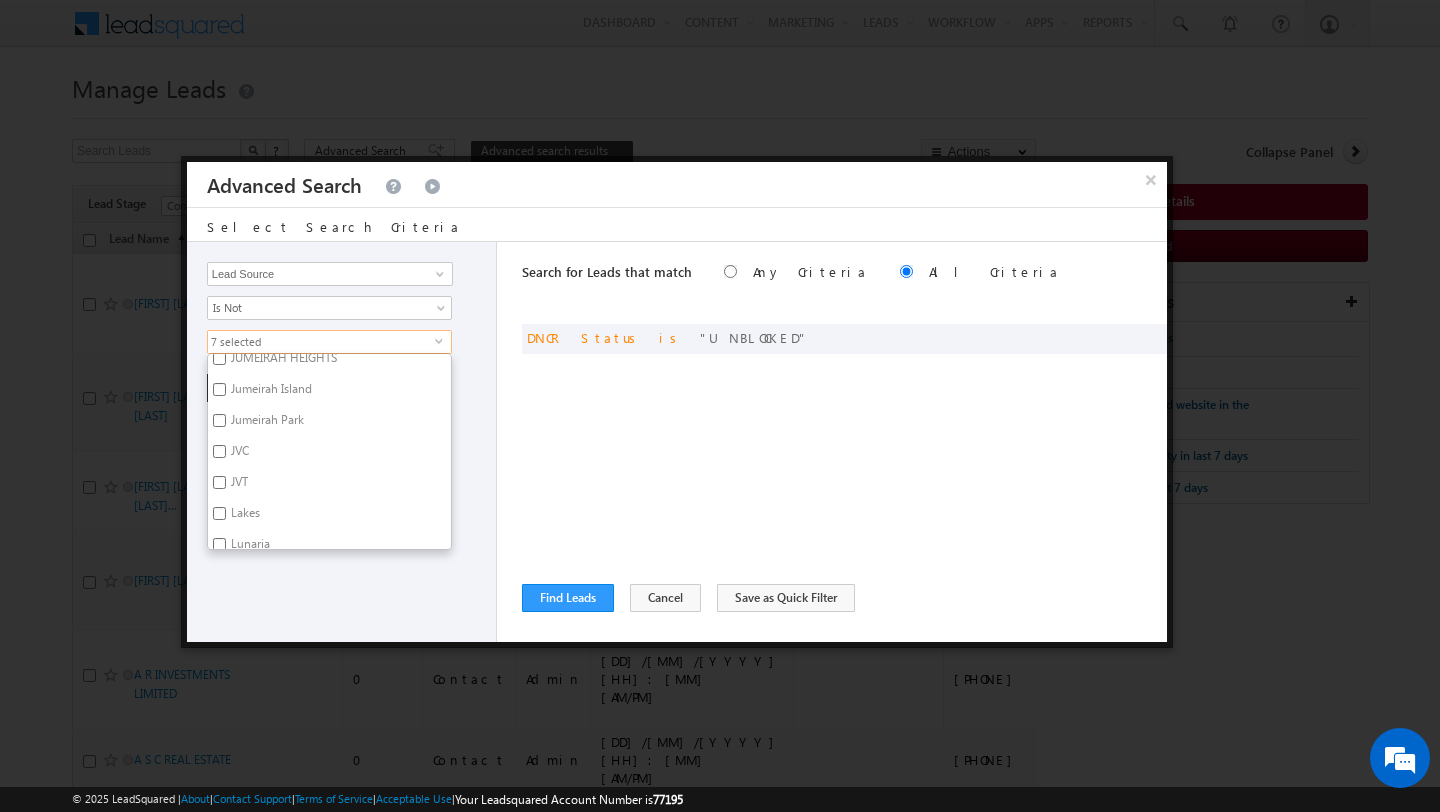 checkbox on "true" 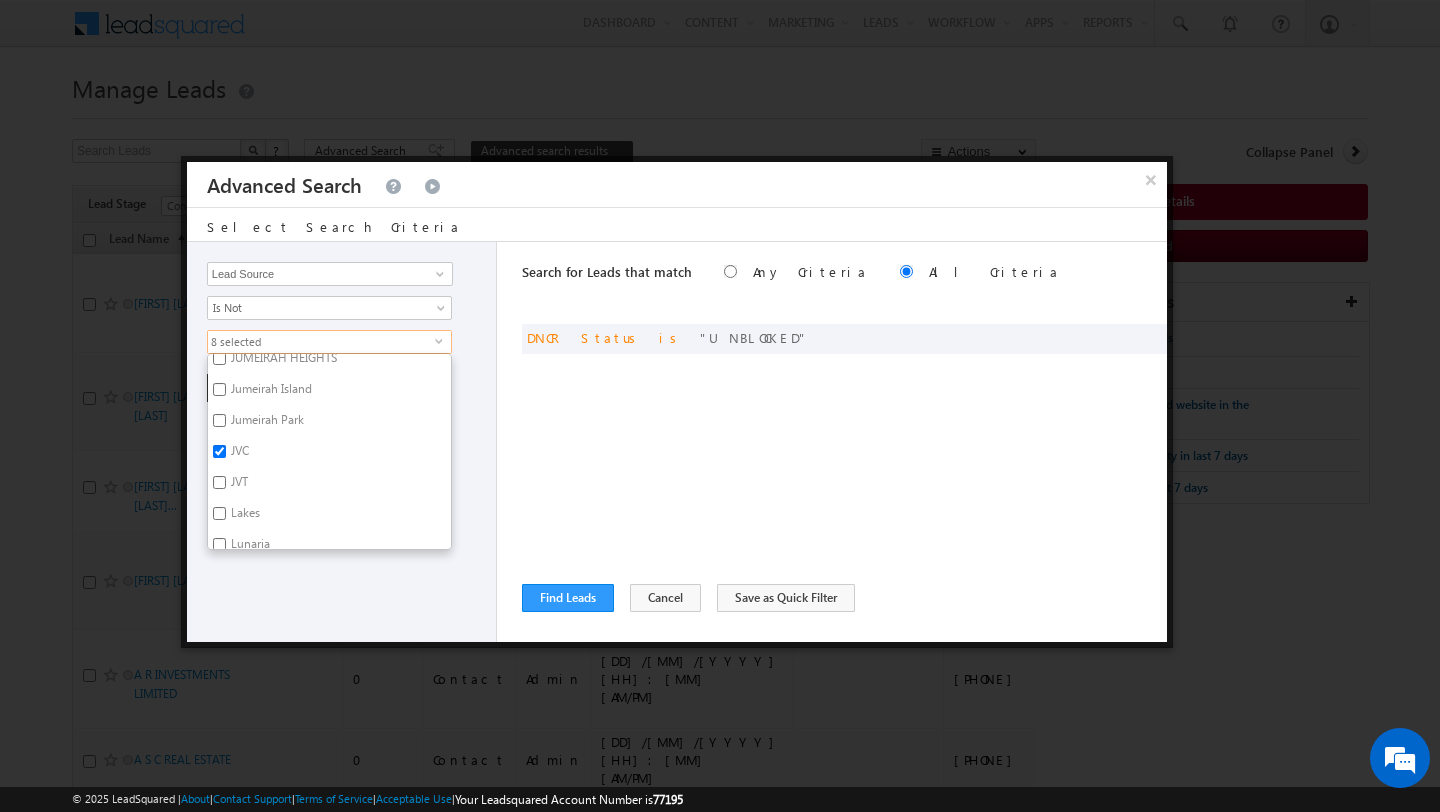 click on "JVT" at bounding box center (238, 485) 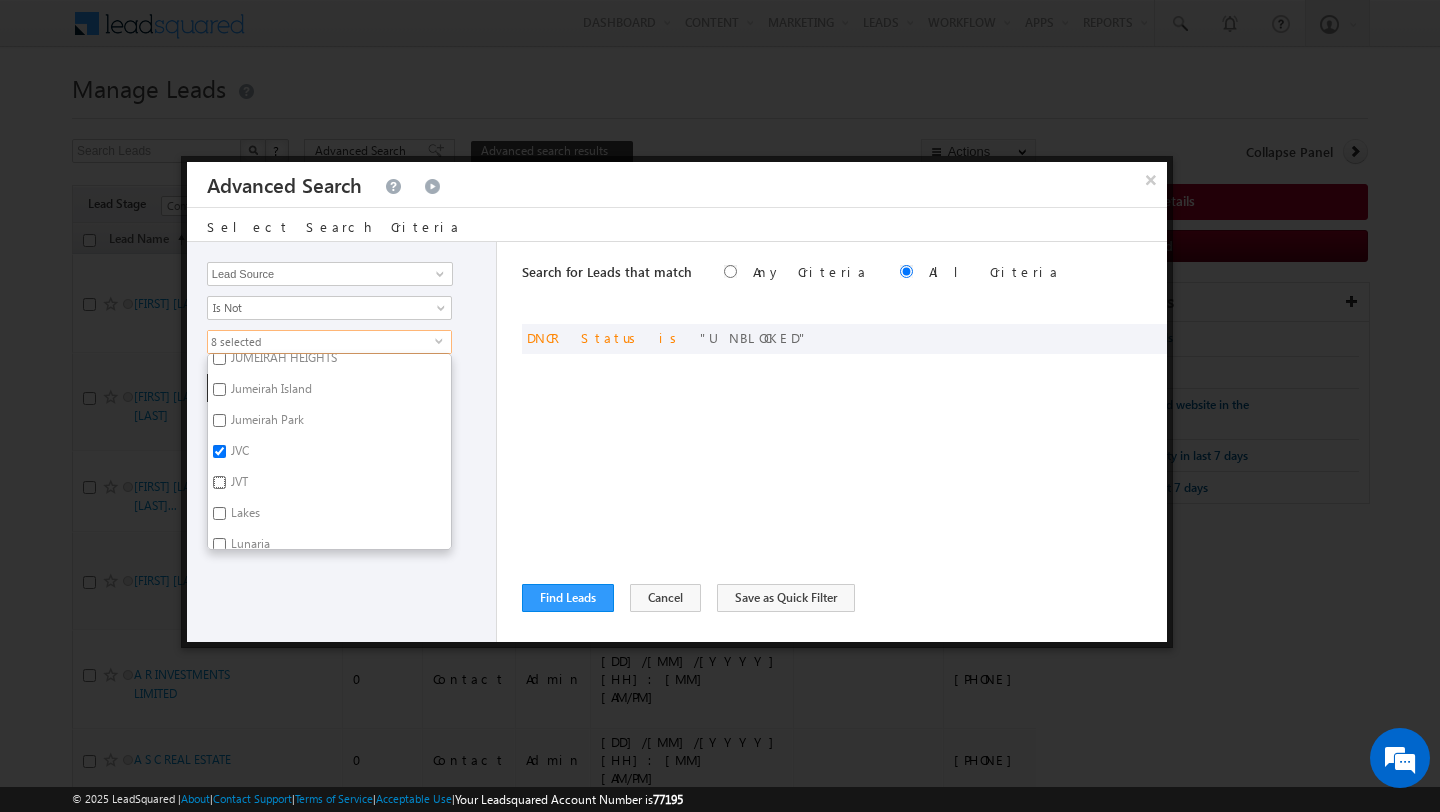 click on "JVT" at bounding box center [219, 482] 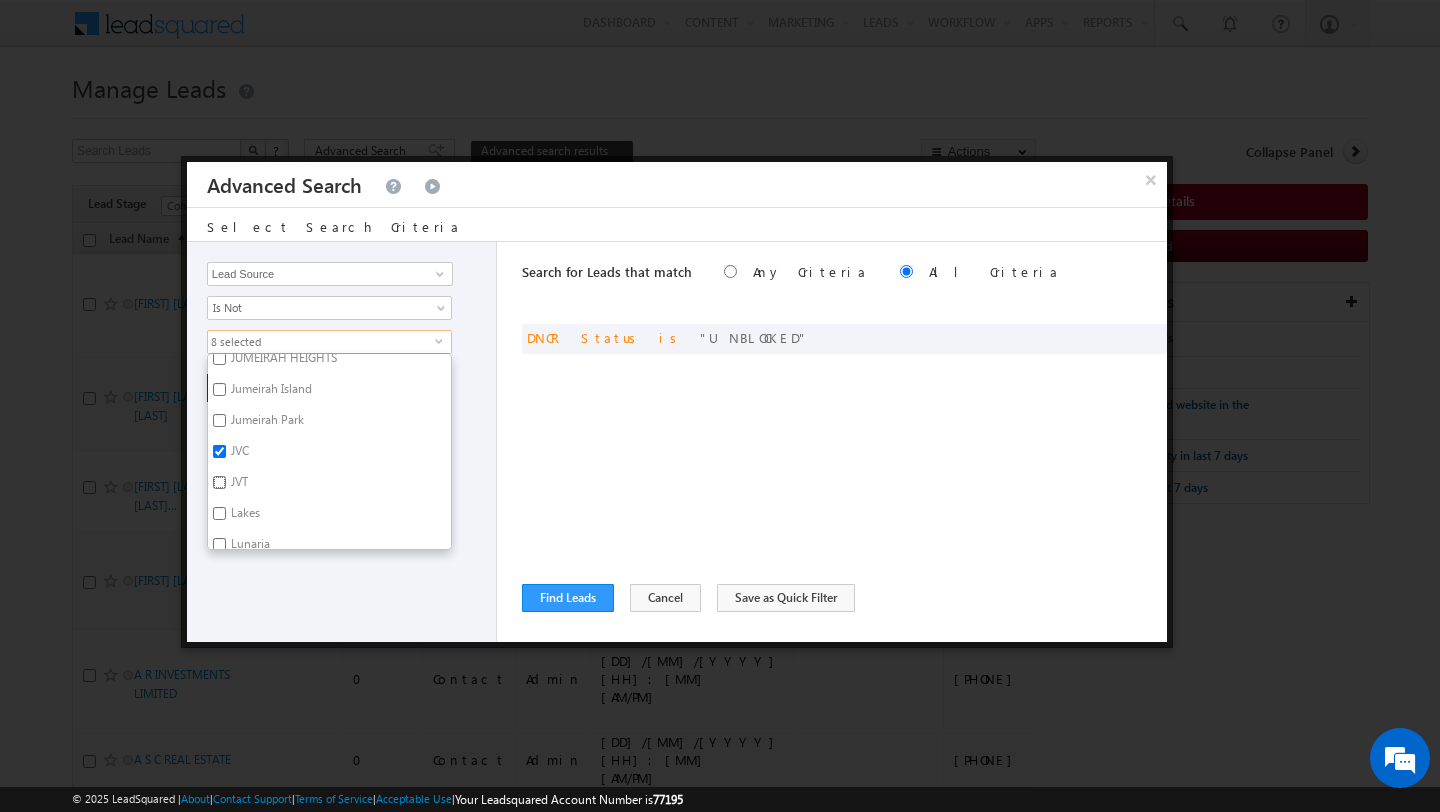 checkbox on "true" 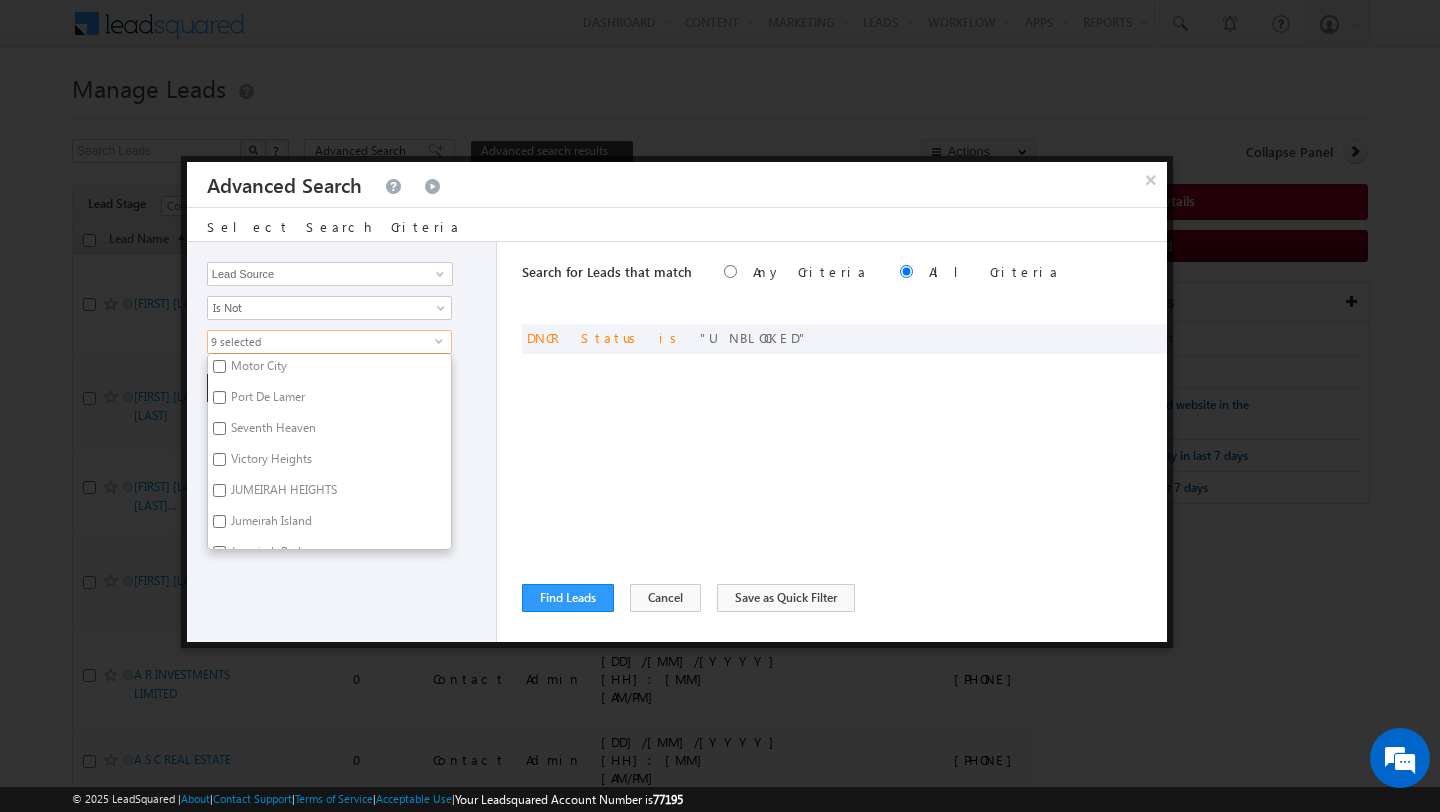 scroll, scrollTop: 612, scrollLeft: 0, axis: vertical 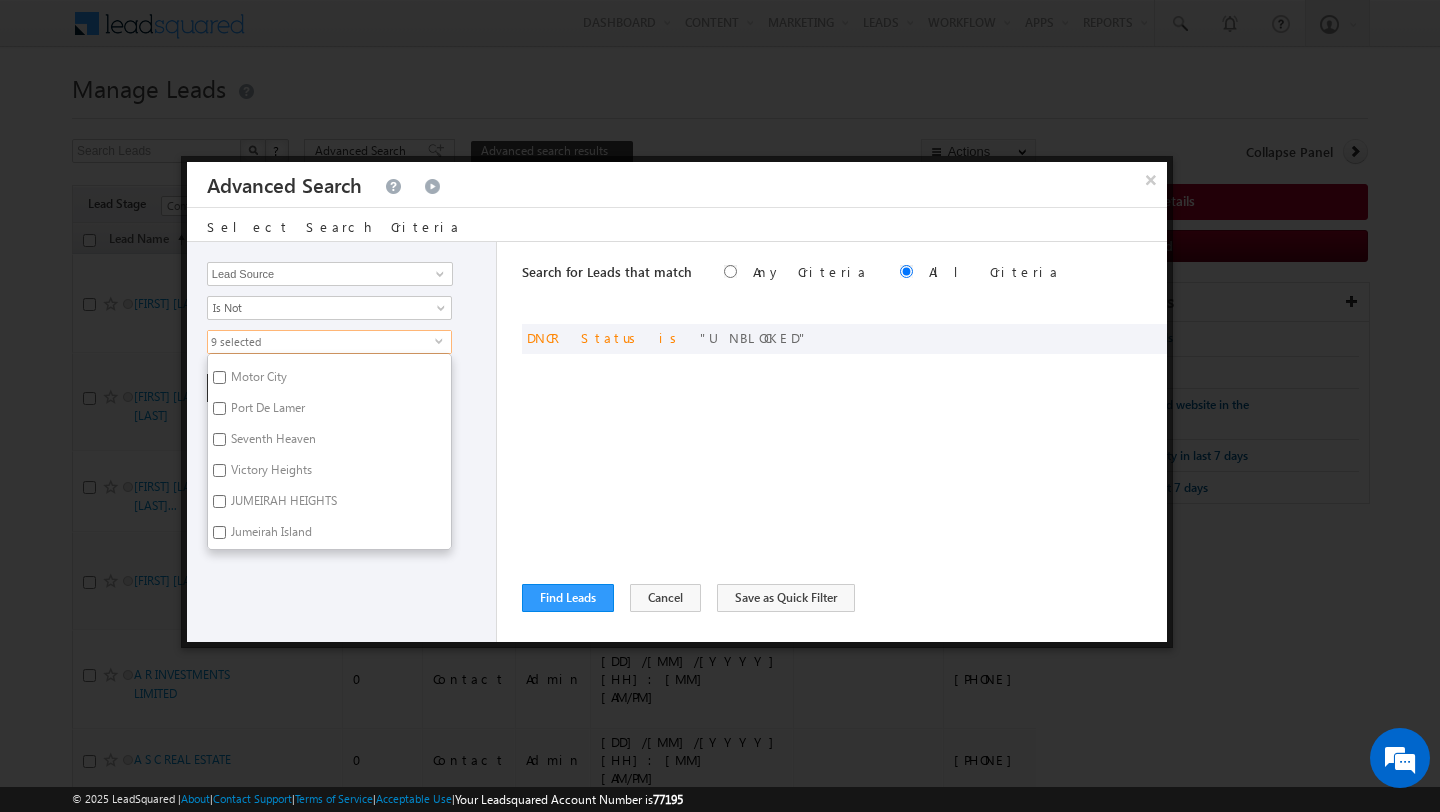 click on "Victory Heights" at bounding box center (270, 473) 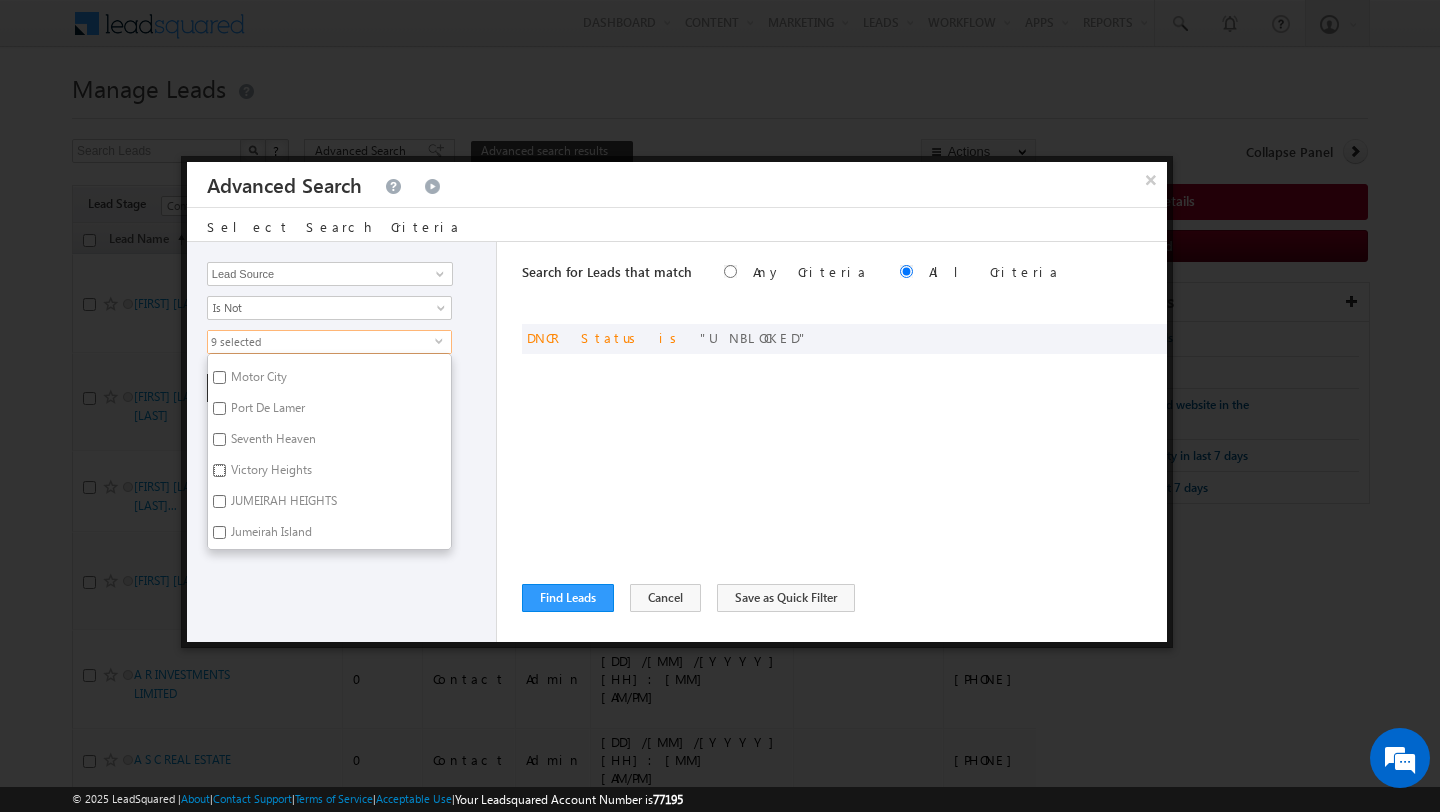 click on "Victory Heights" at bounding box center [219, 470] 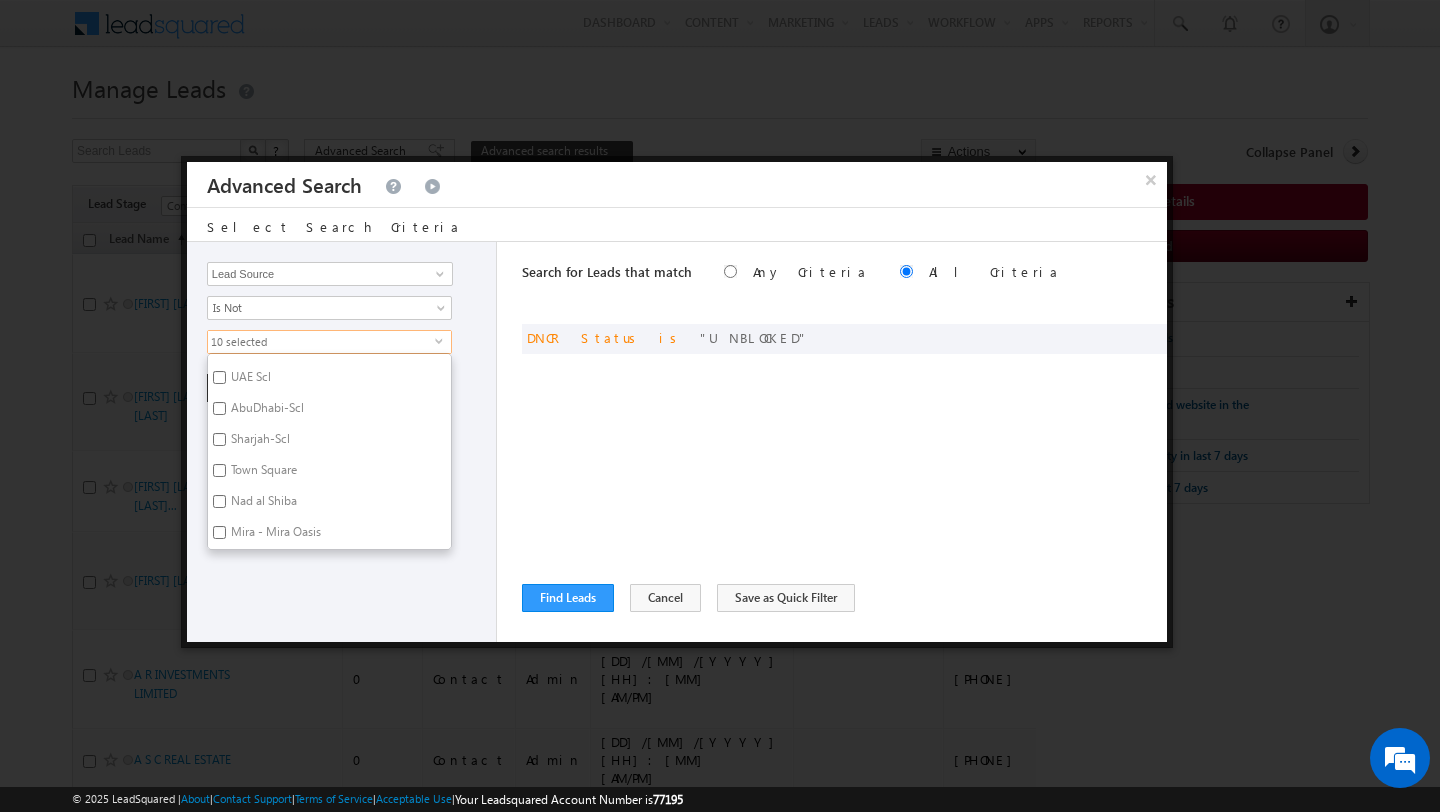 scroll, scrollTop: 331, scrollLeft: 0, axis: vertical 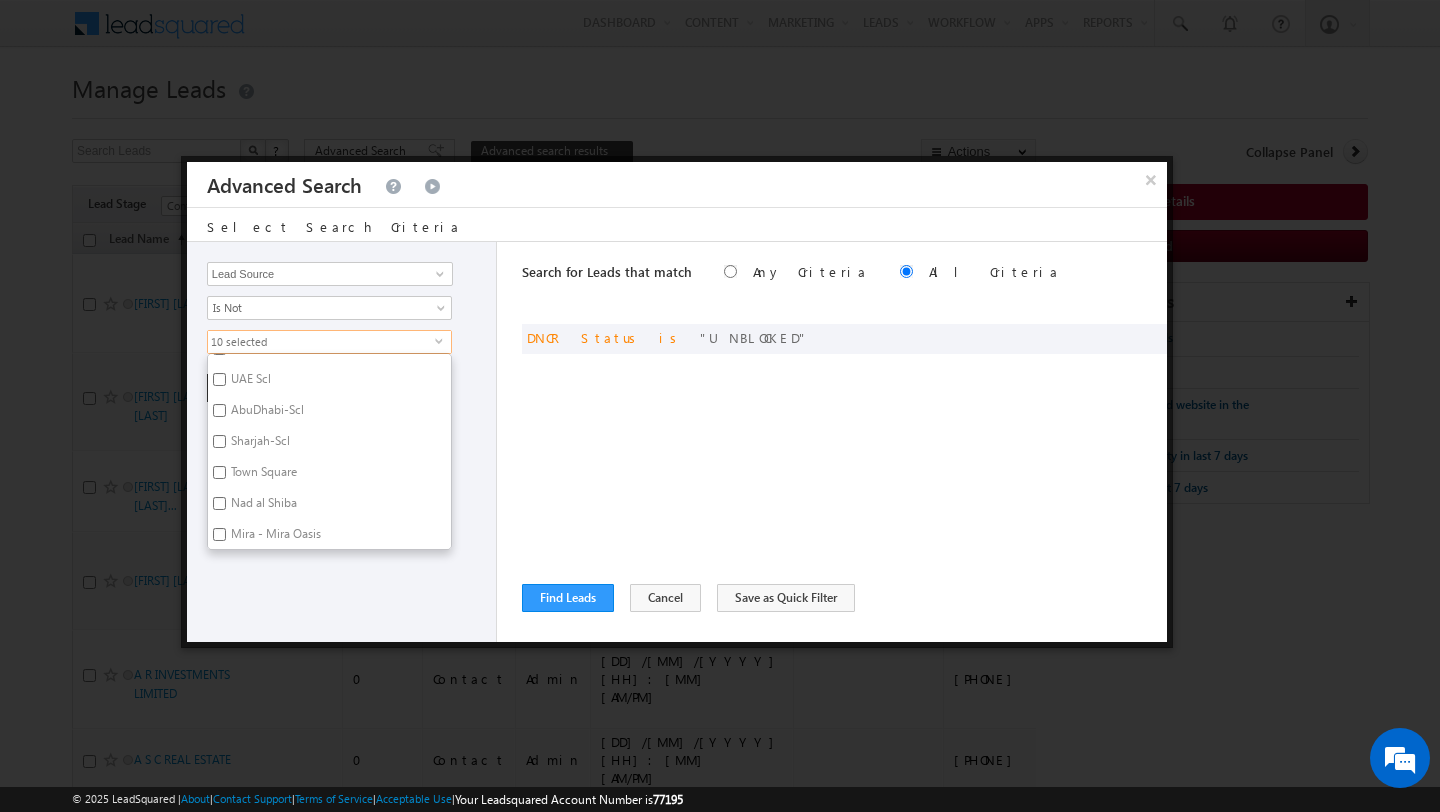 click on "Town Square" at bounding box center (262, 475) 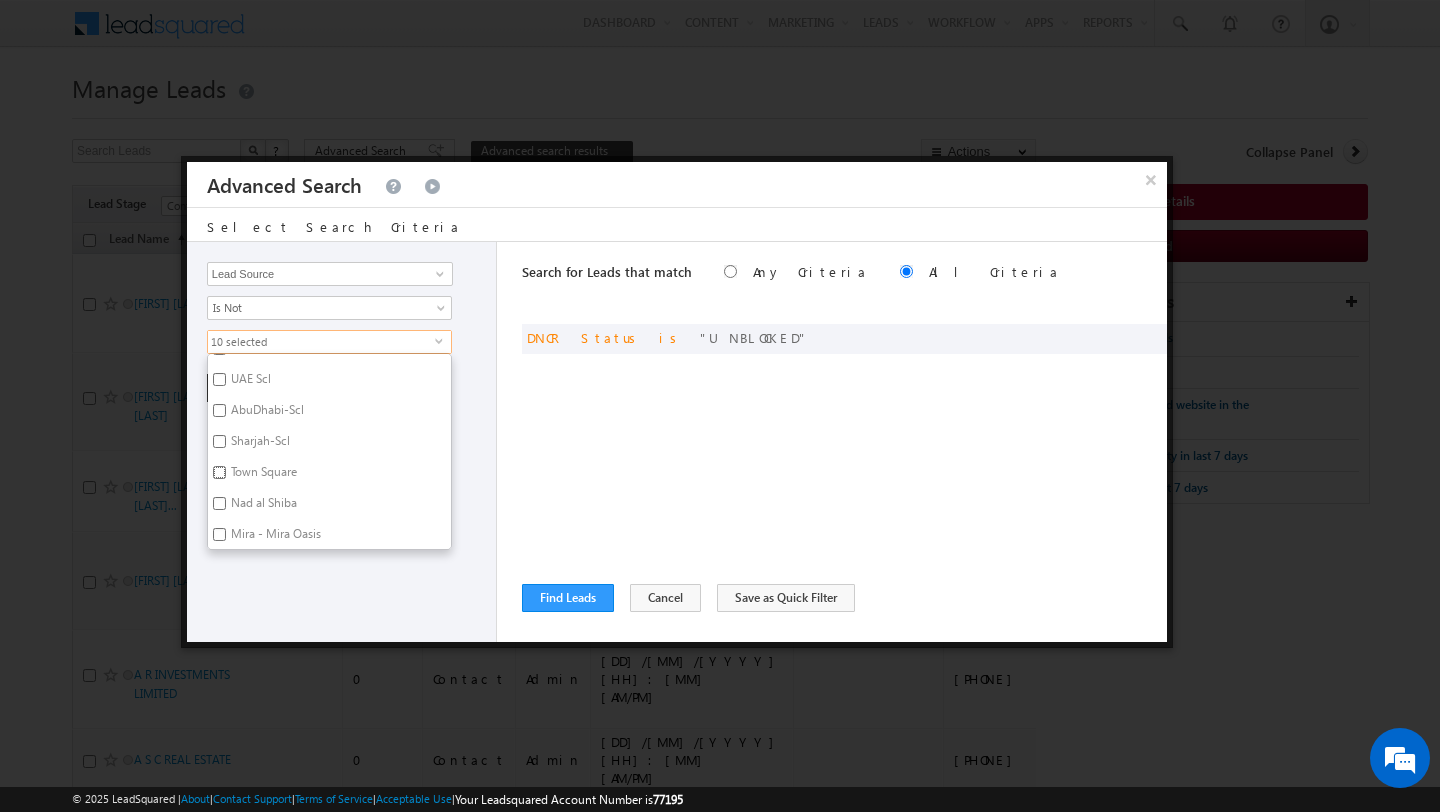 click on "Town Square" at bounding box center (219, 472) 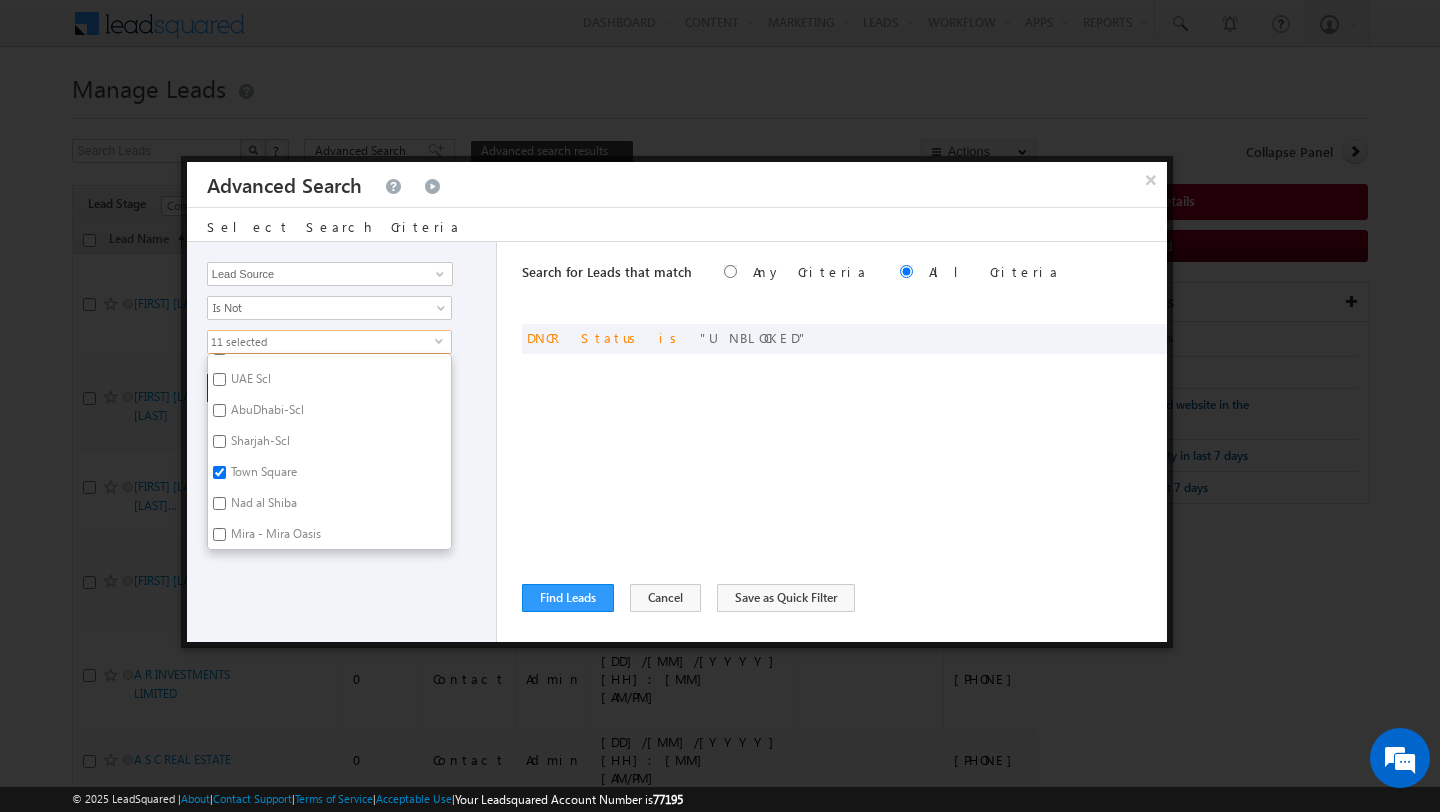 click on "Sharjah-Scl" at bounding box center (259, 444) 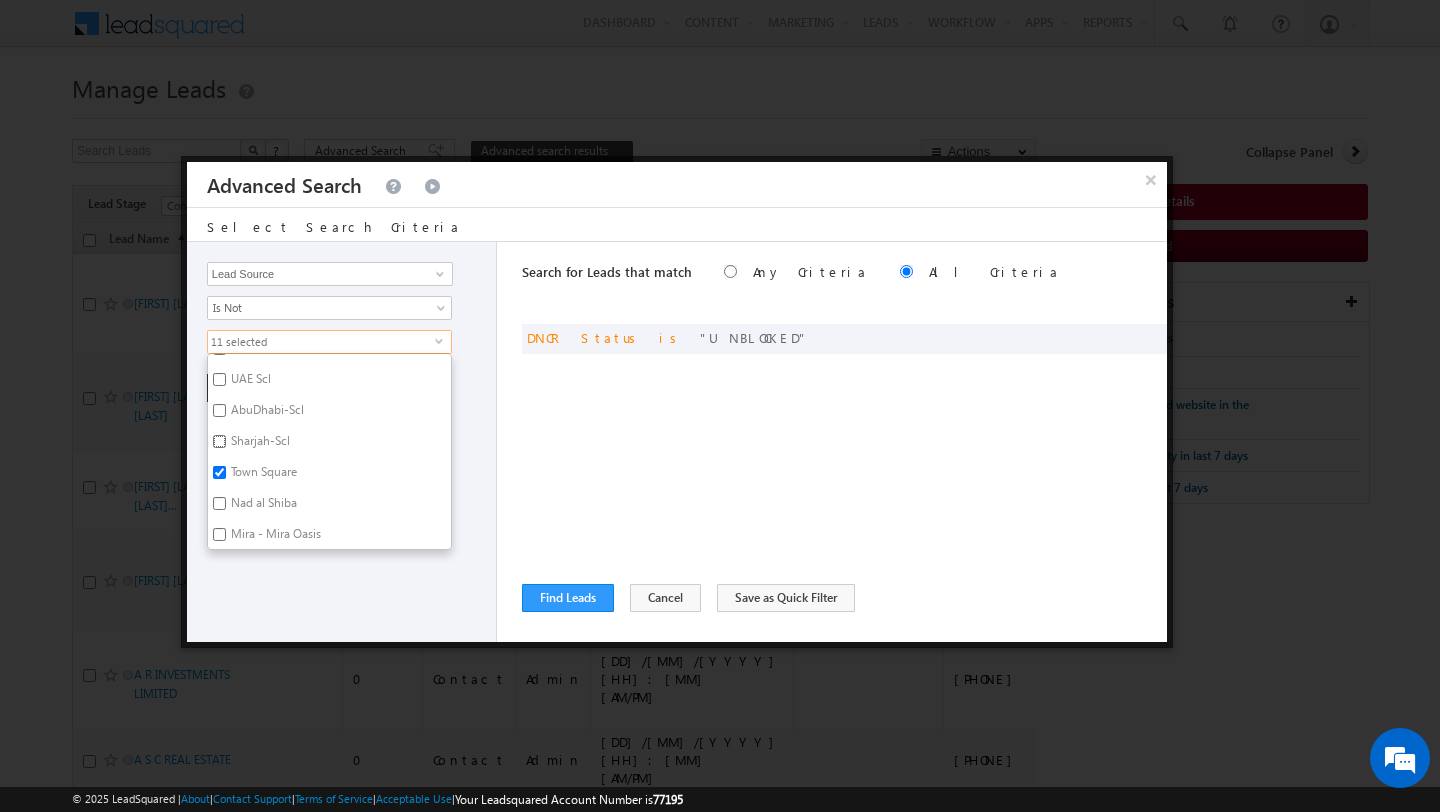click on "Sharjah-Scl" at bounding box center [219, 441] 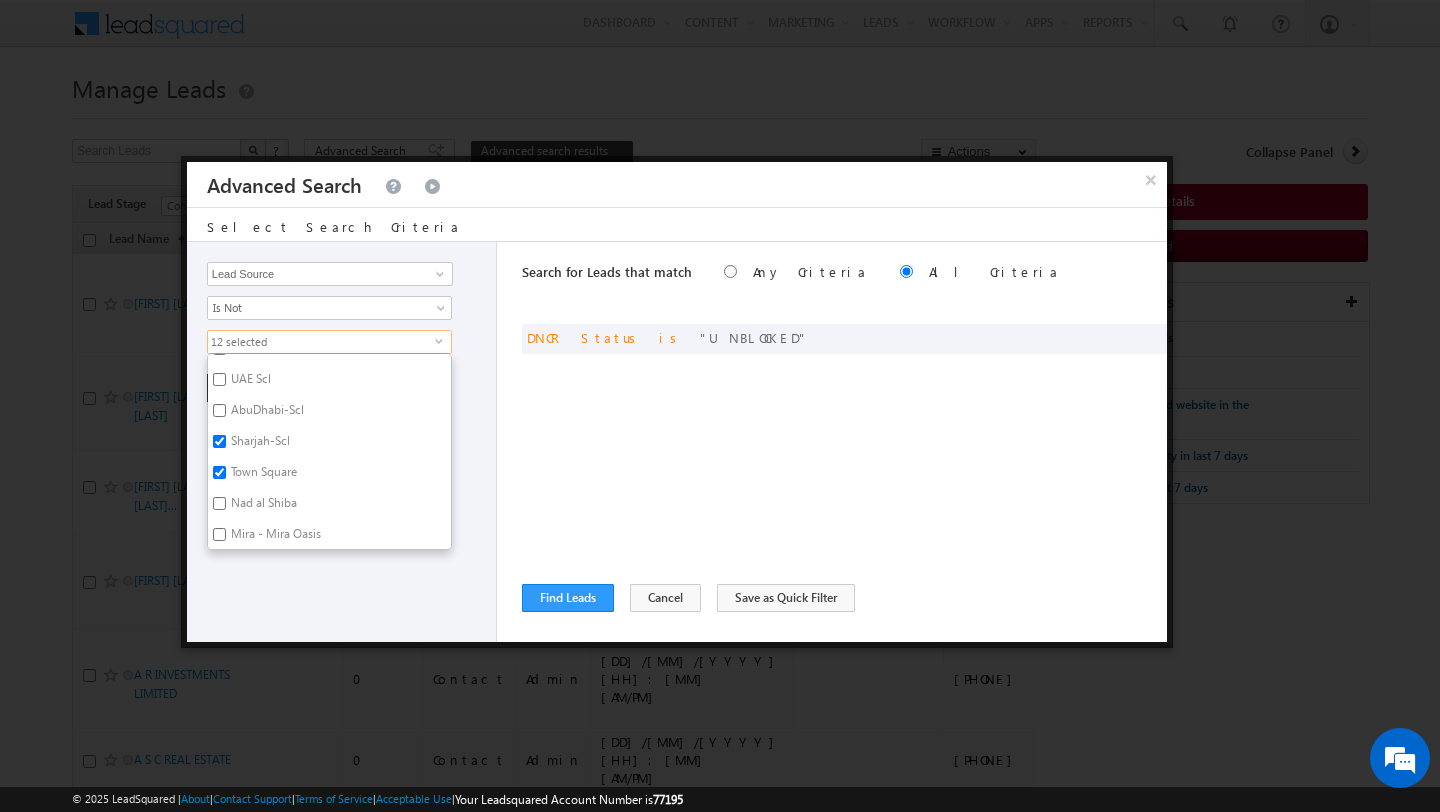 click on "AbuDhabi-Scl" at bounding box center [266, 413] 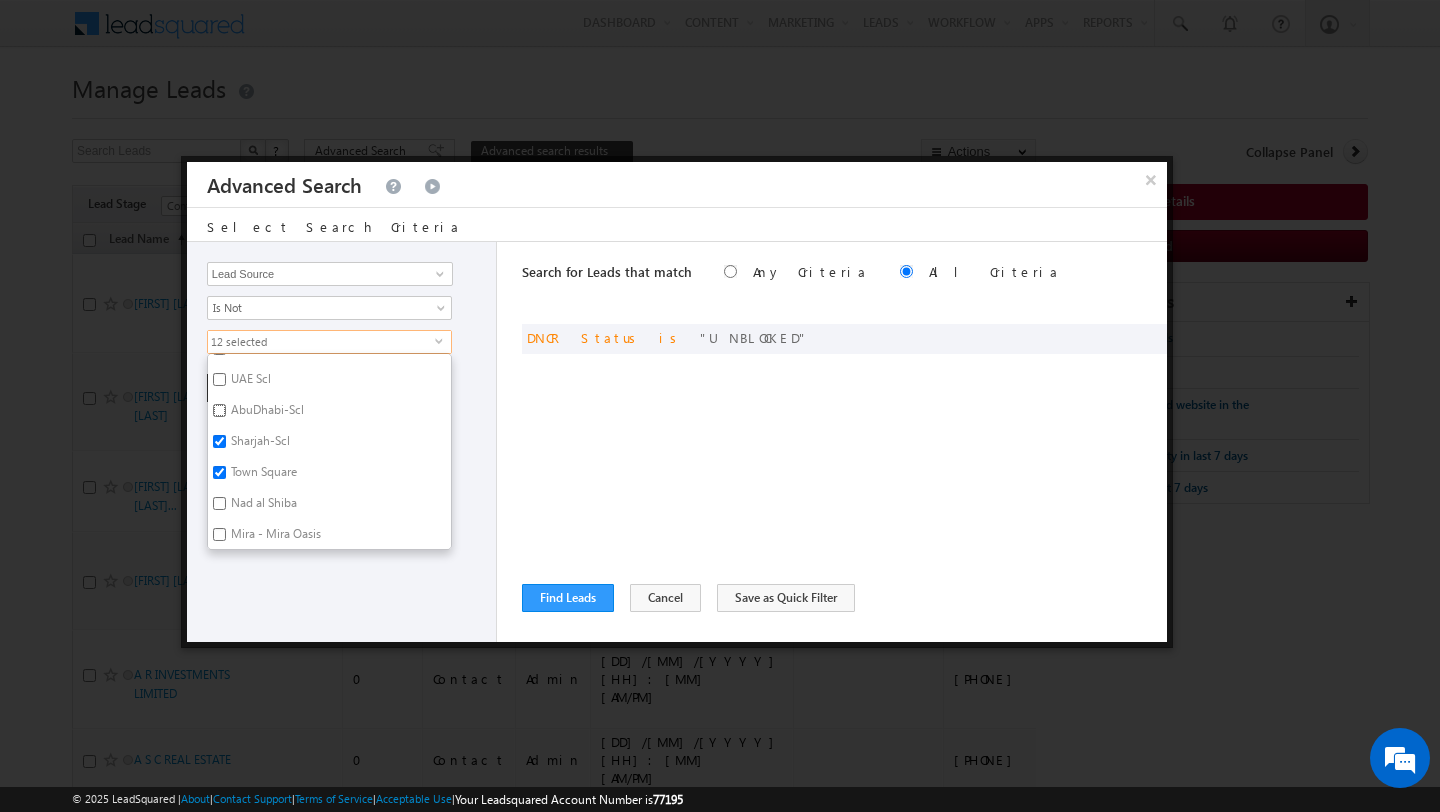 click on "AbuDhabi-Scl" at bounding box center [219, 410] 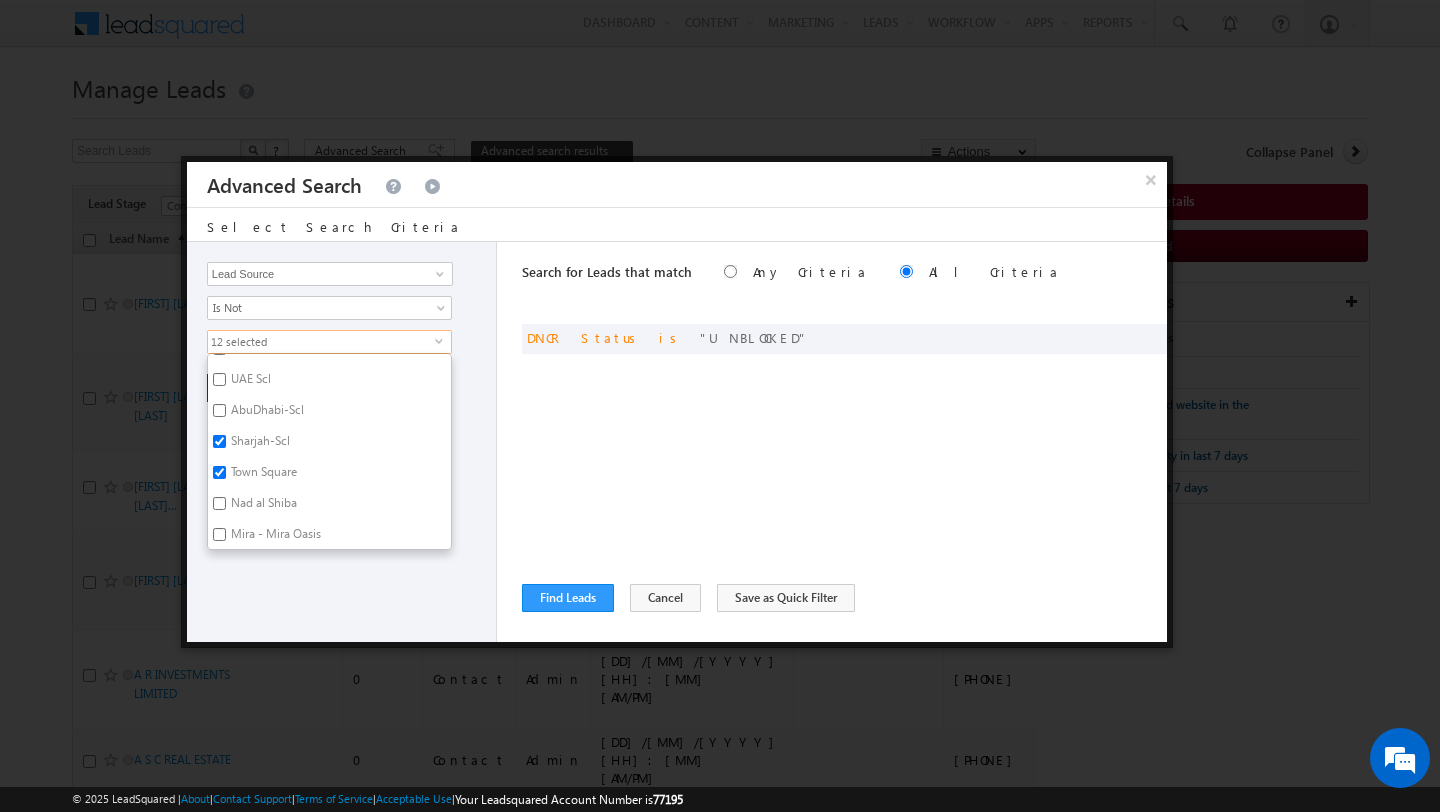 checkbox on "true" 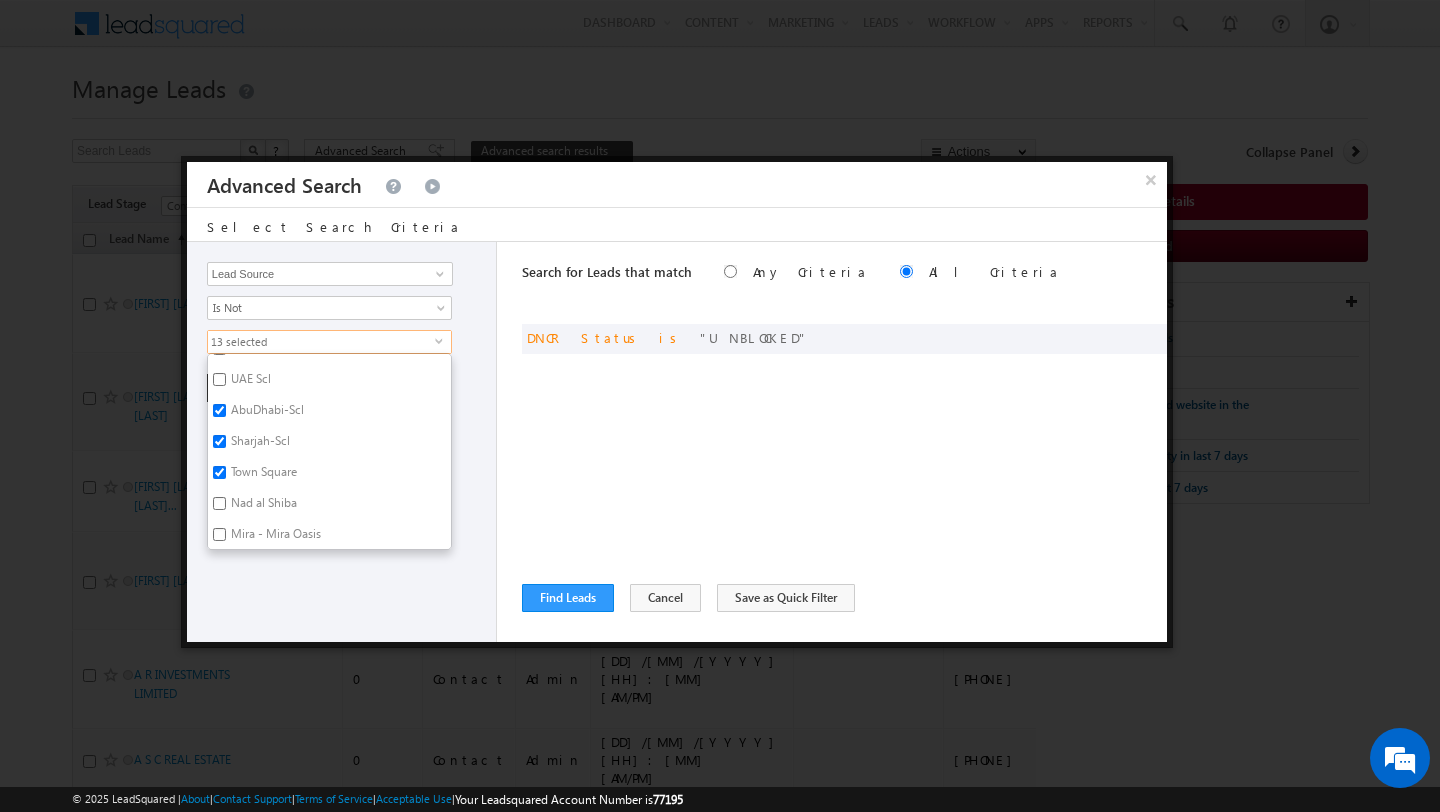 click on "UAE Scl" at bounding box center [249, 382] 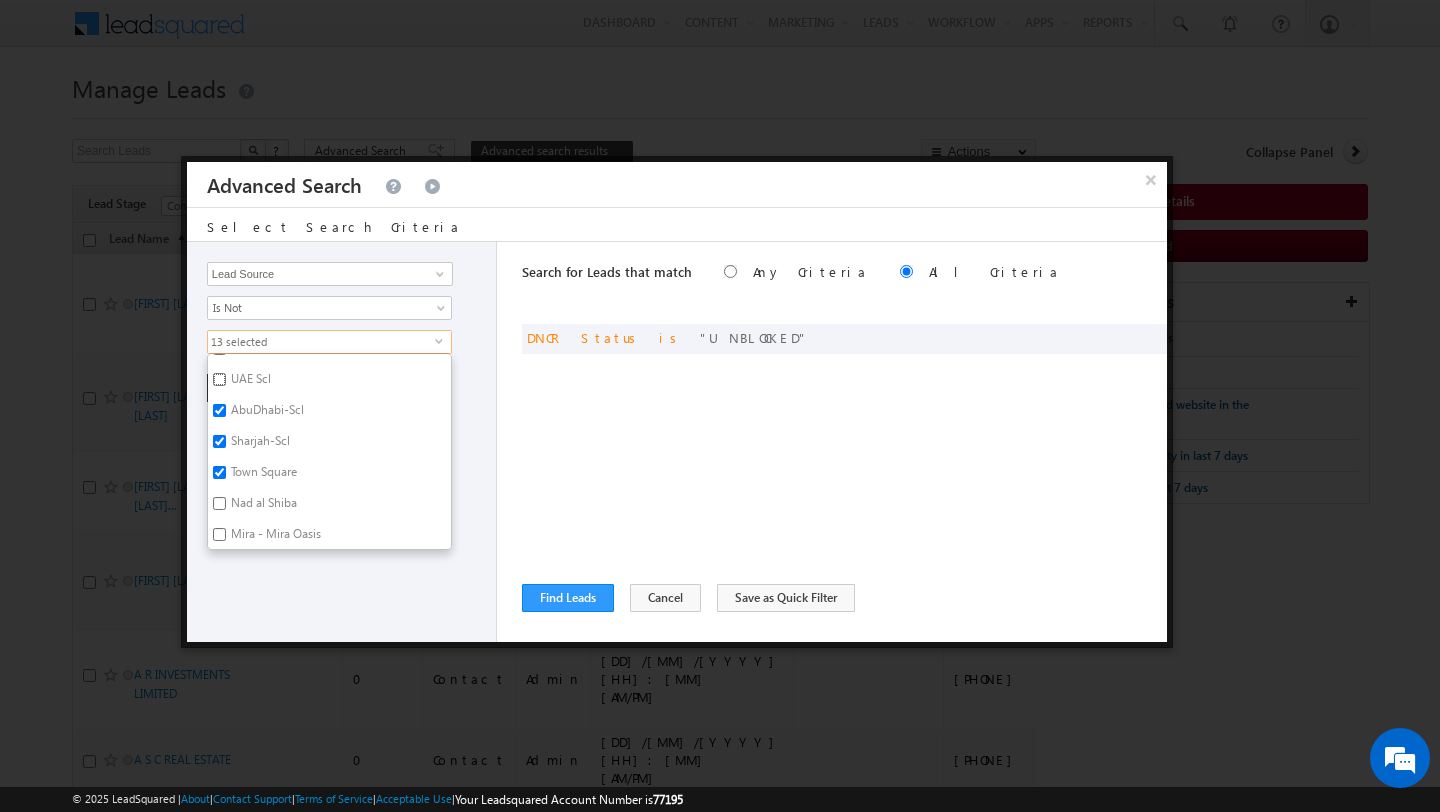 click on "UAE Scl" at bounding box center (219, 379) 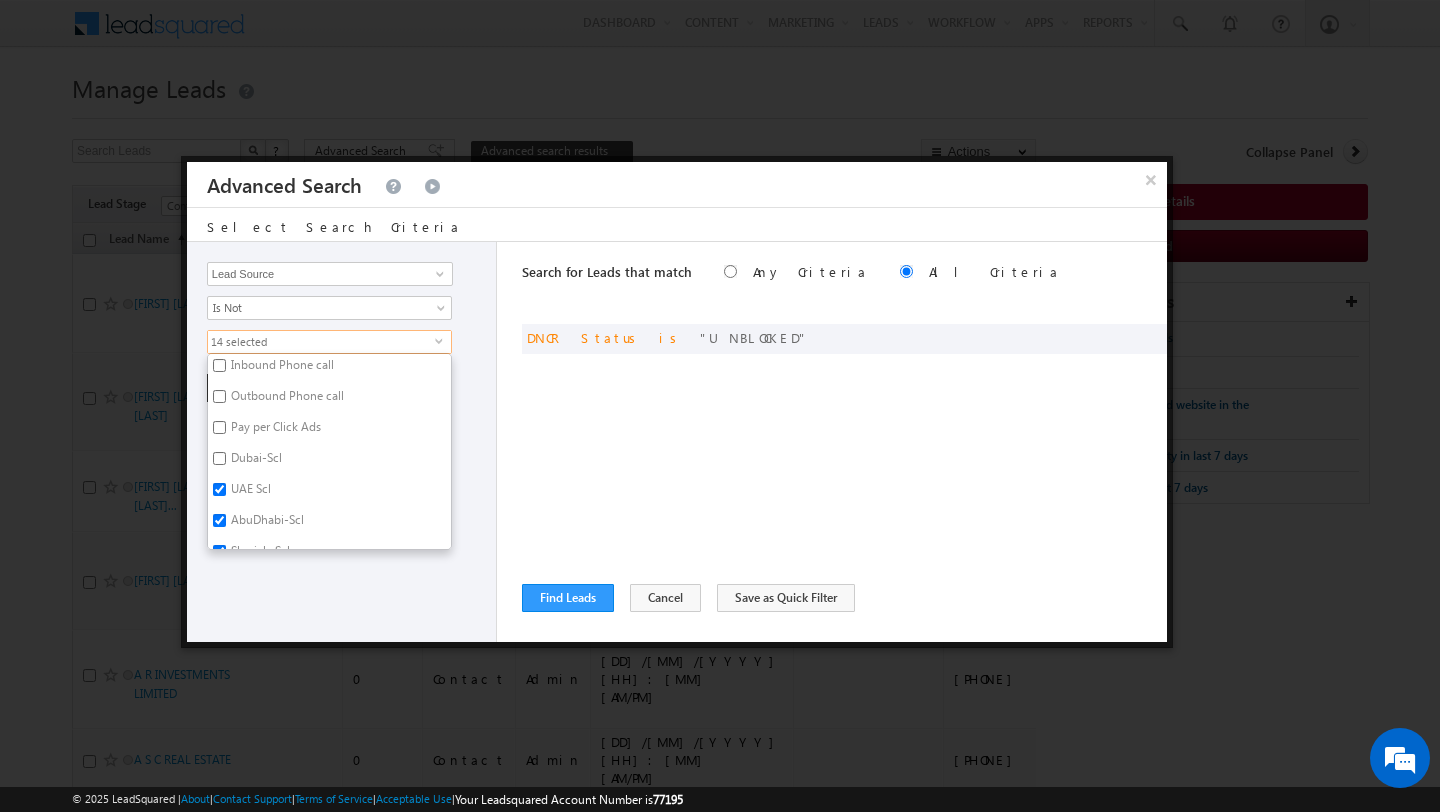 scroll, scrollTop: 217, scrollLeft: 0, axis: vertical 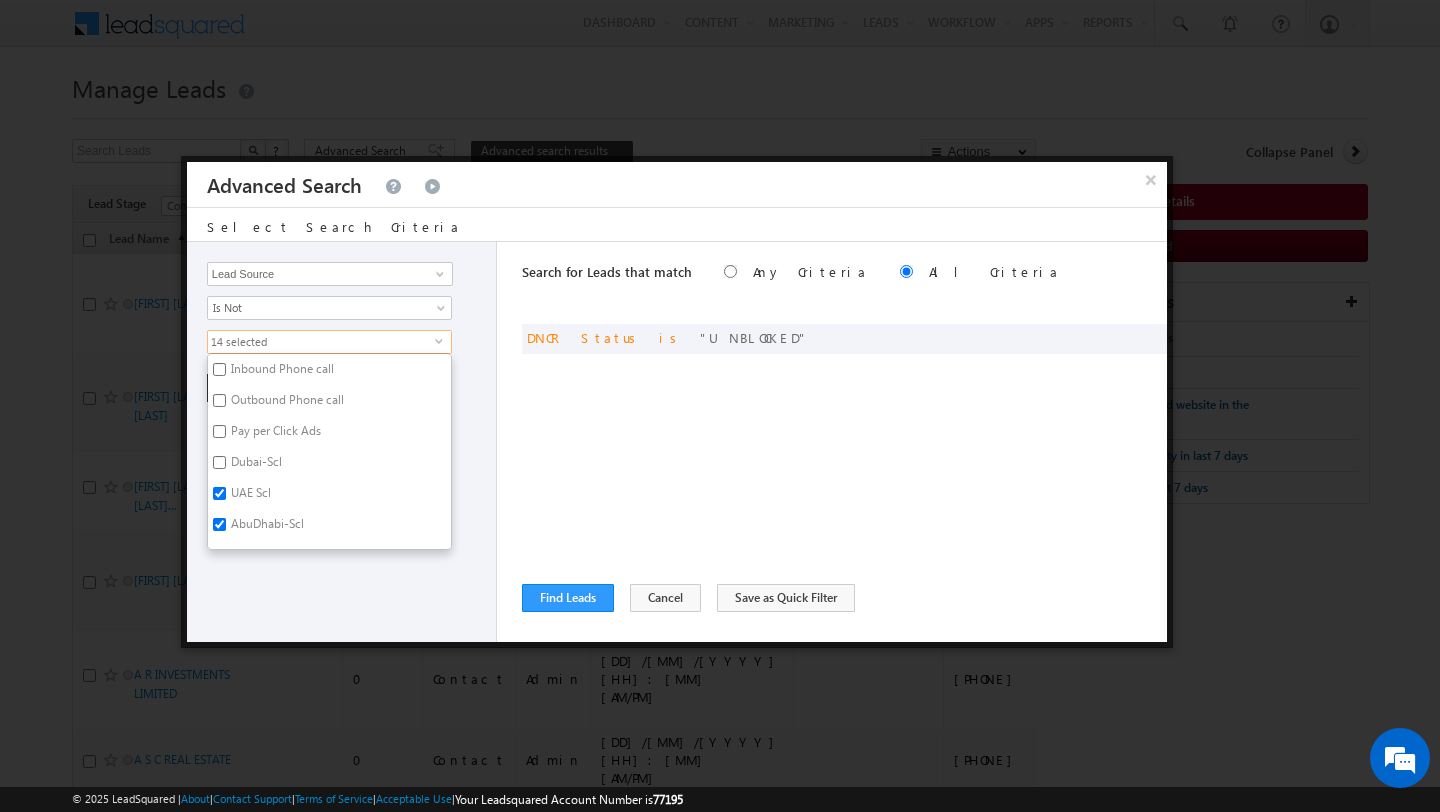 click on "Dubai-Scl" at bounding box center (255, 465) 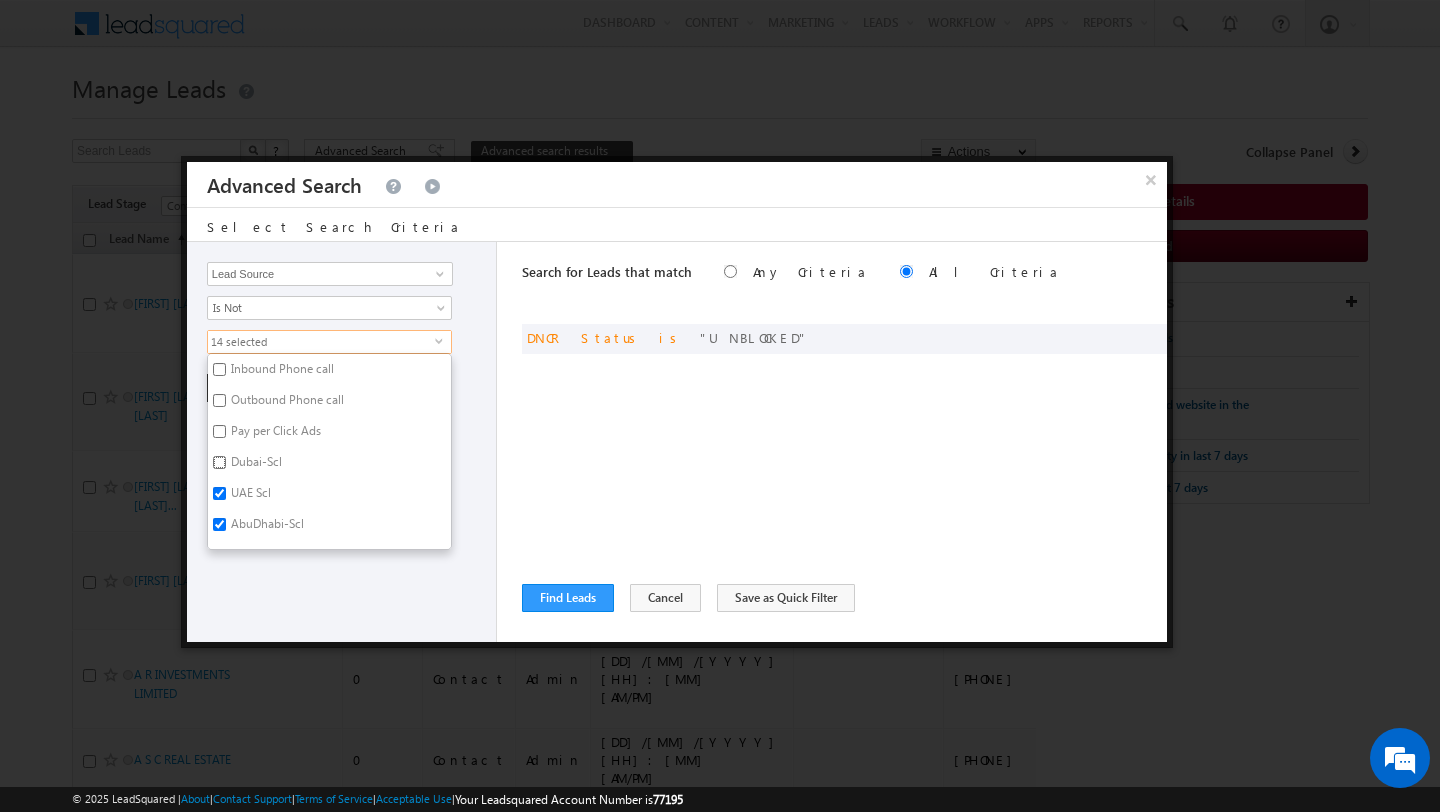 click on "Dubai-Scl" at bounding box center (219, 462) 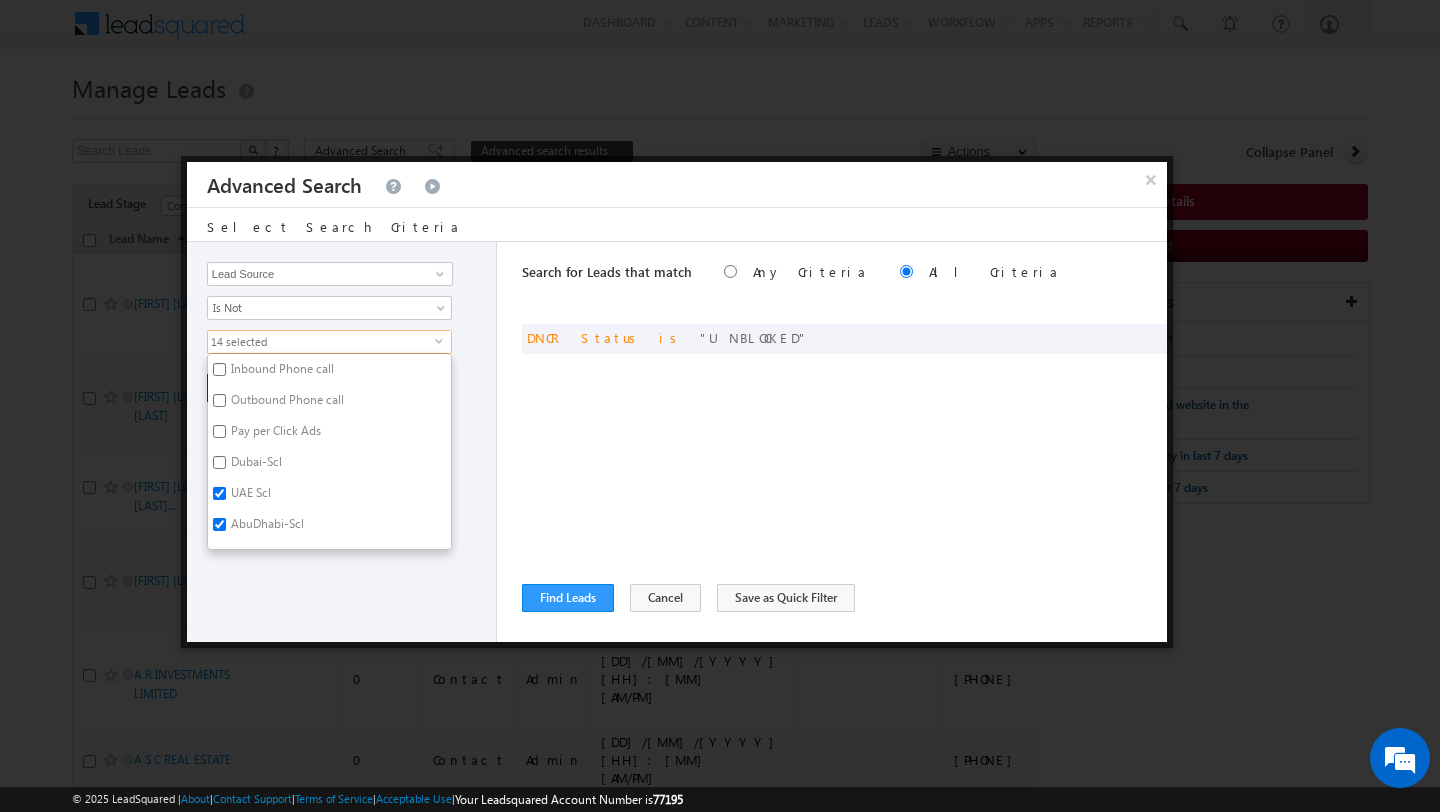 checkbox on "true" 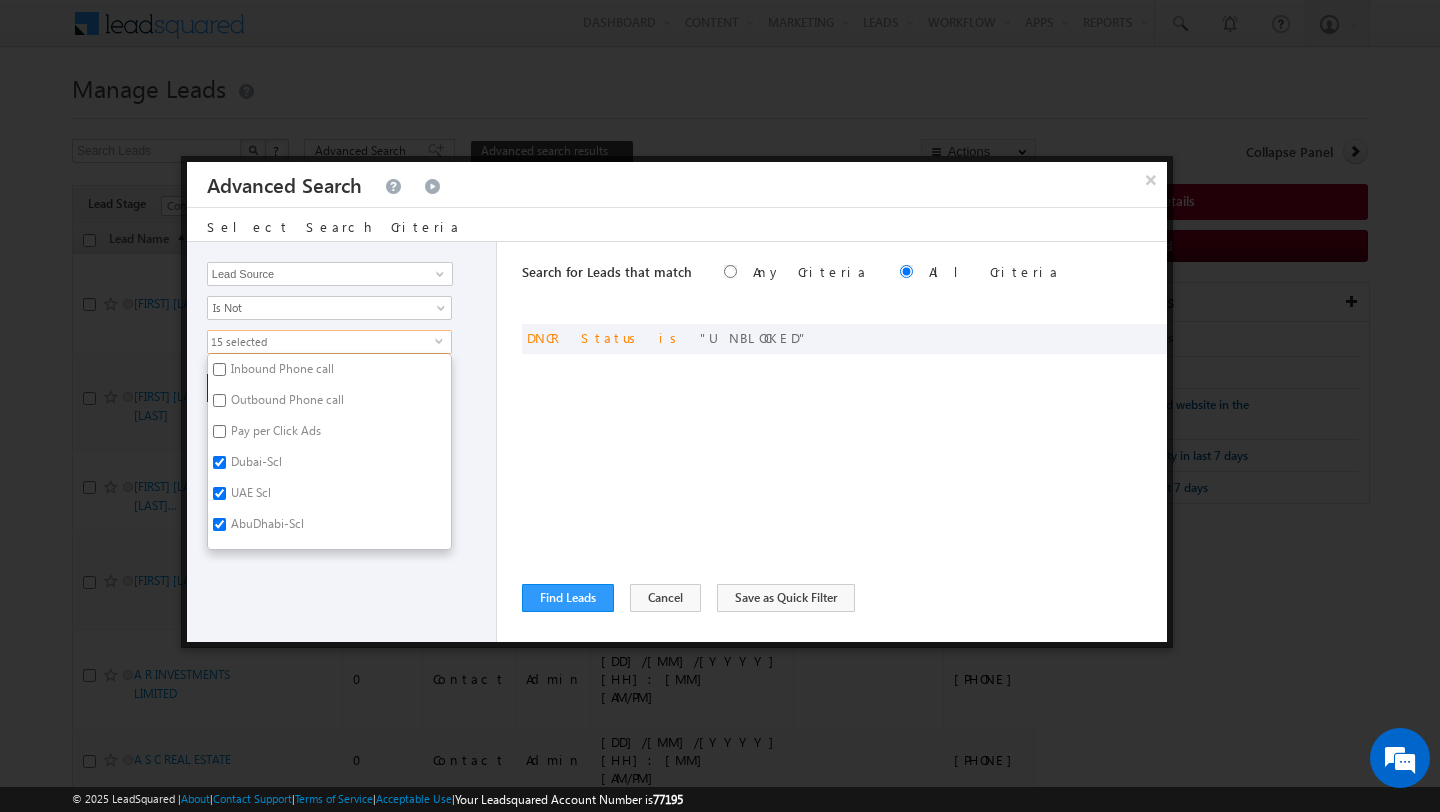 click on "Pay per Click Ads" at bounding box center (274, 434) 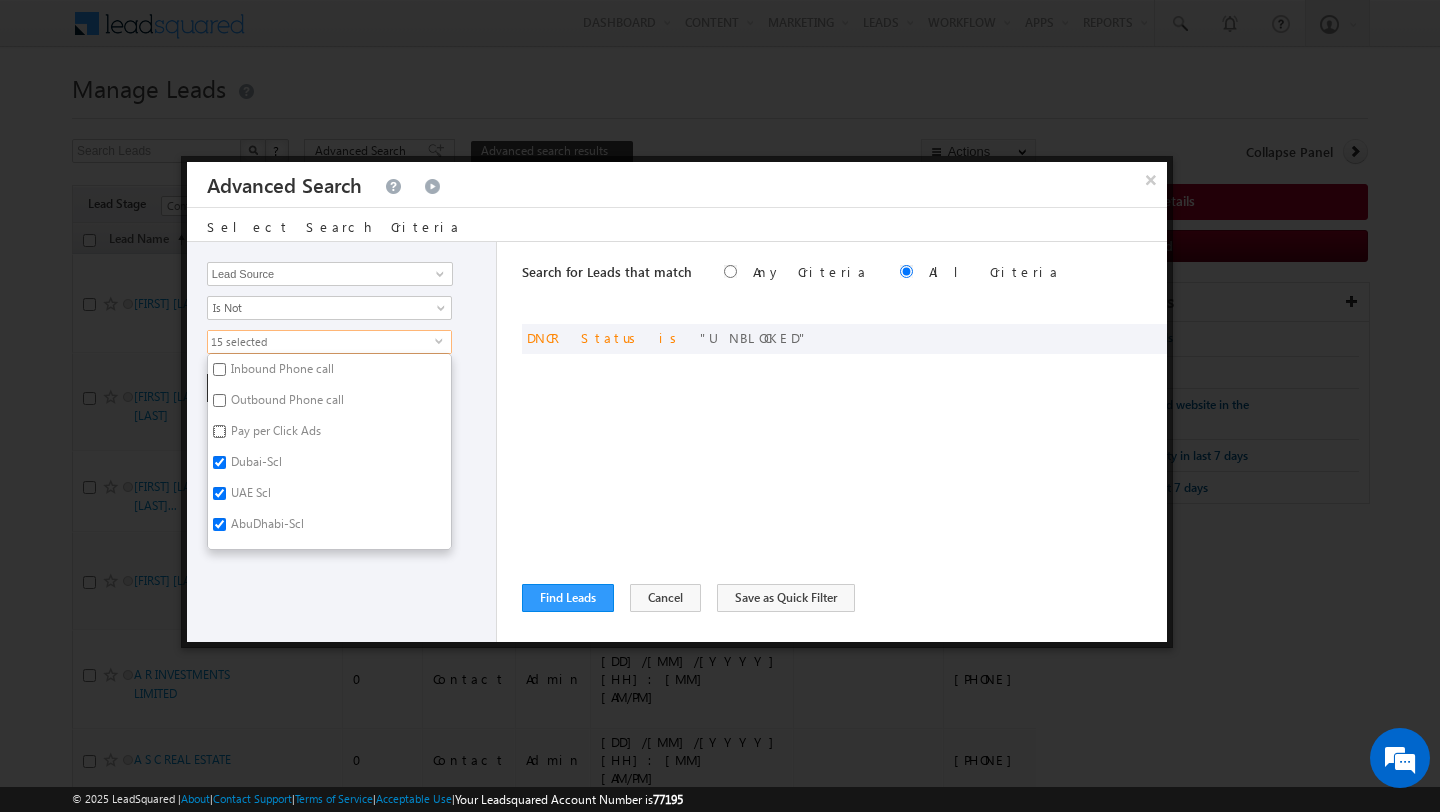 click on "Pay per Click Ads" at bounding box center (219, 431) 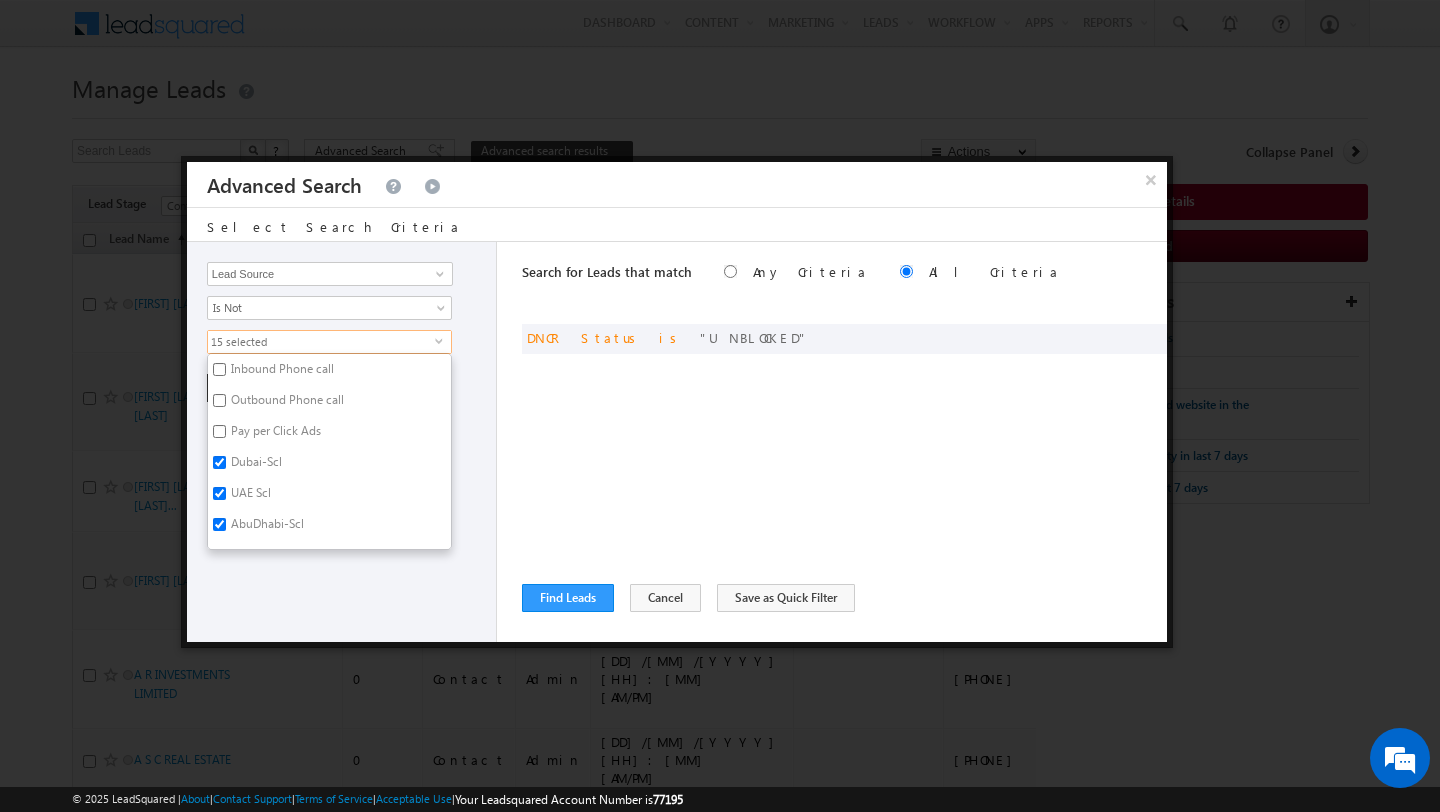 checkbox on "true" 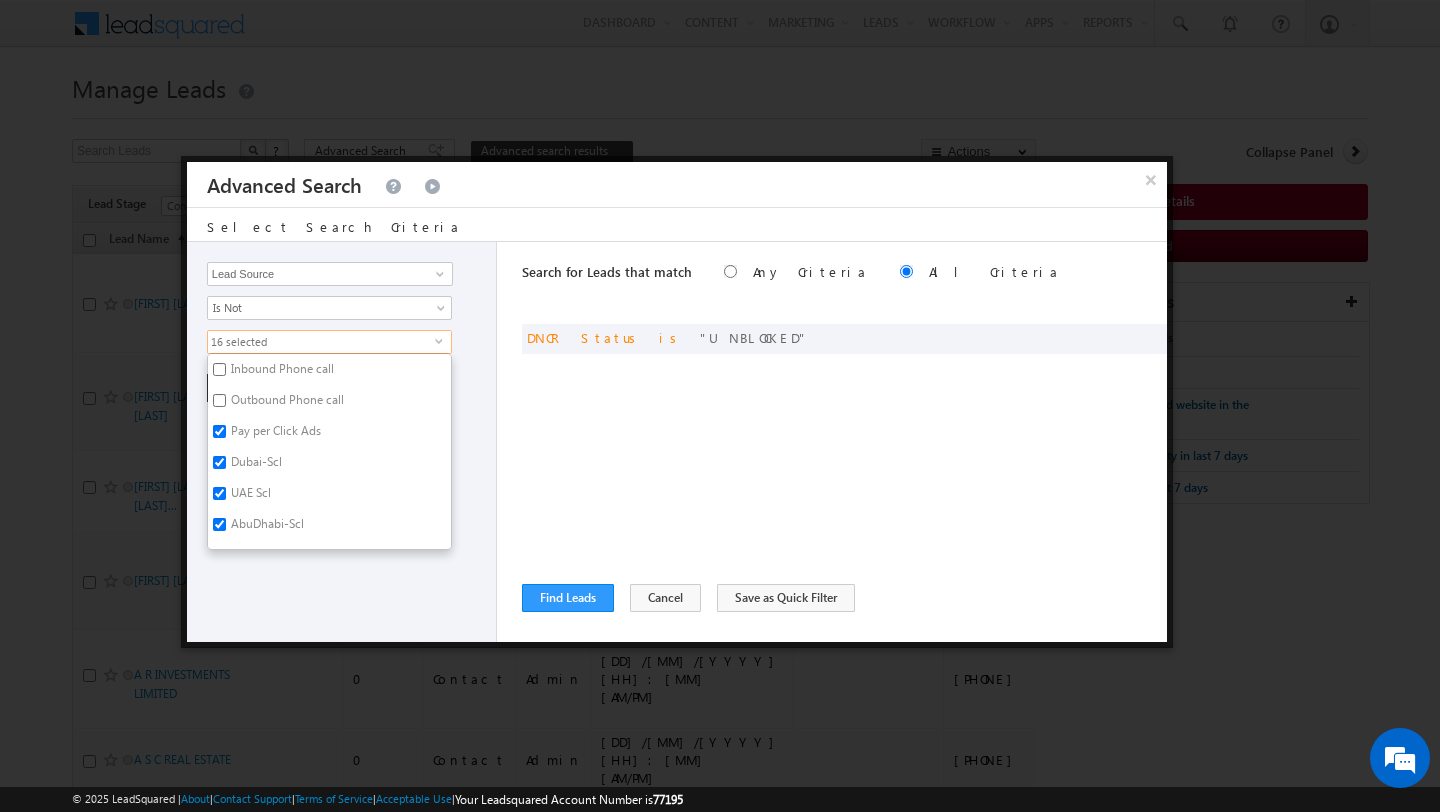 click on "Inbound Phone call" at bounding box center (281, 372) 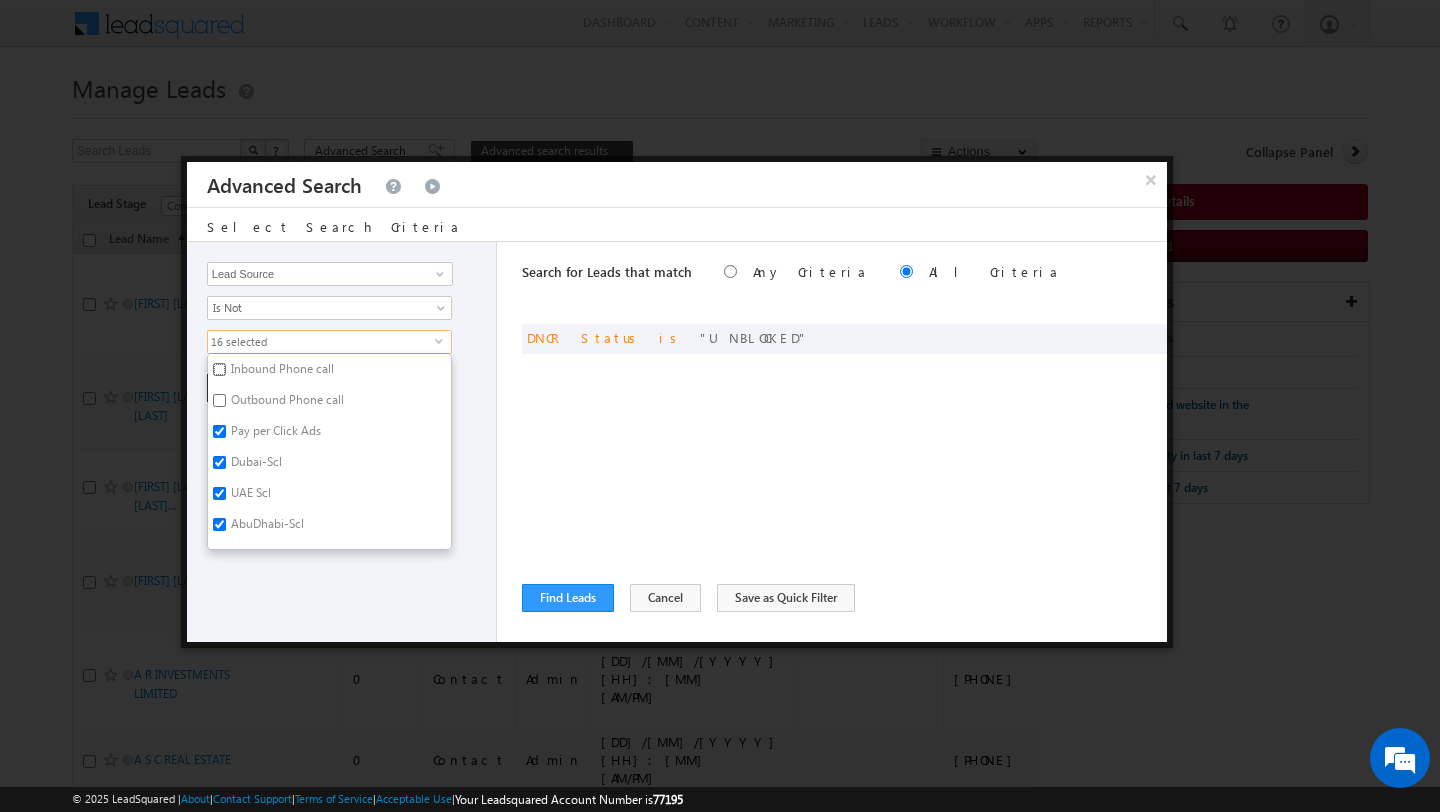 click on "Inbound Phone call" at bounding box center (219, 369) 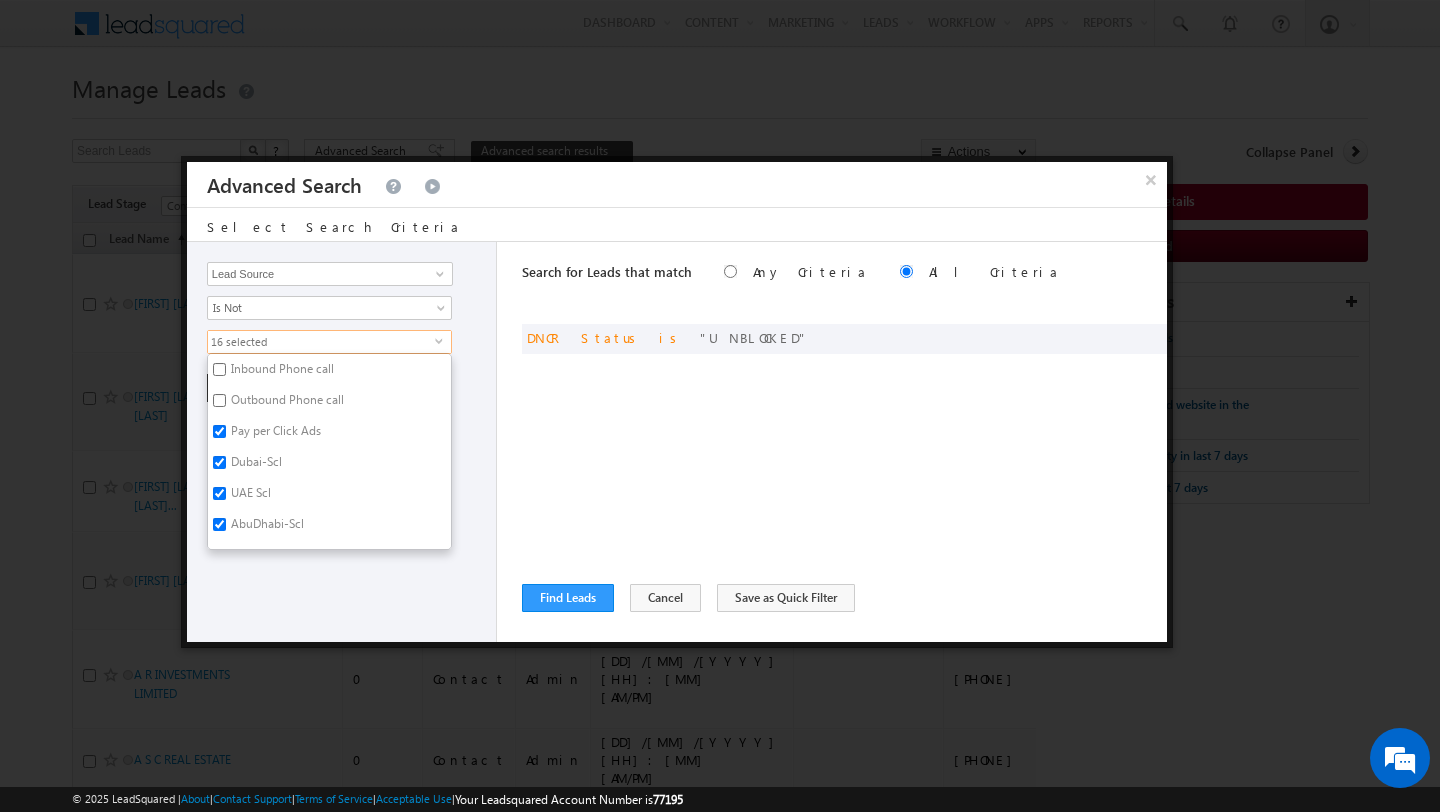 checkbox on "true" 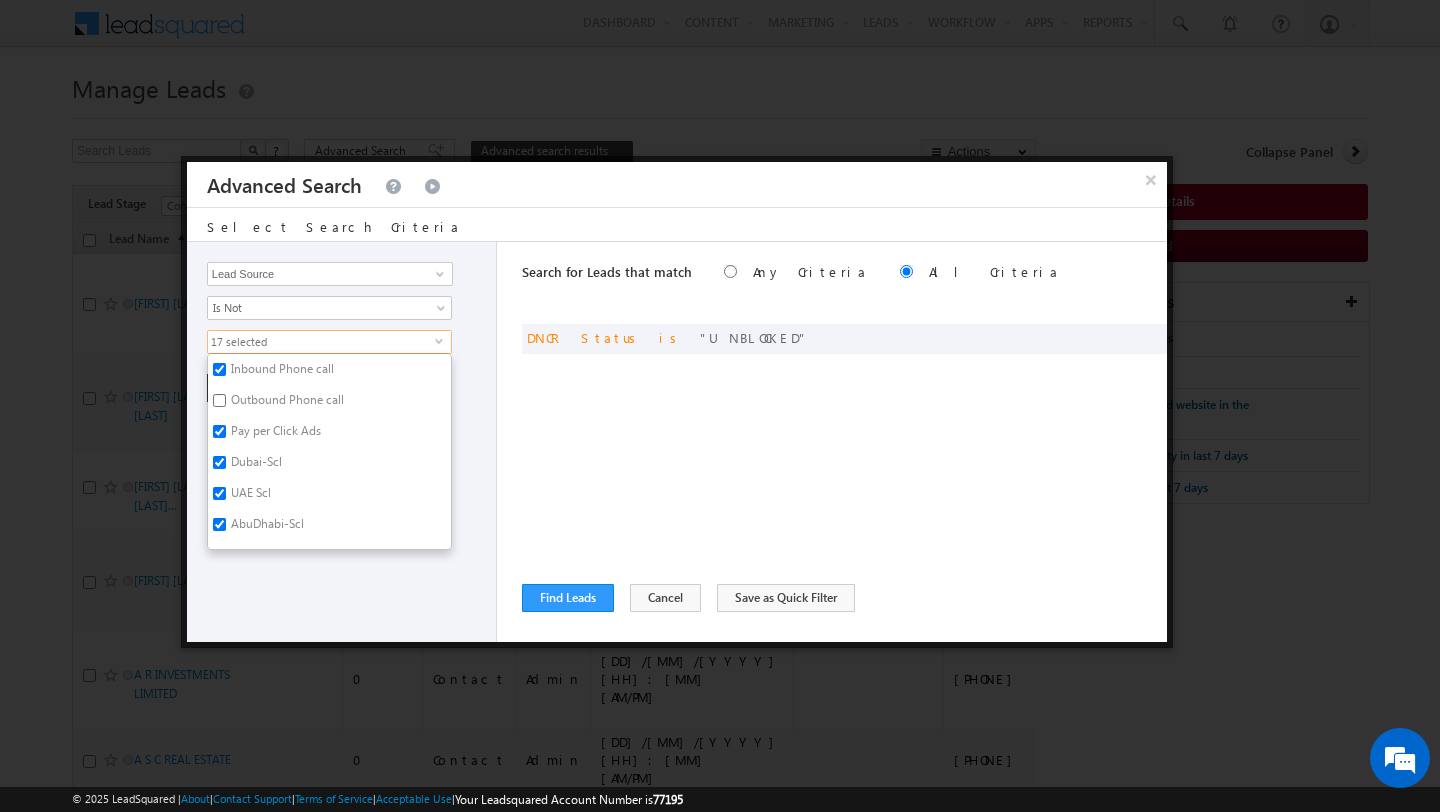 click on "Outbound Phone call" at bounding box center [286, 403] 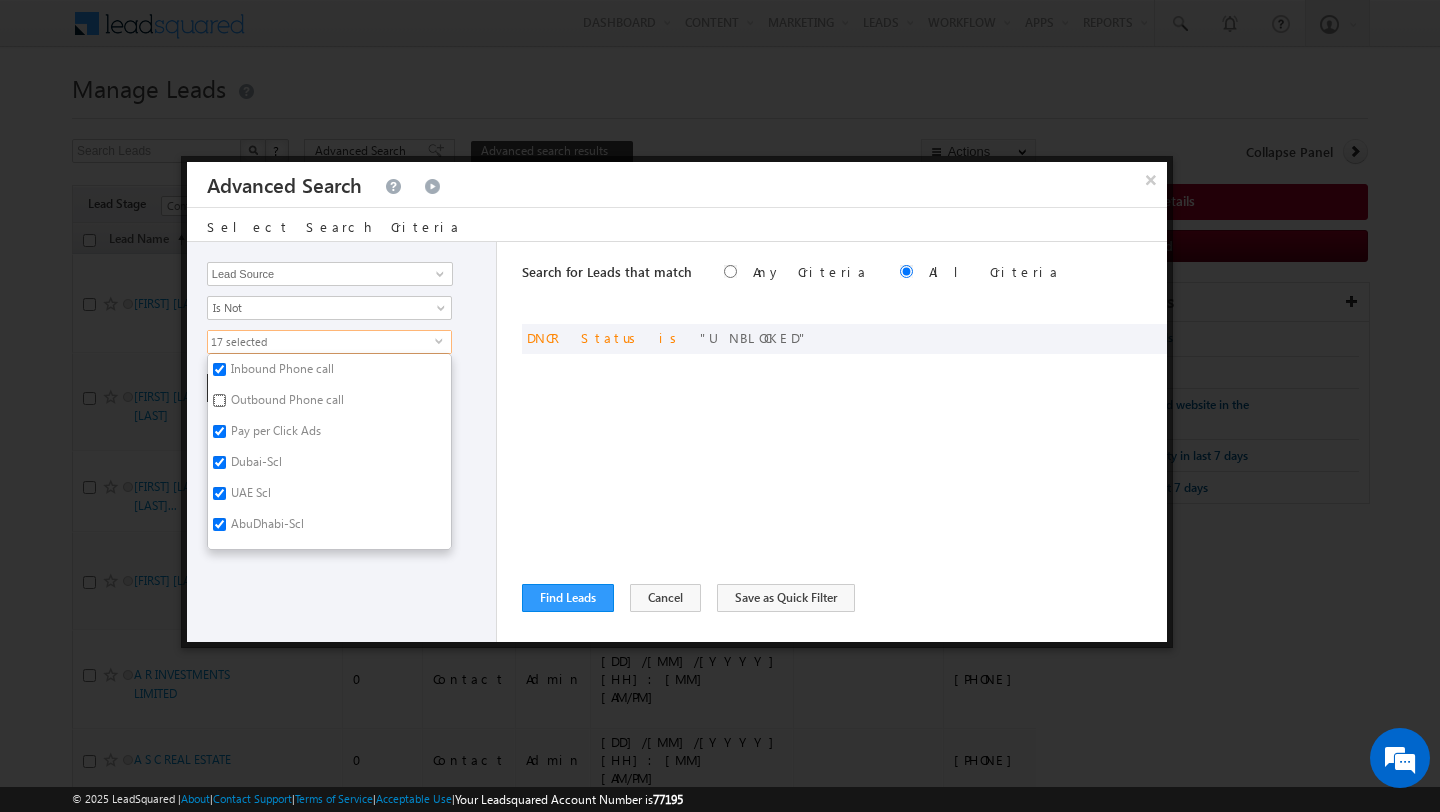 click on "Outbound Phone call" at bounding box center (219, 400) 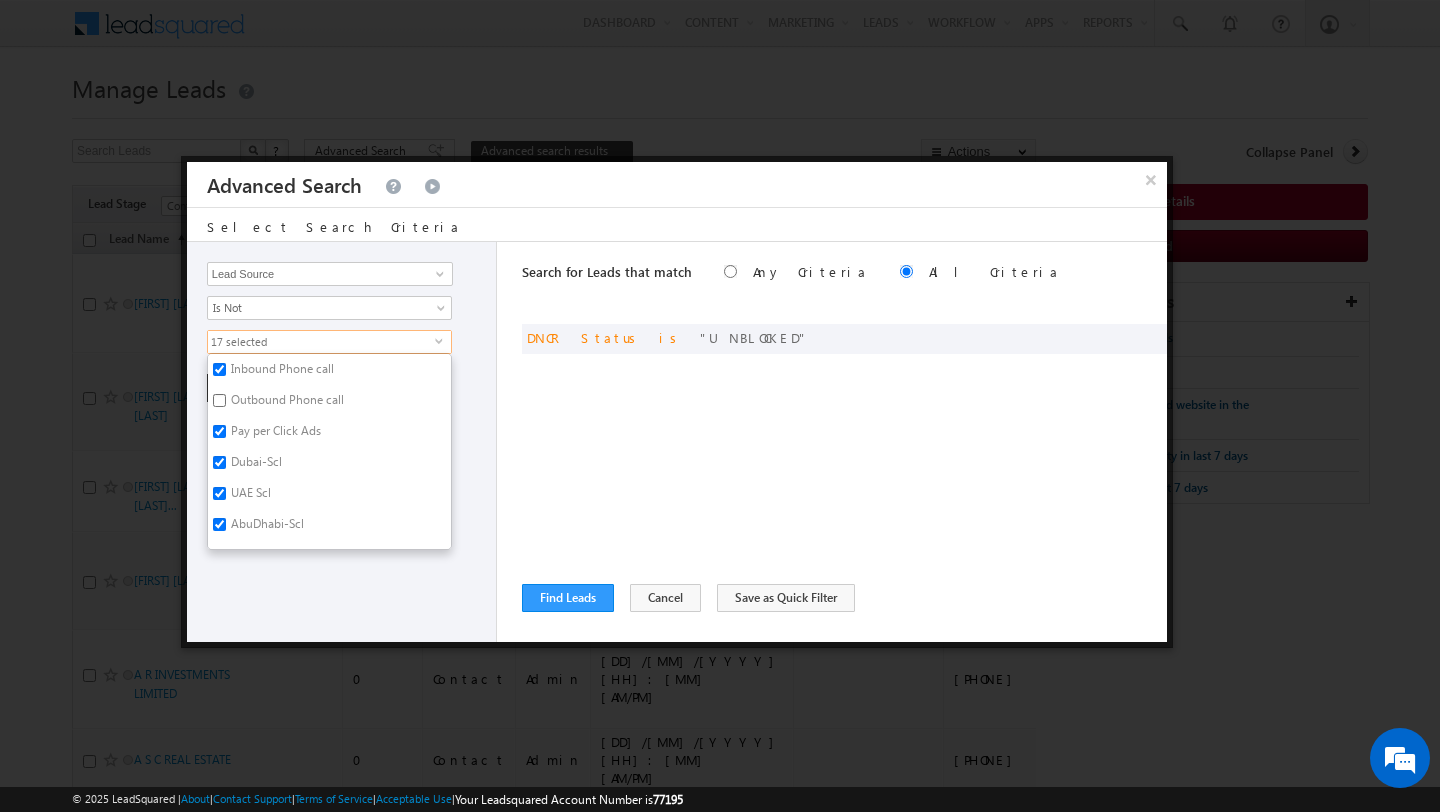 checkbox on "true" 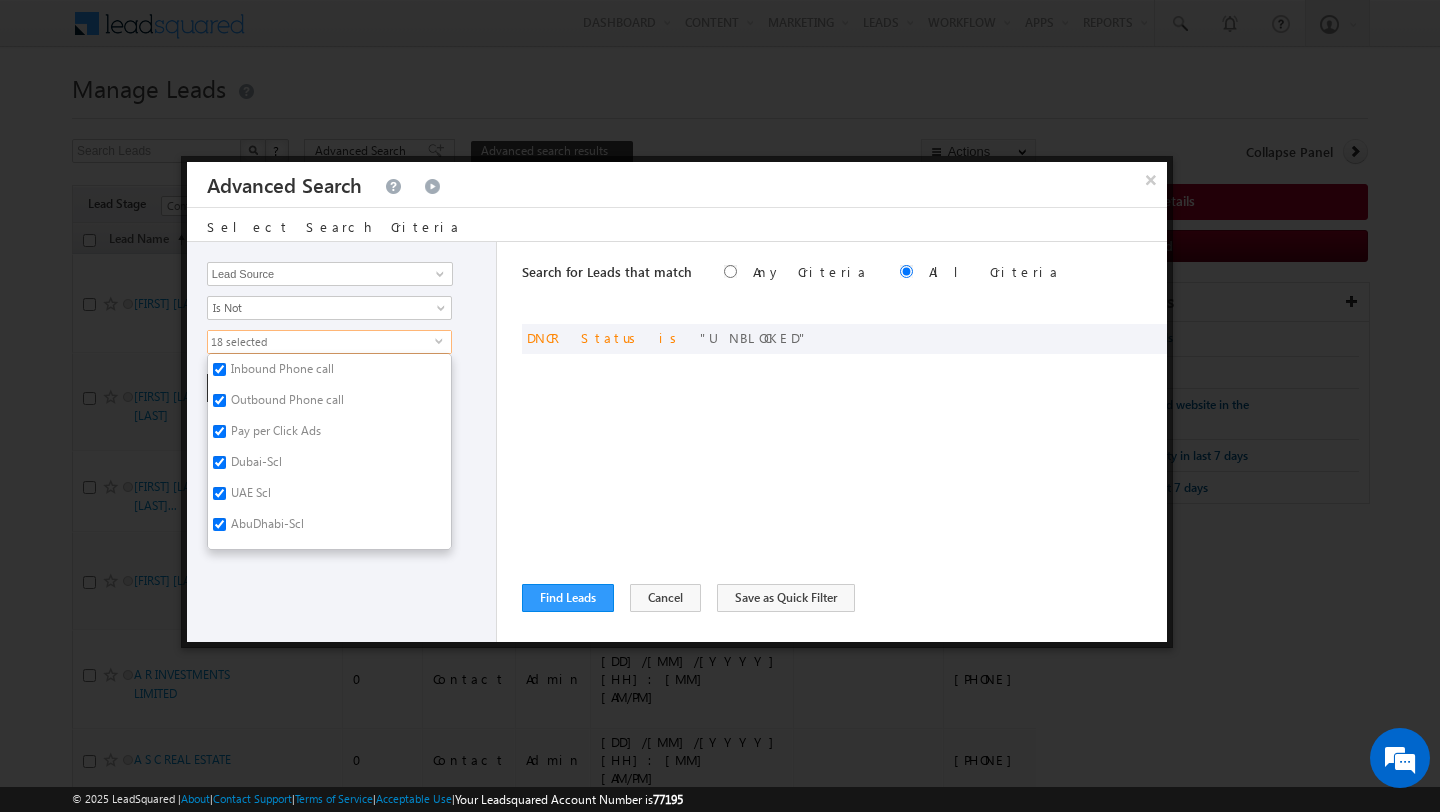 click at bounding box center [720, 406] 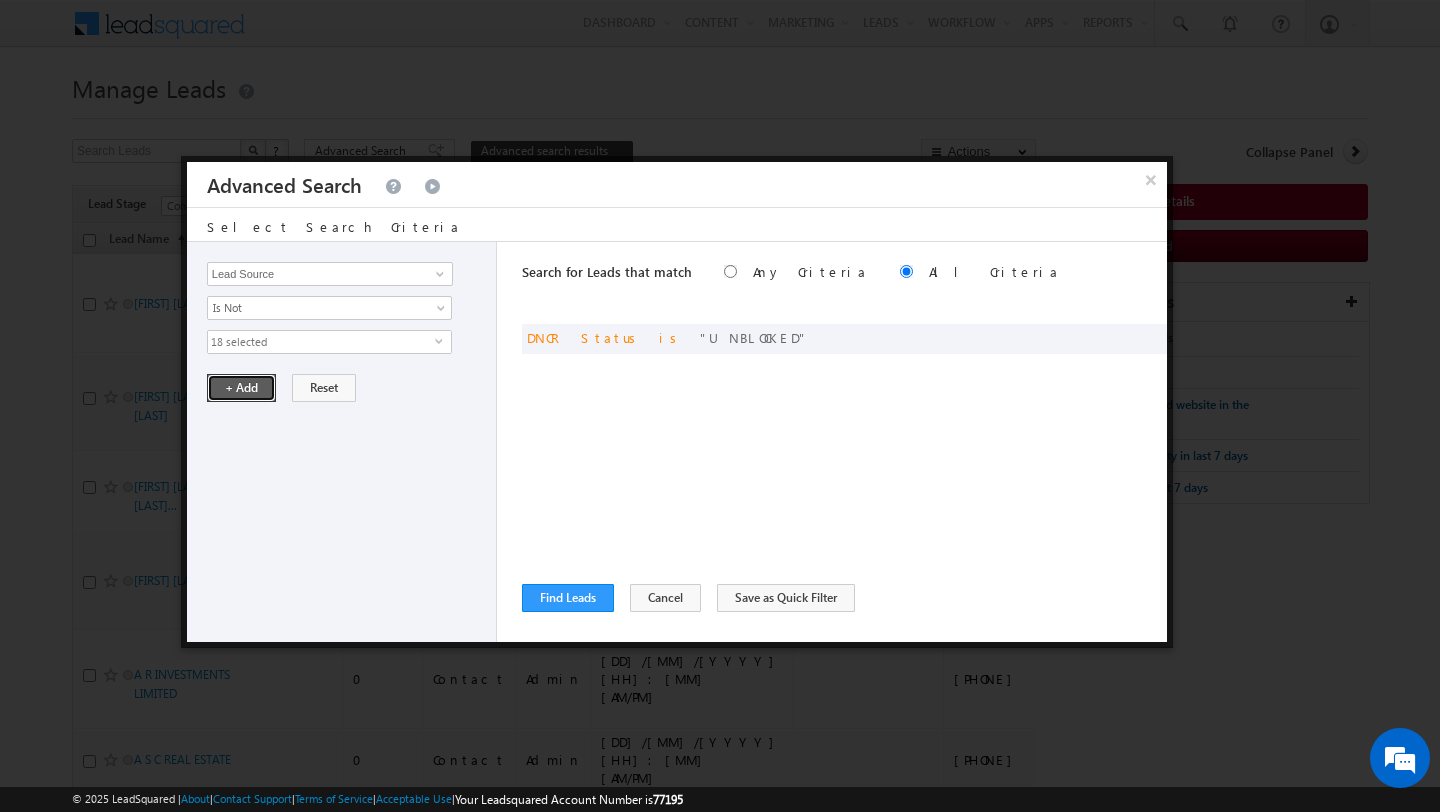 click on "+ Add" at bounding box center [241, 388] 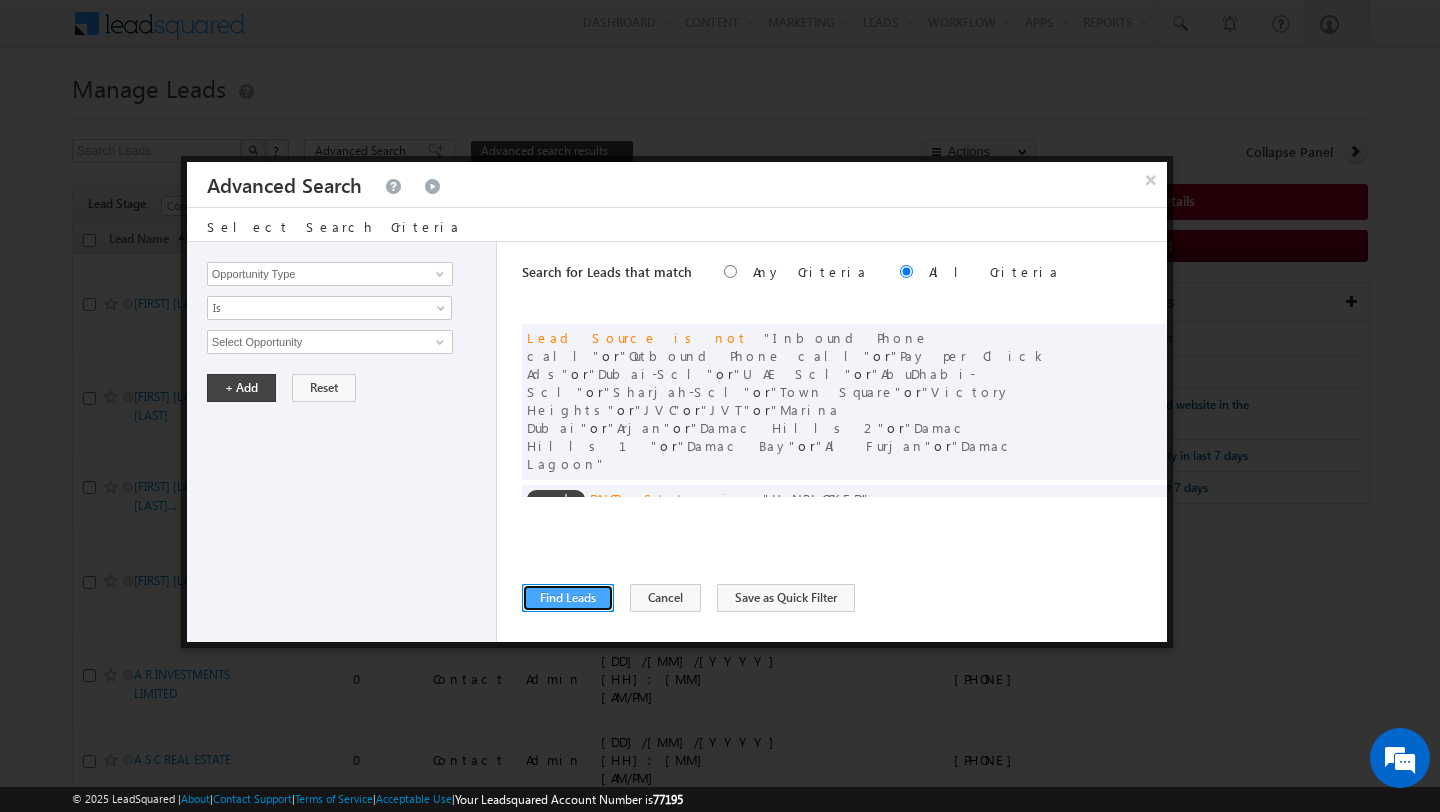 click on "Find Leads" at bounding box center [568, 598] 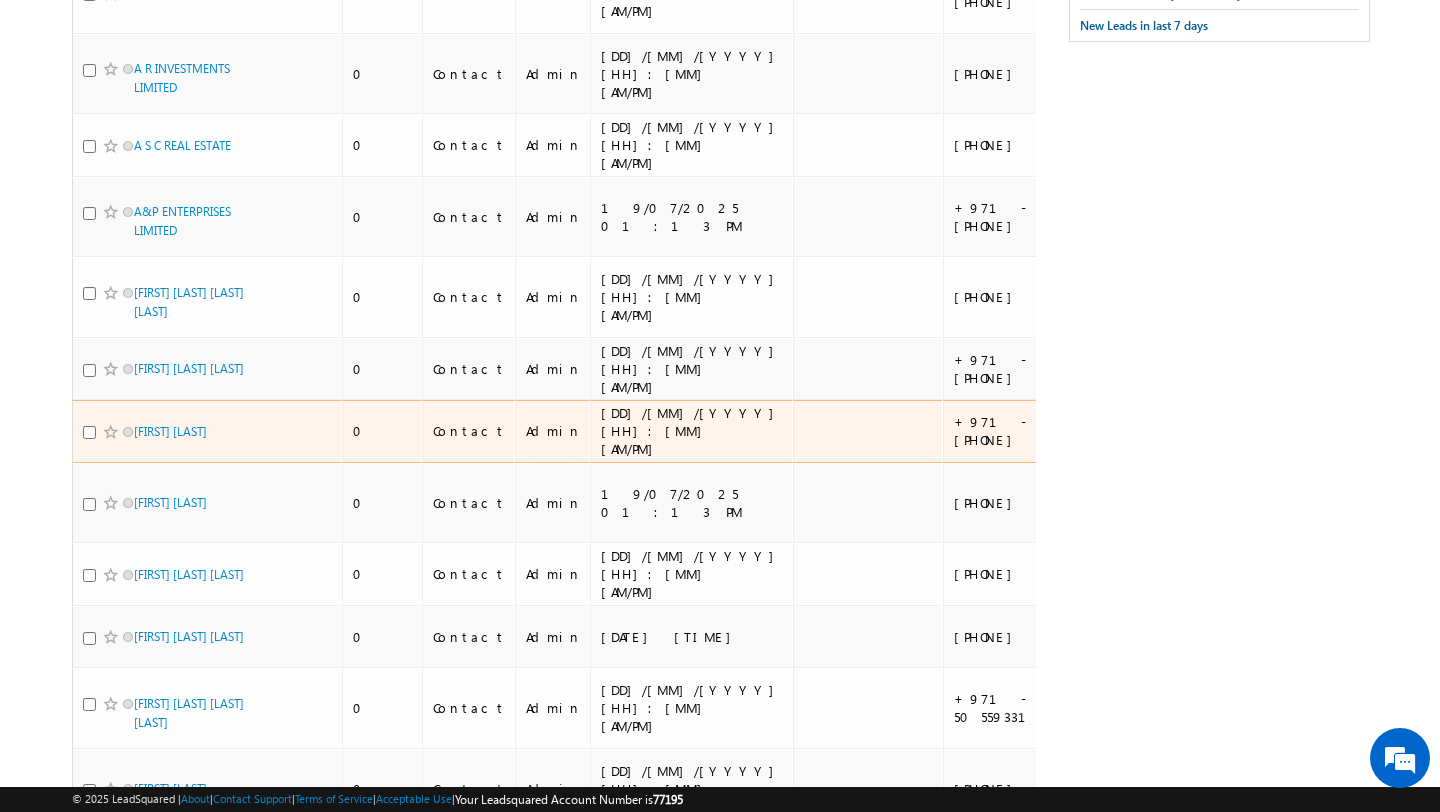 scroll, scrollTop: 0, scrollLeft: 0, axis: both 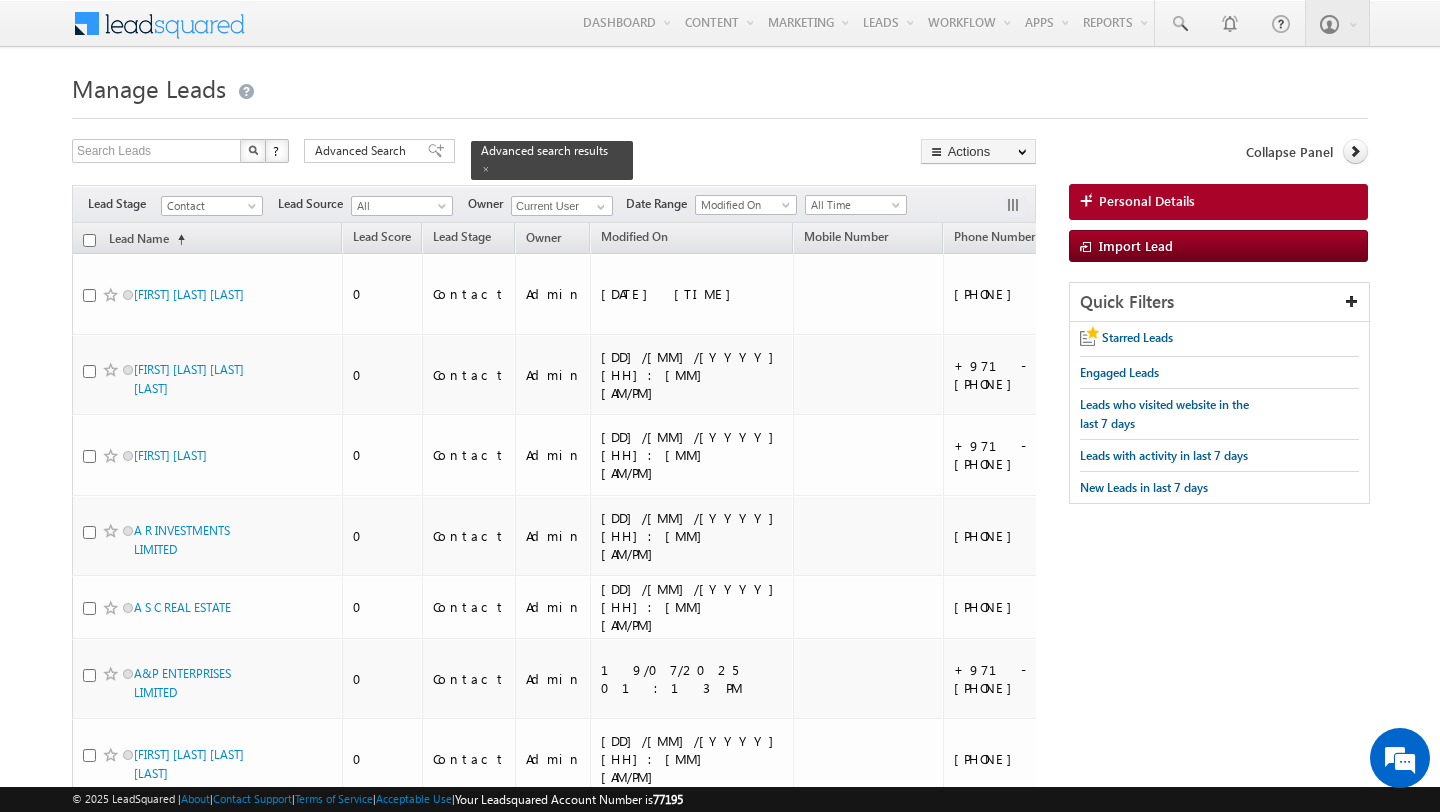 click on "Lead Name
(sorted ascending)" at bounding box center (207, 238) 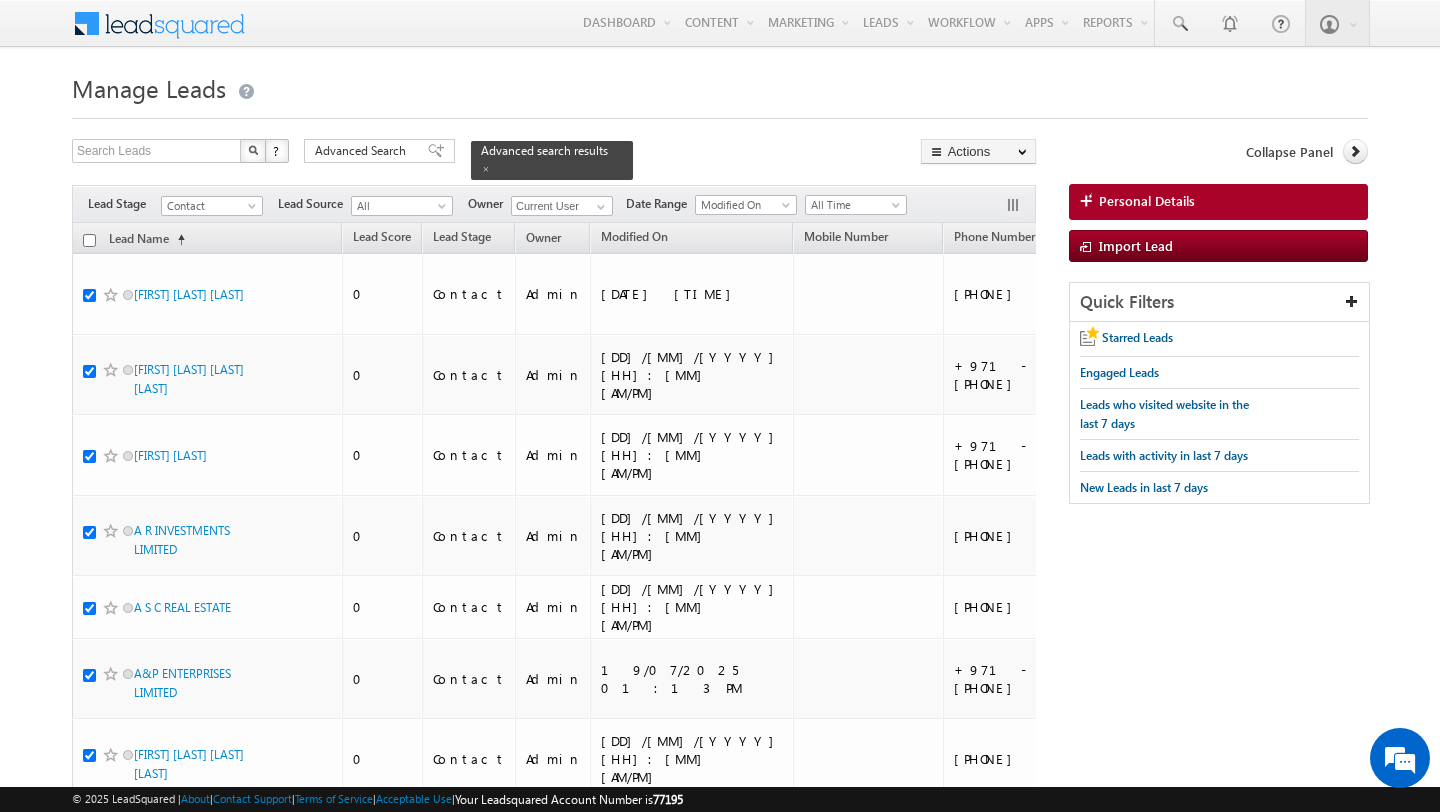 checkbox on "true" 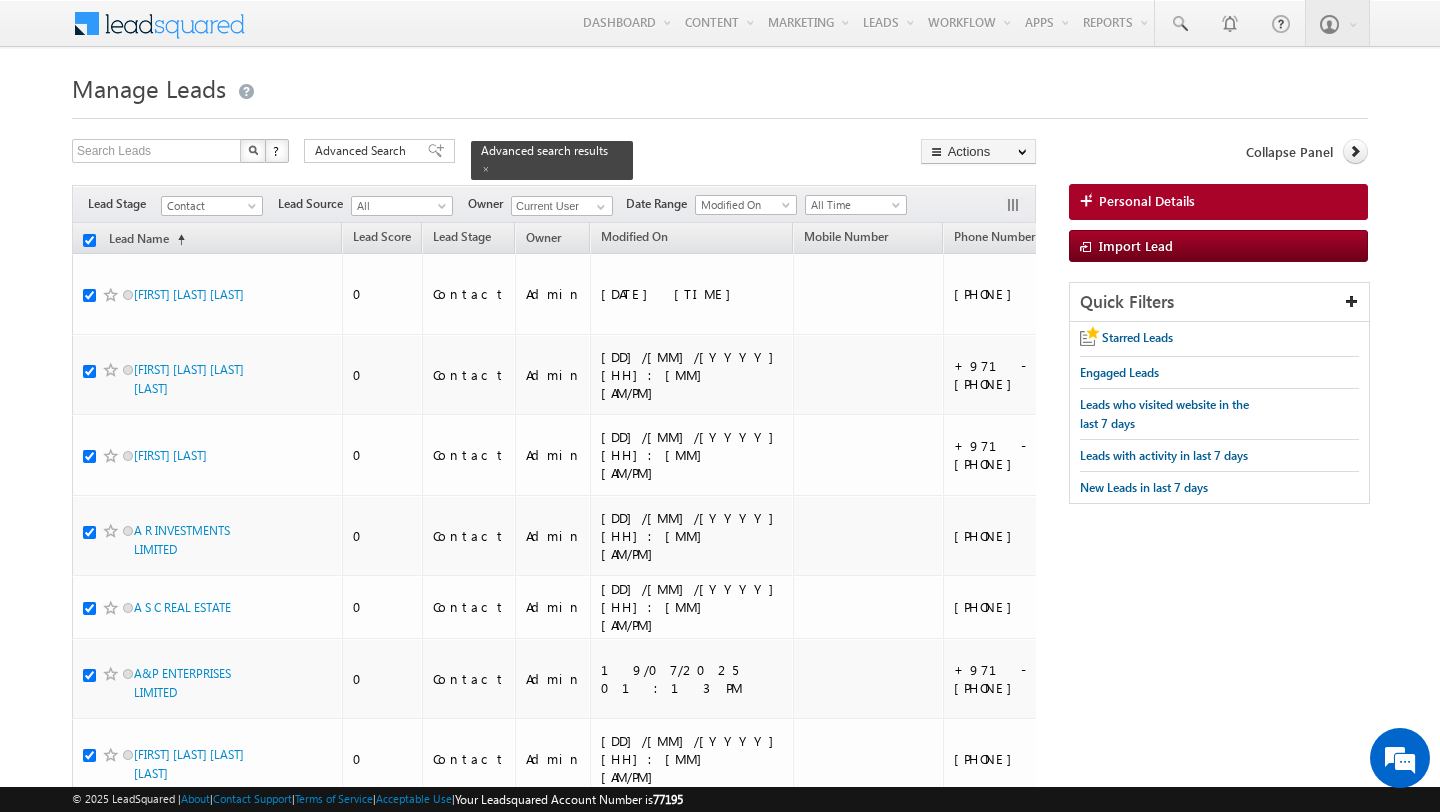 checkbox on "true" 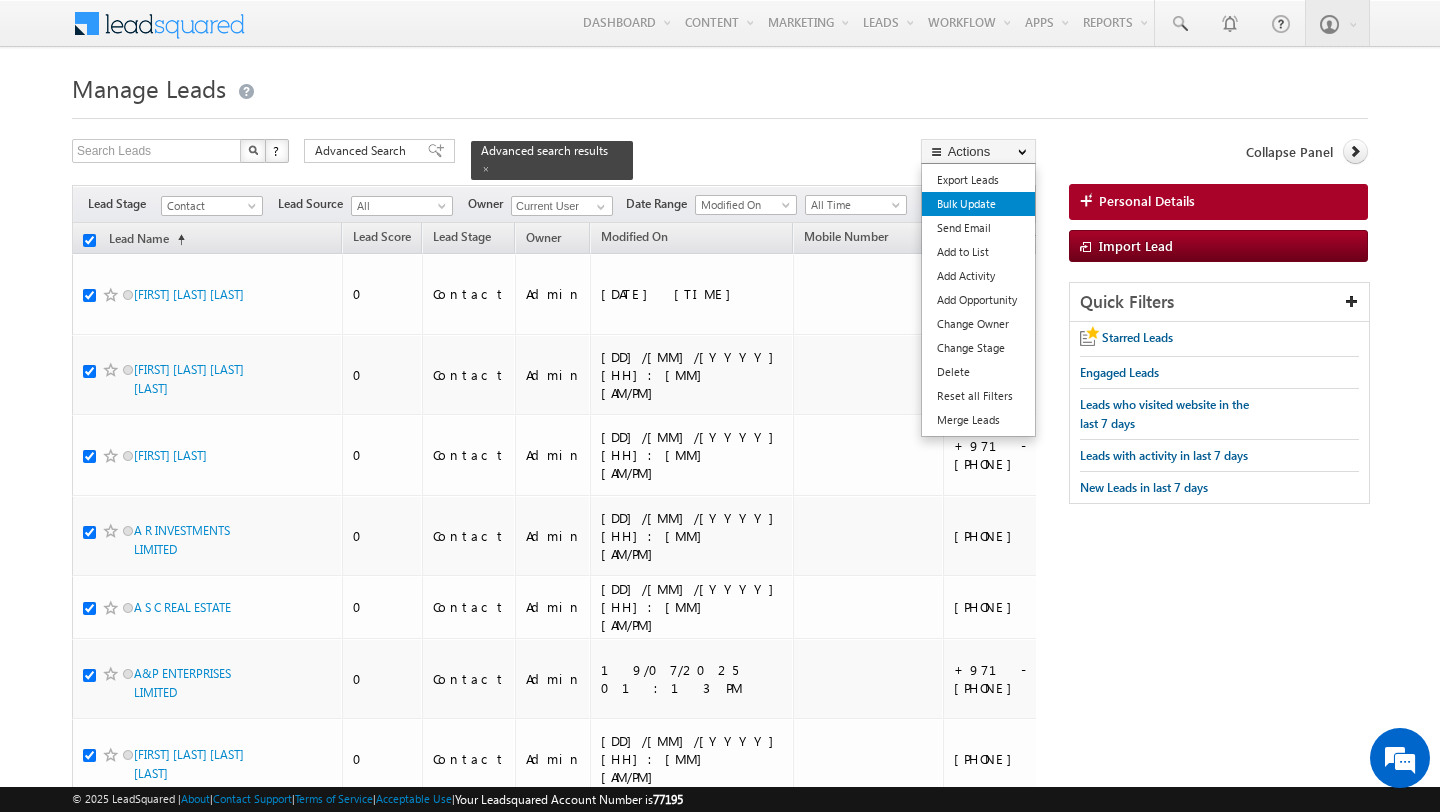 click on "Bulk Update" at bounding box center (978, 204) 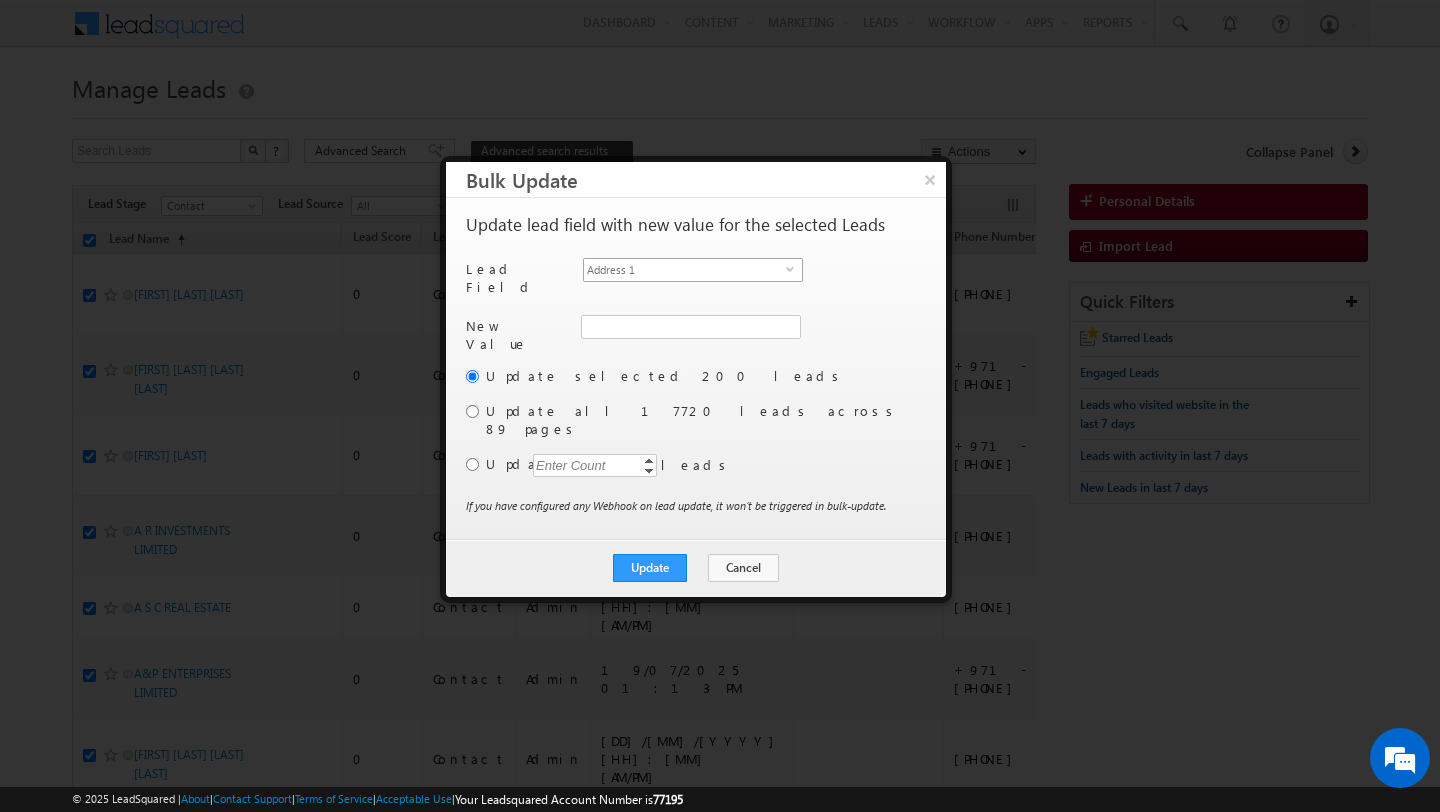 click on "Address 1" at bounding box center [685, 270] 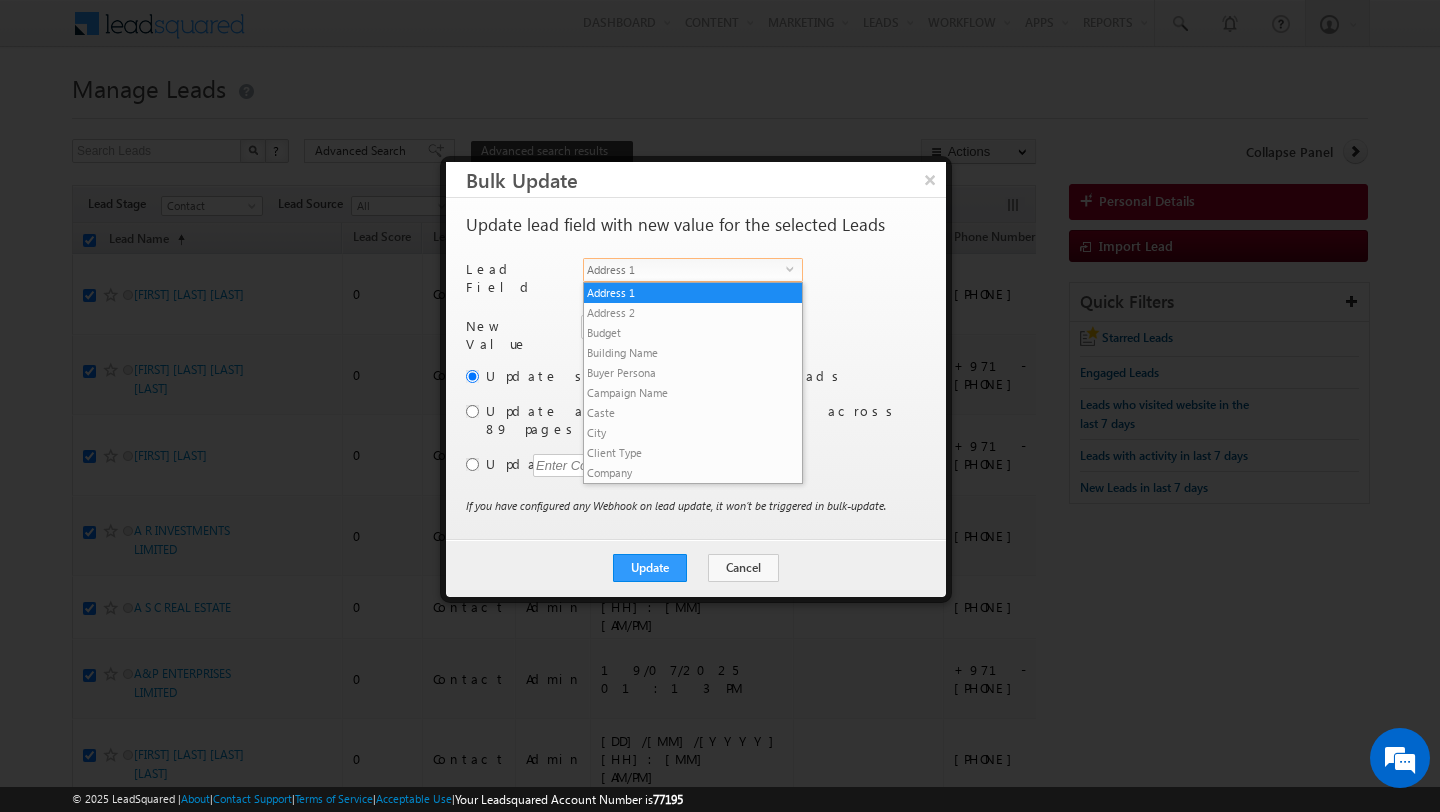 scroll, scrollTop: 761, scrollLeft: 0, axis: vertical 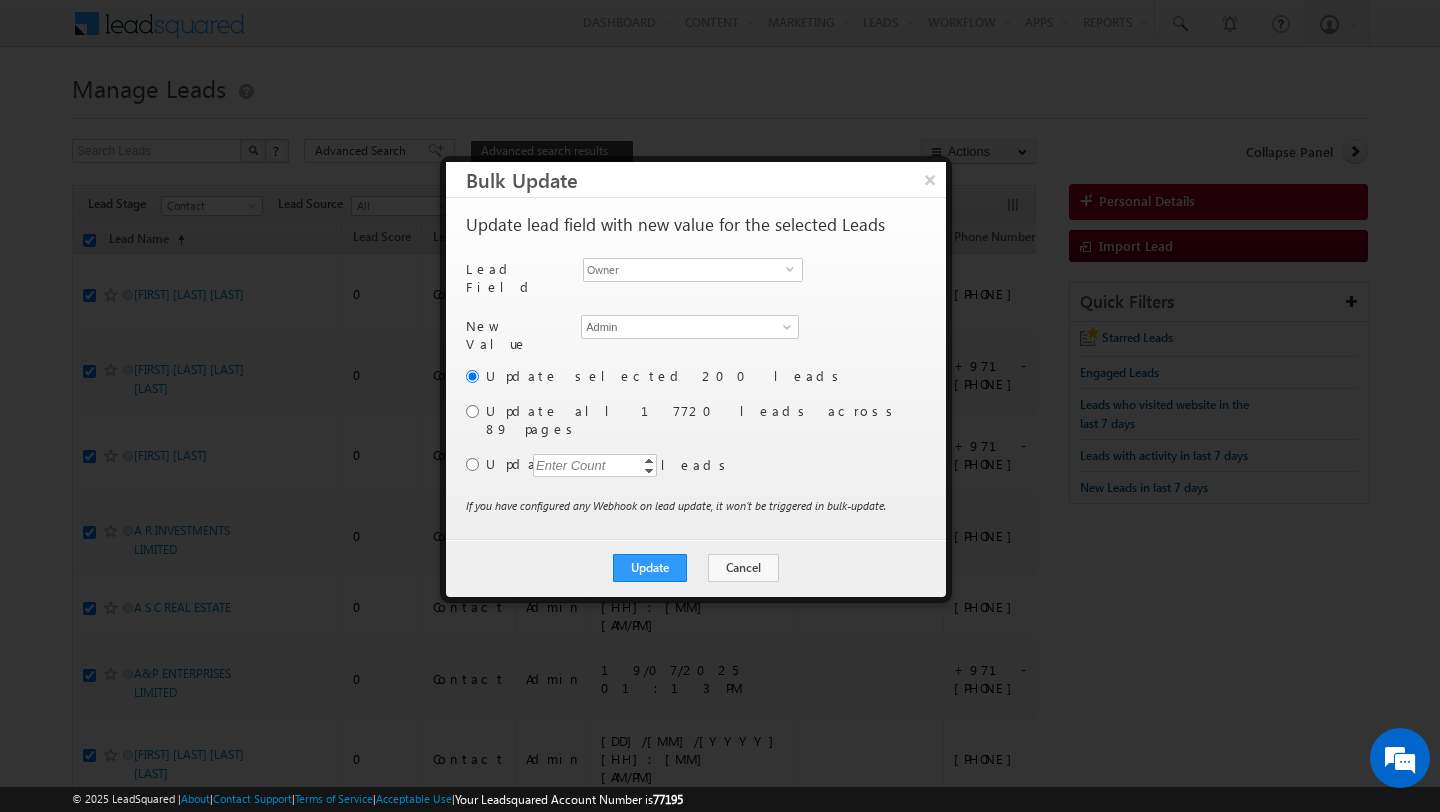 click on "Owner
*
Admin
Admin Admin" at bounding box center [689, 337] 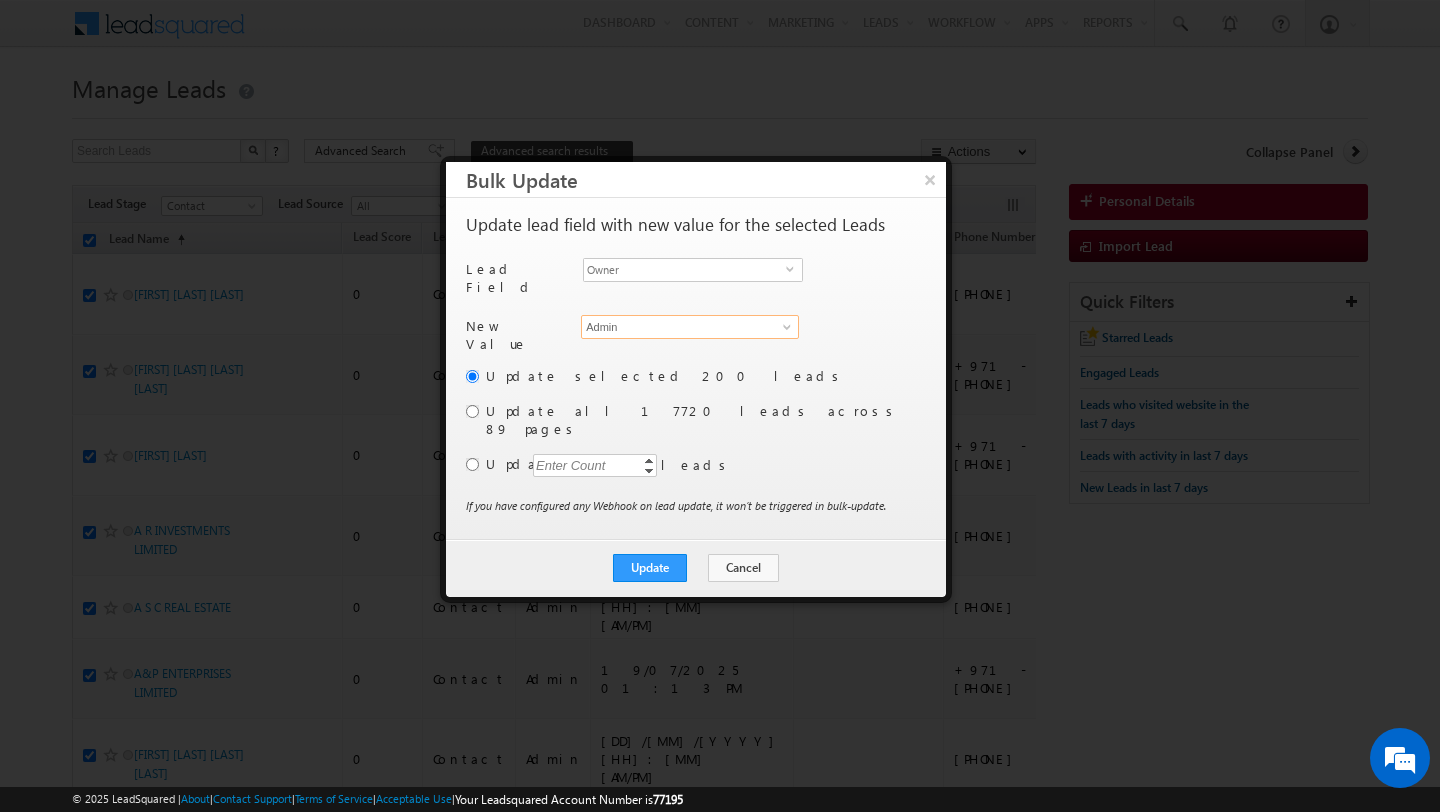 click on "Admin" at bounding box center [690, 327] 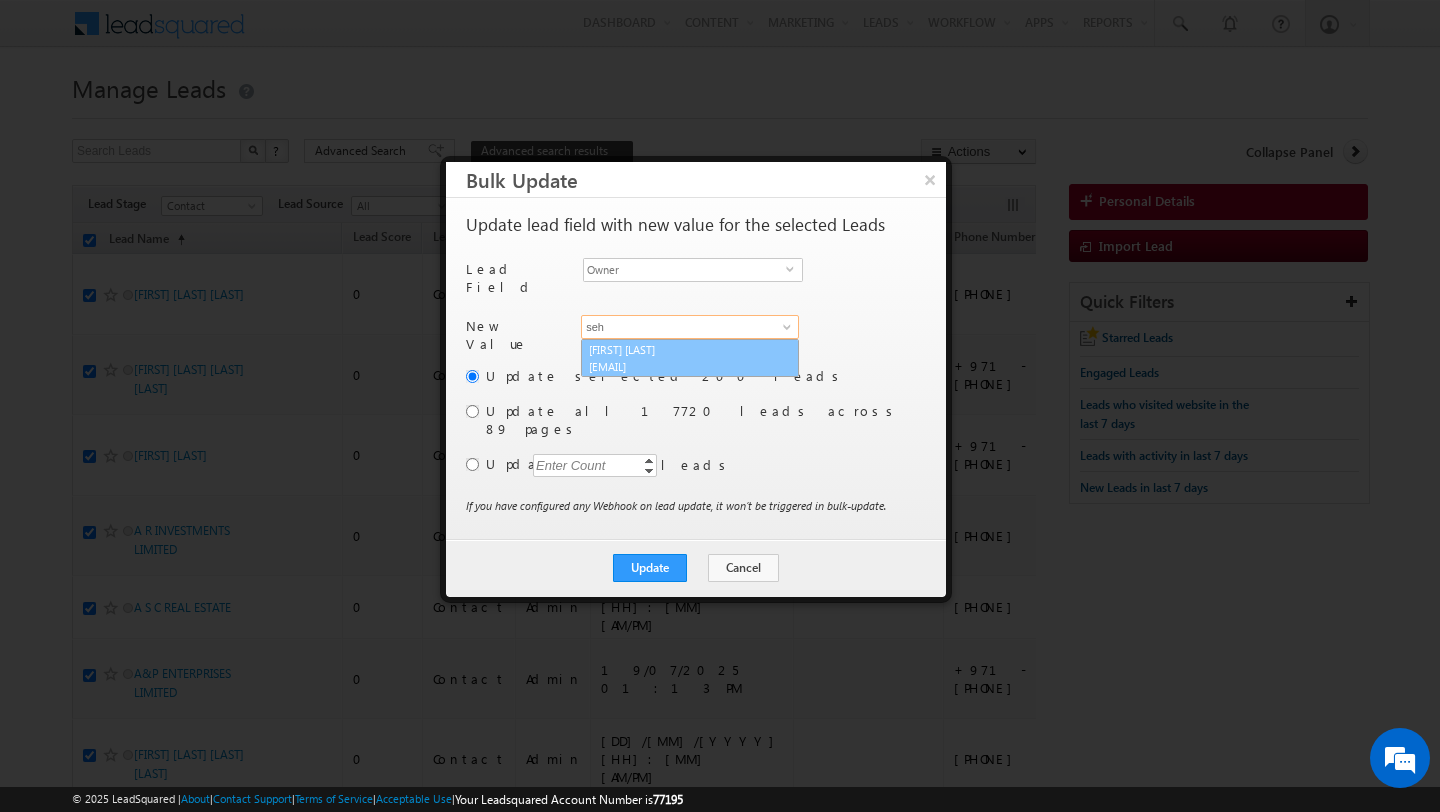 click on "[EMAIL]" at bounding box center [679, 366] 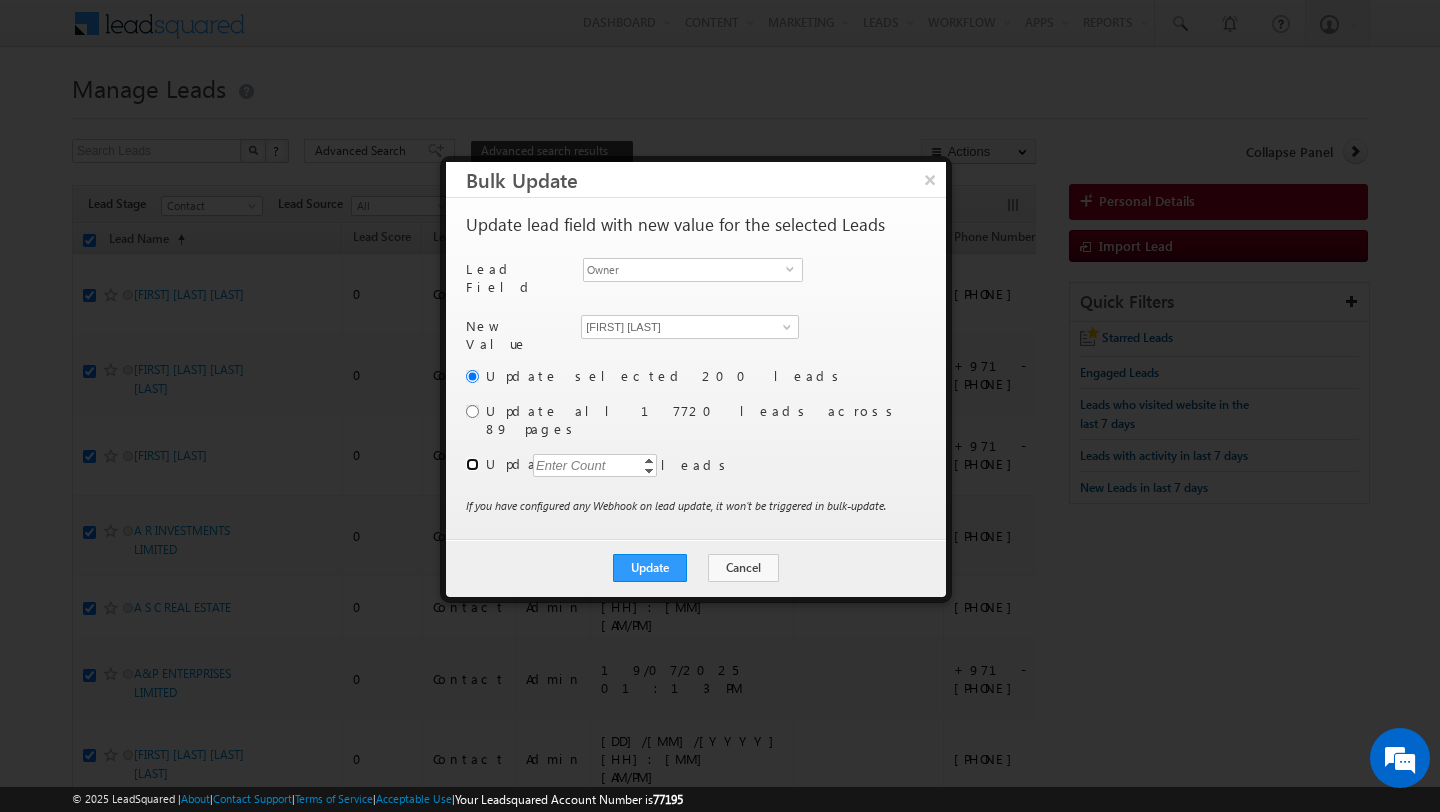 click at bounding box center [472, 464] 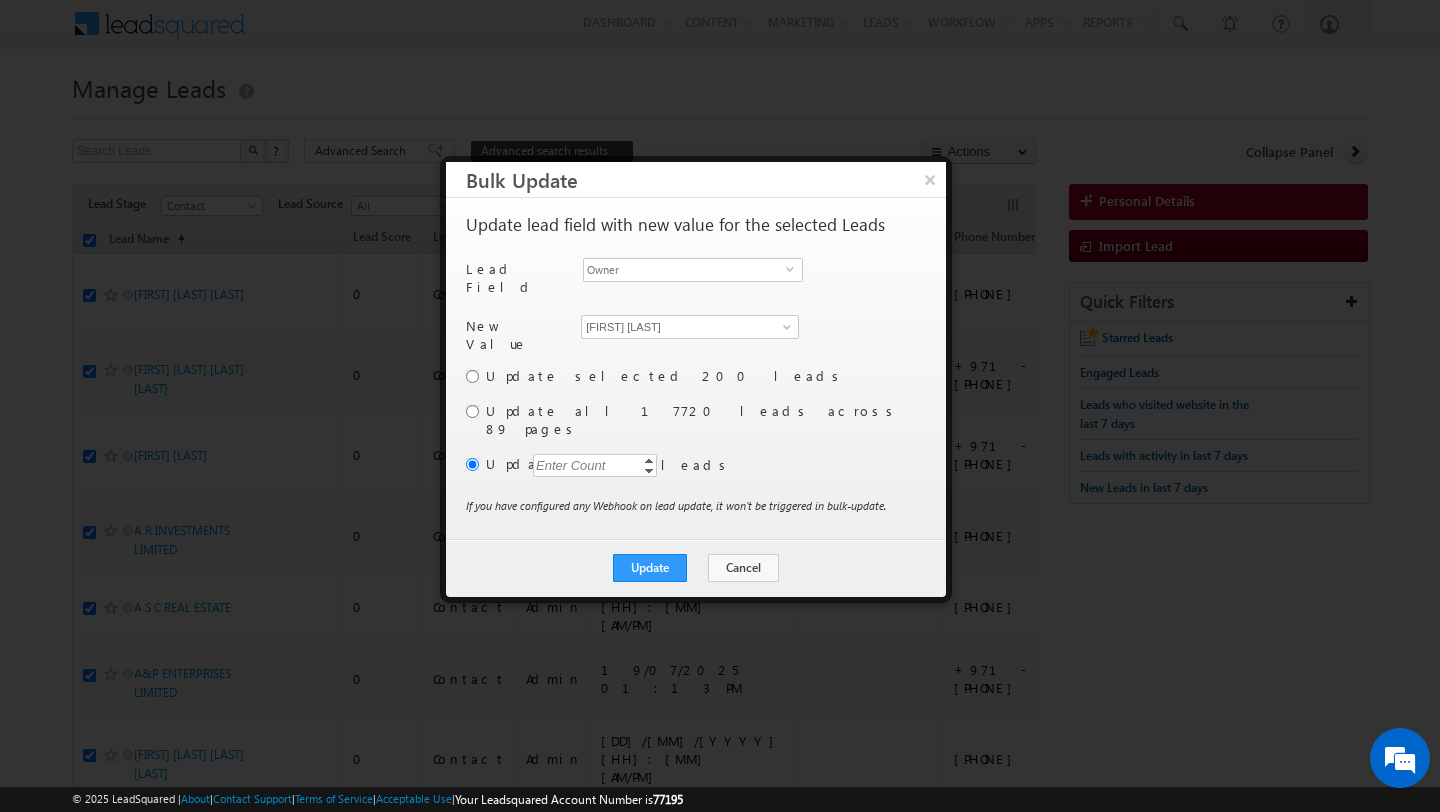 click on "Enter Count" at bounding box center (571, 465) 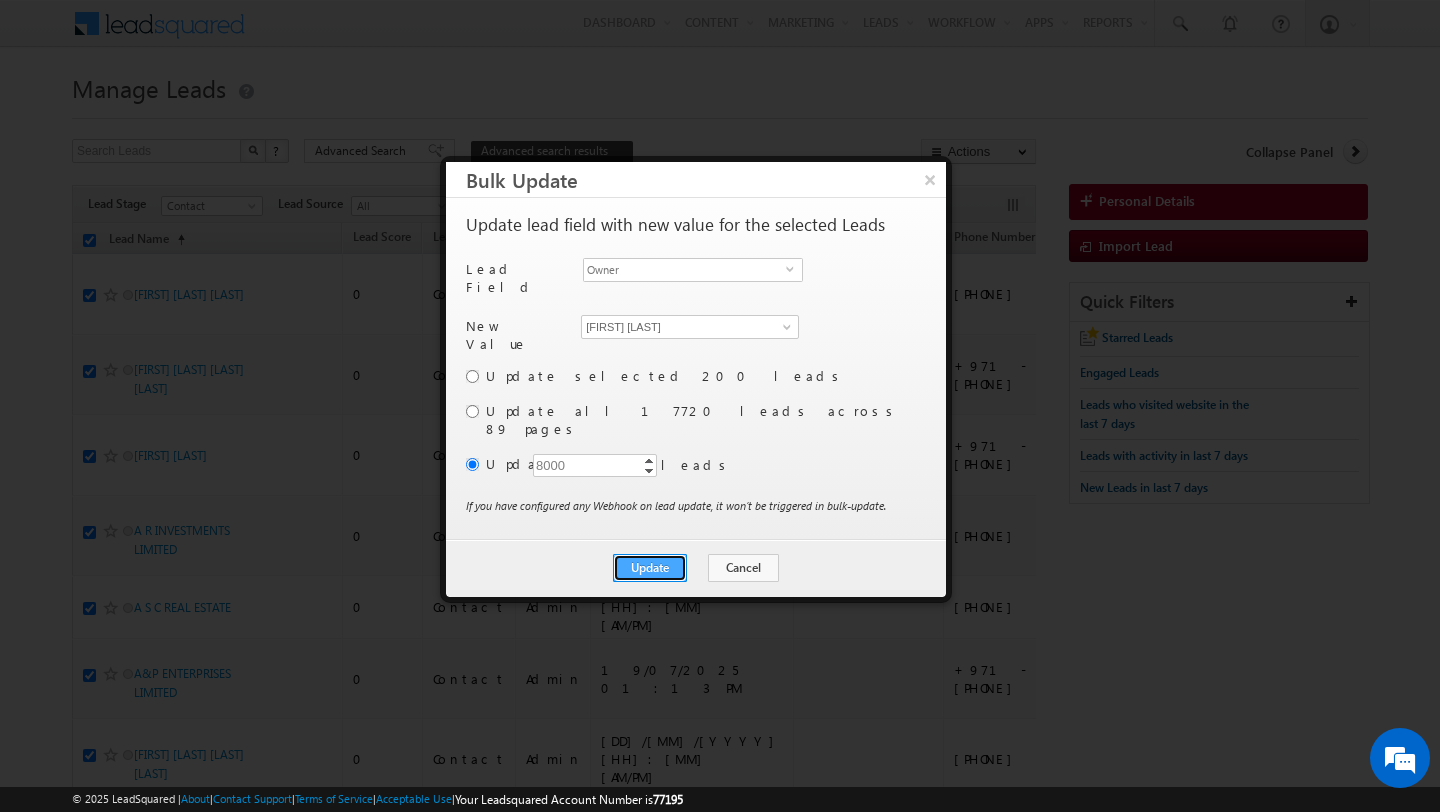 click on "Update" at bounding box center (650, 568) 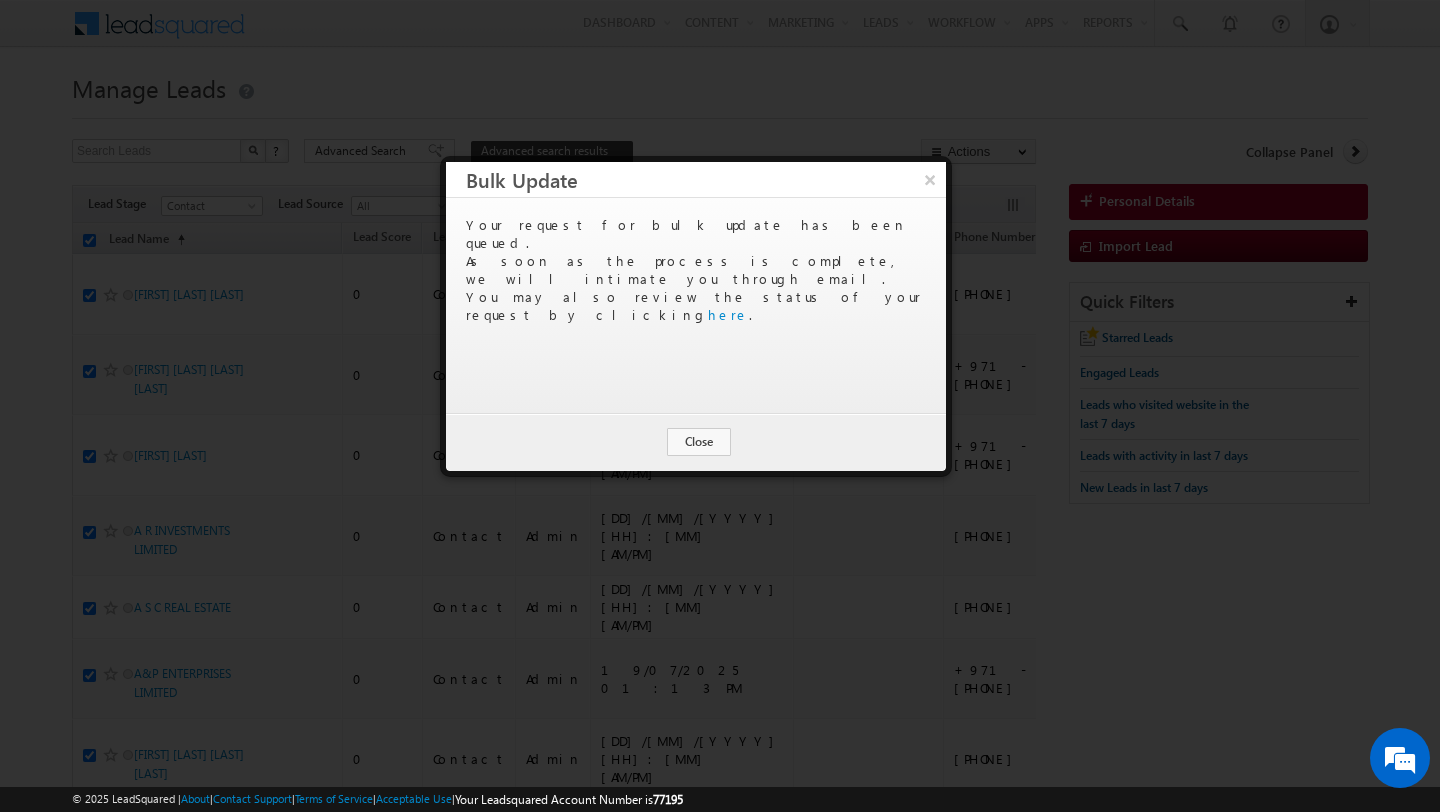 click on "Update
Cancel
Close" at bounding box center (696, 442) 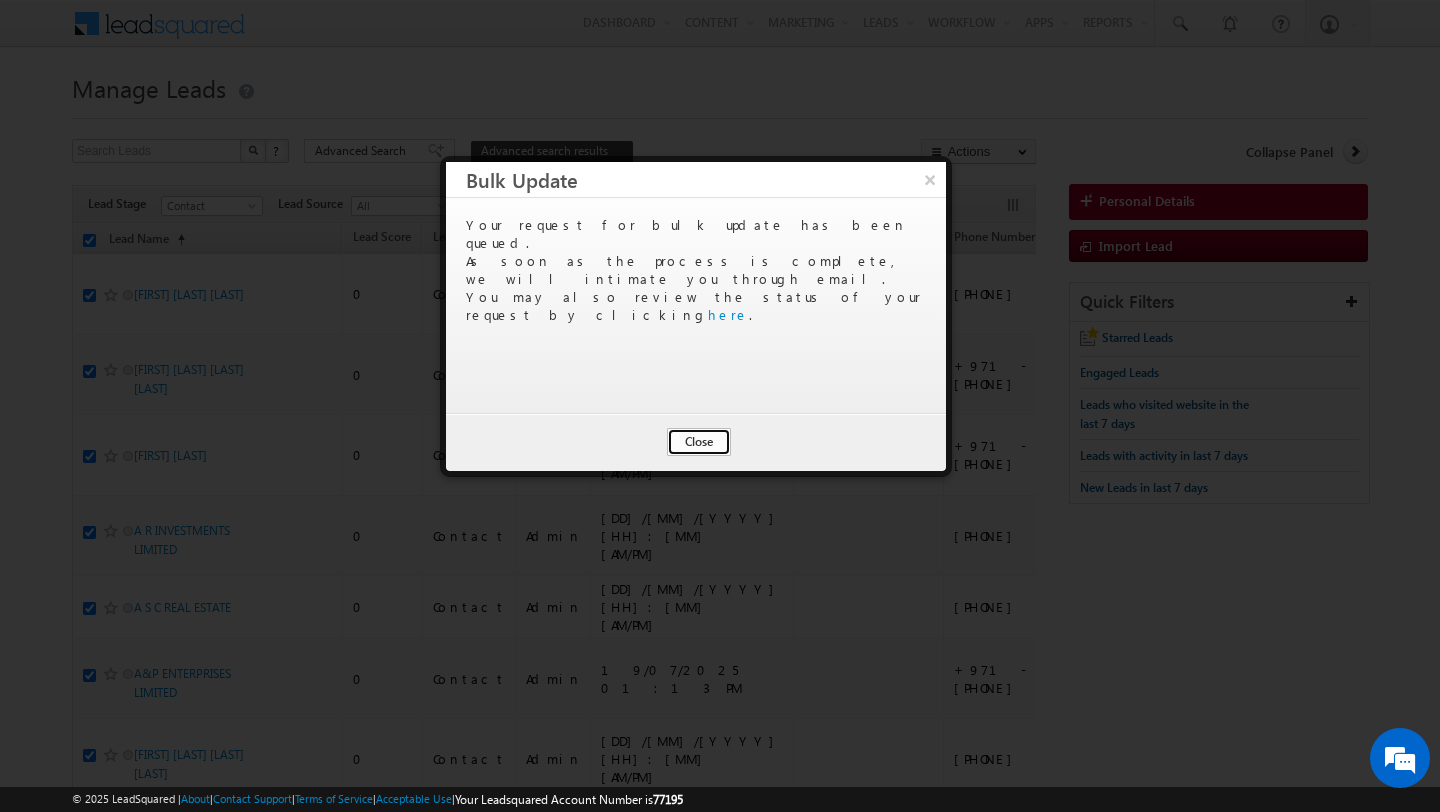 click on "Close" at bounding box center (699, 442) 